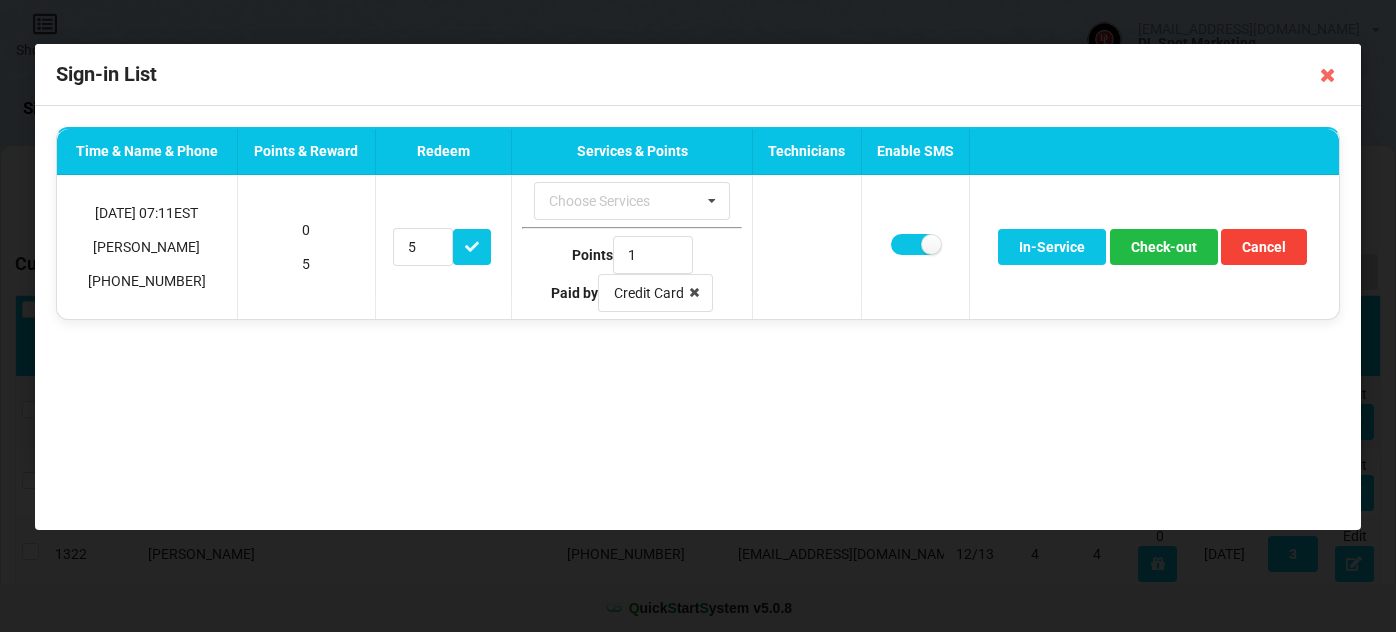 select on "25" 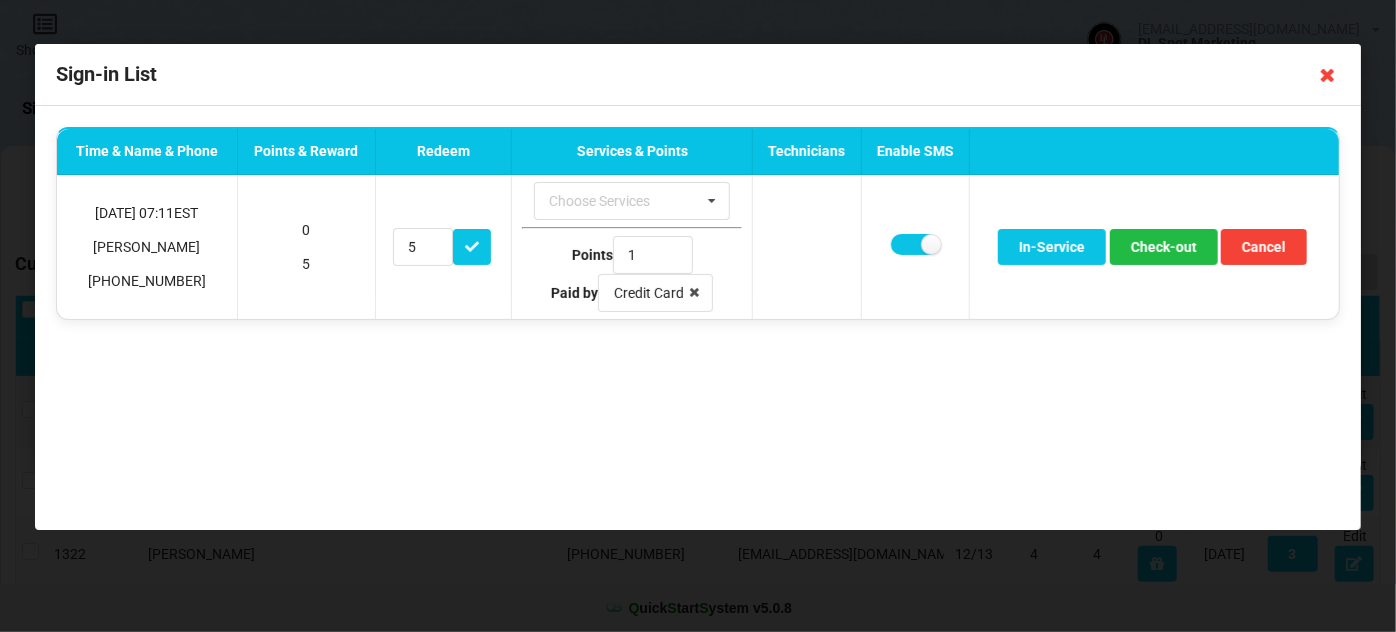 click at bounding box center (1328, 75) 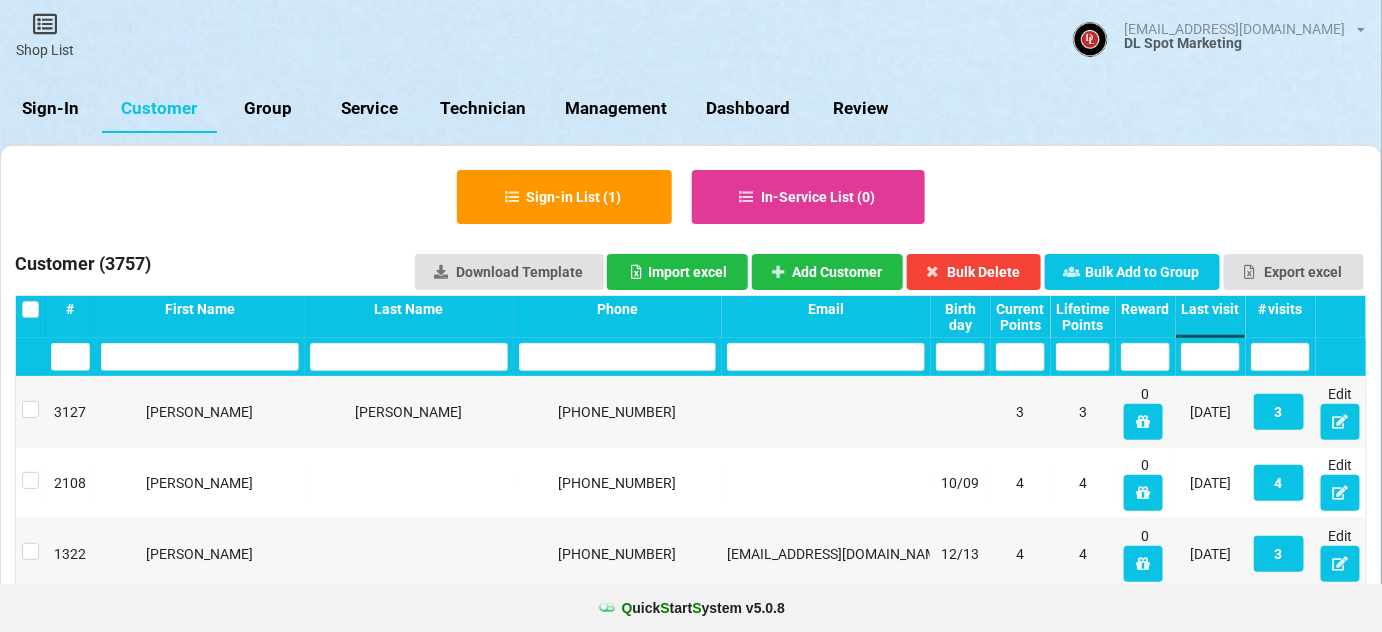 click on "Sign-In" at bounding box center (51, 109) 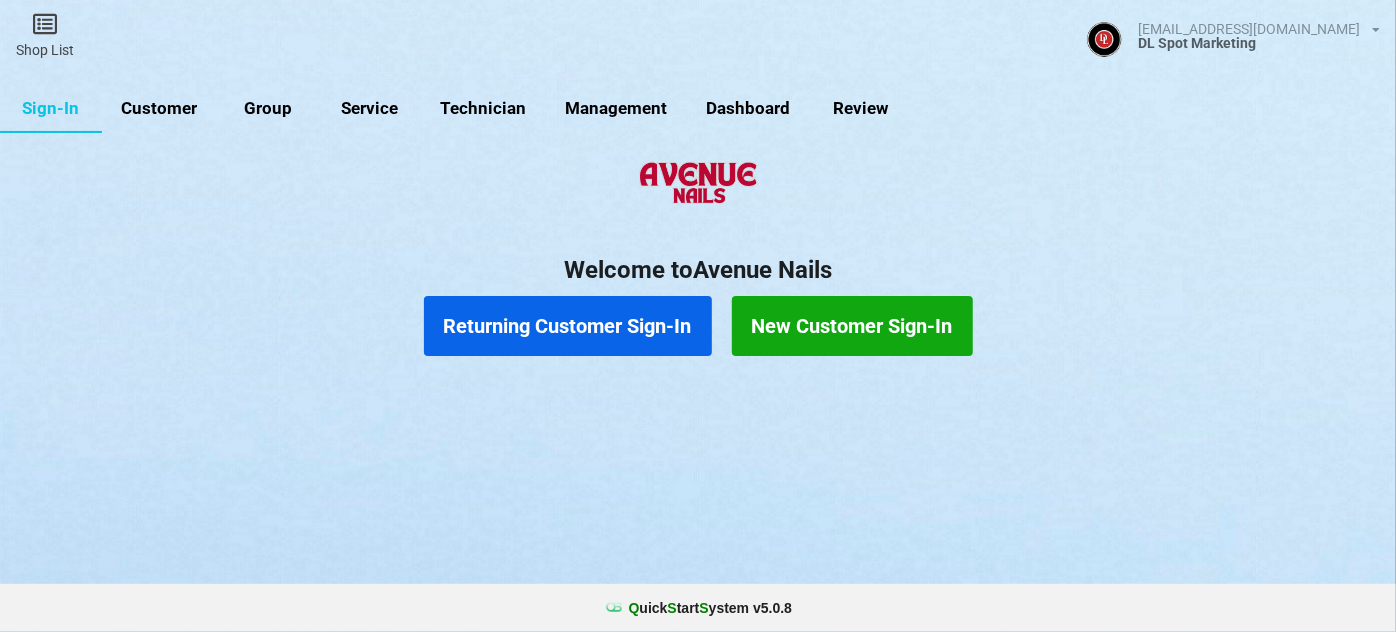 click on "Returning Customer Sign-In" at bounding box center [568, 326] 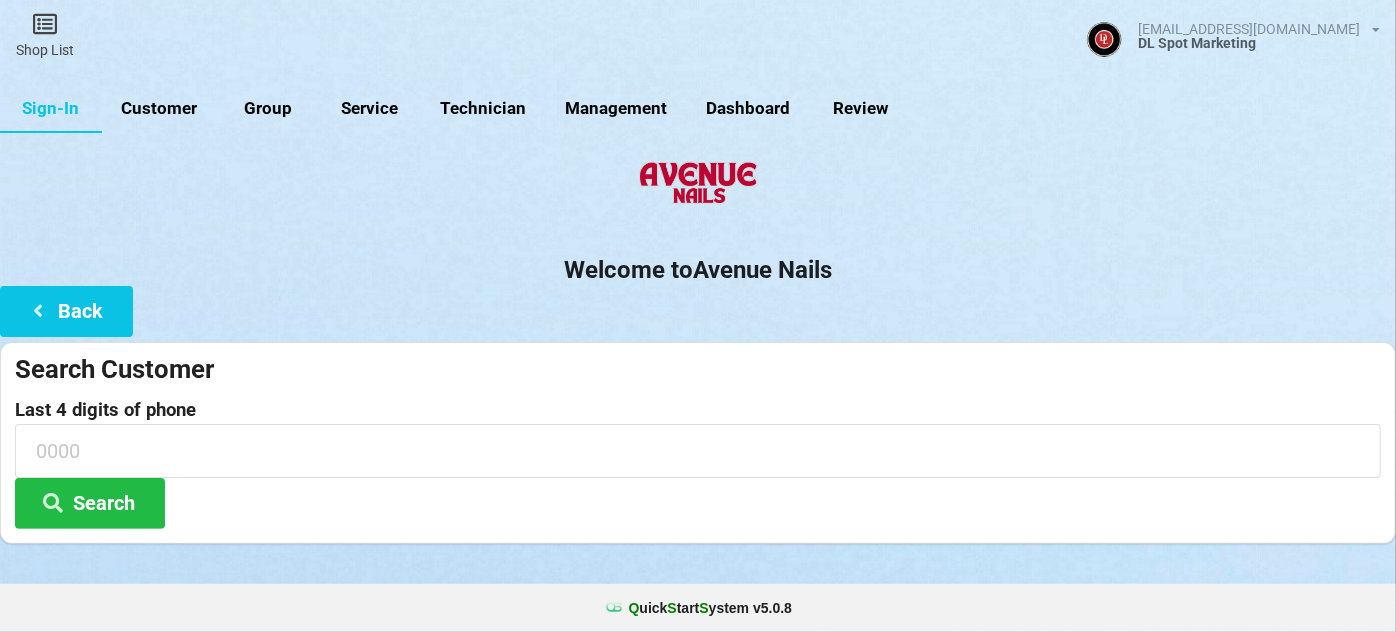 click on "Customer" at bounding box center [159, 109] 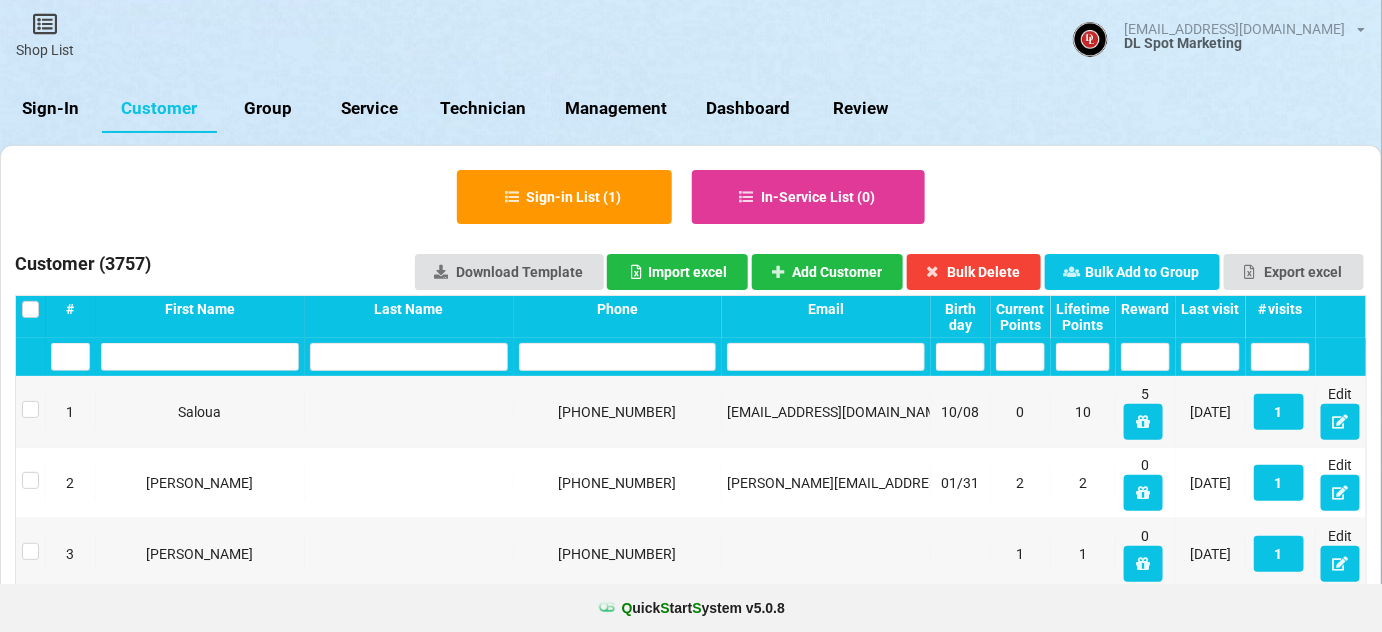 click on "Last visit" at bounding box center [1210, 309] 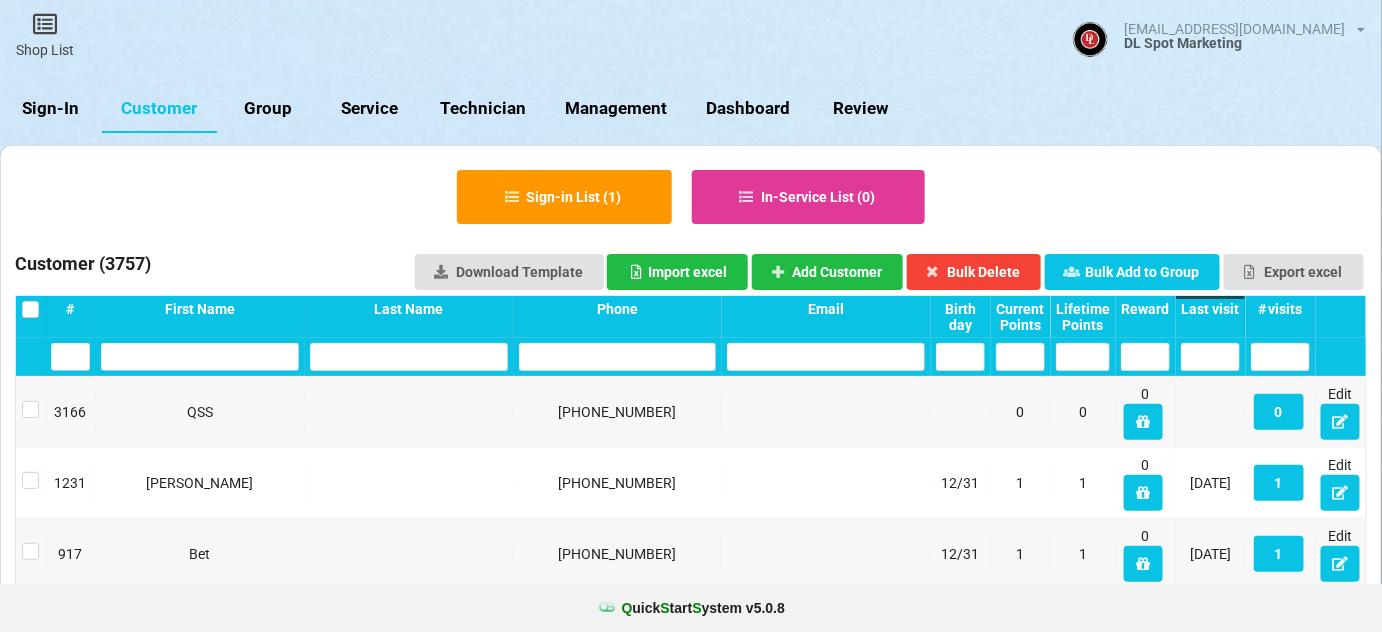 click on "Last visit" at bounding box center (1210, 309) 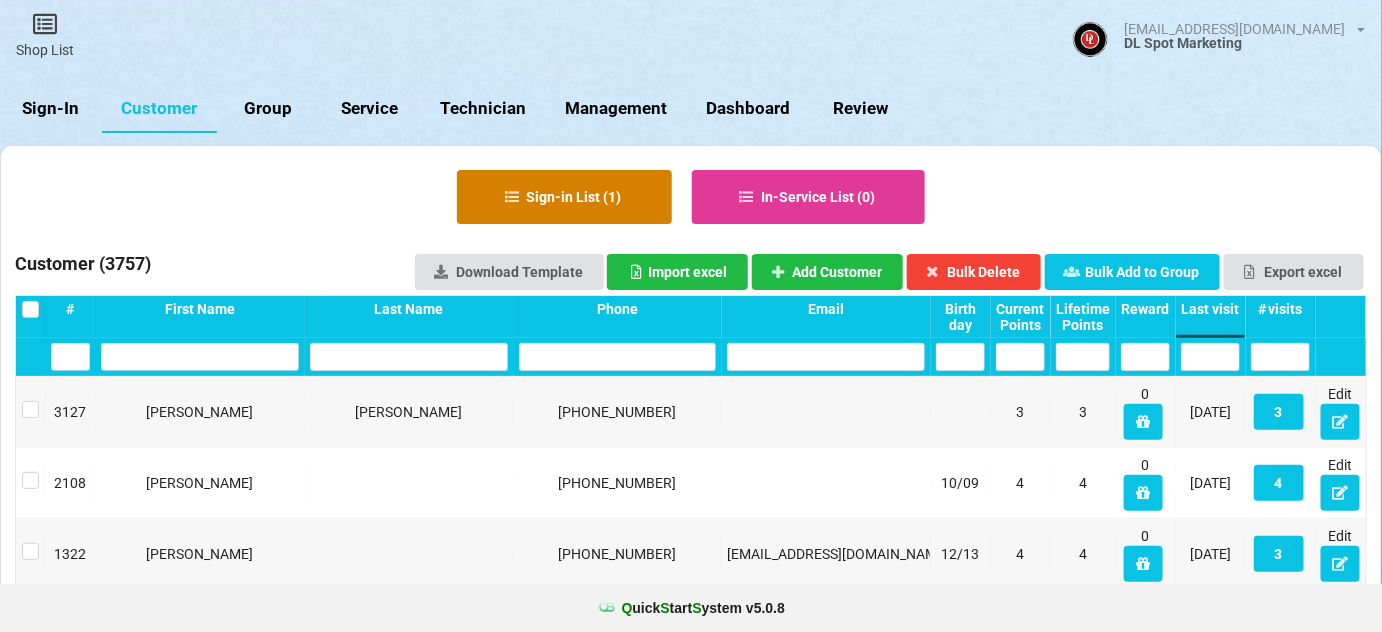 click on "Sign-in List ( 1 )" at bounding box center [564, 197] 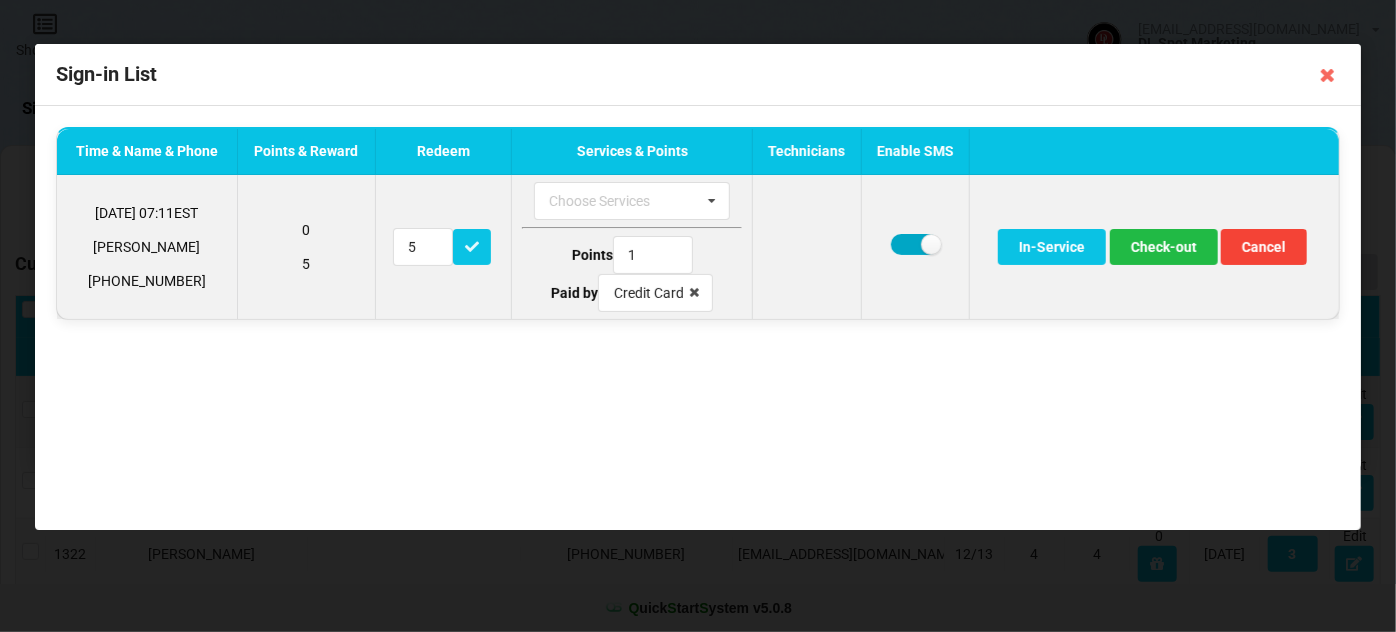 click at bounding box center [915, 244] 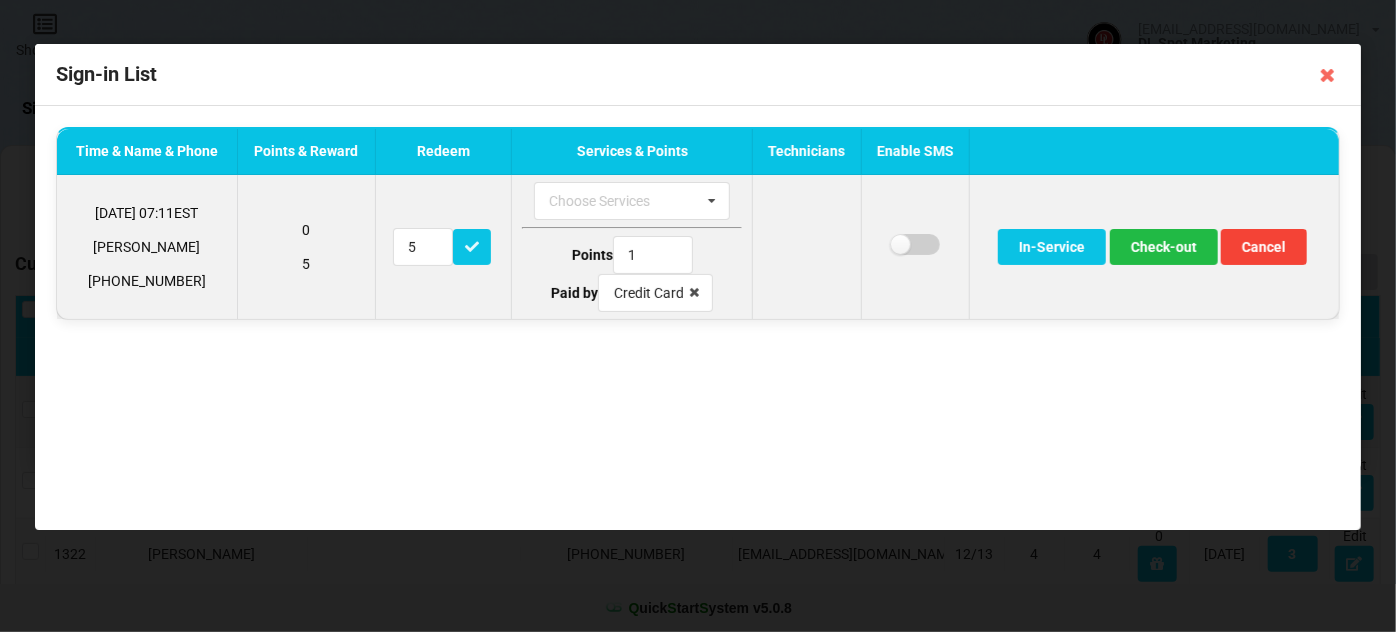 checkbox on "false" 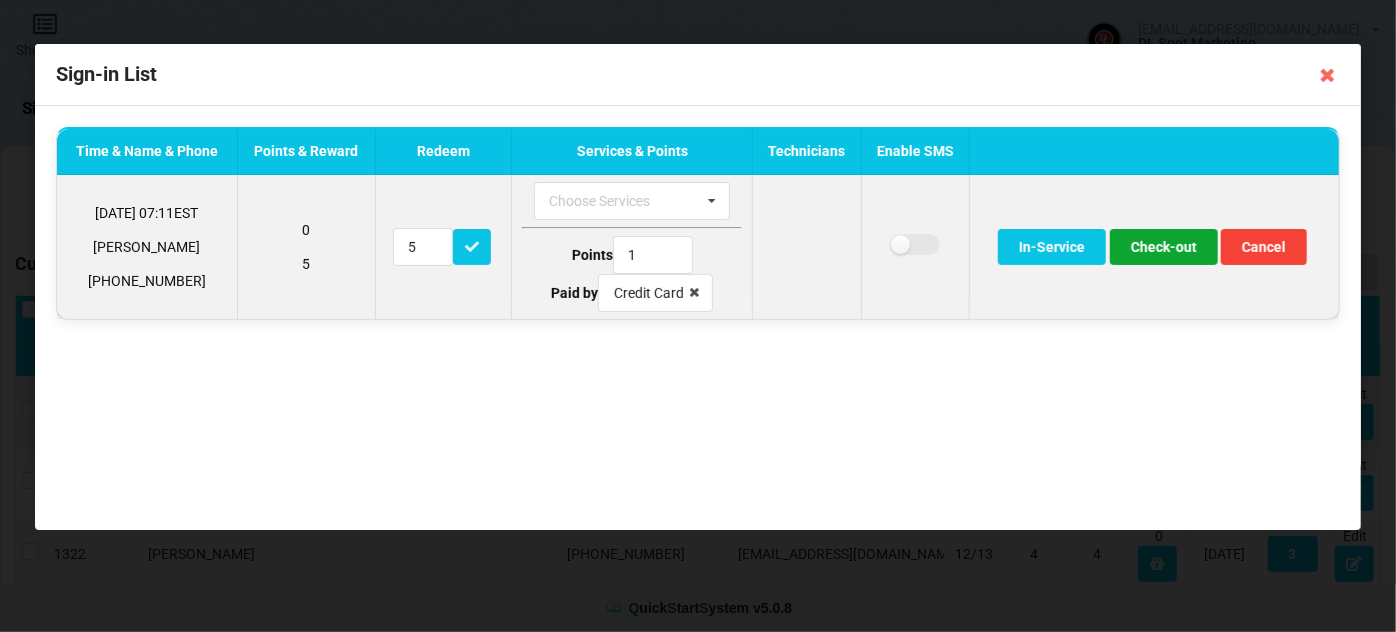 click on "Check-out" at bounding box center [1164, 247] 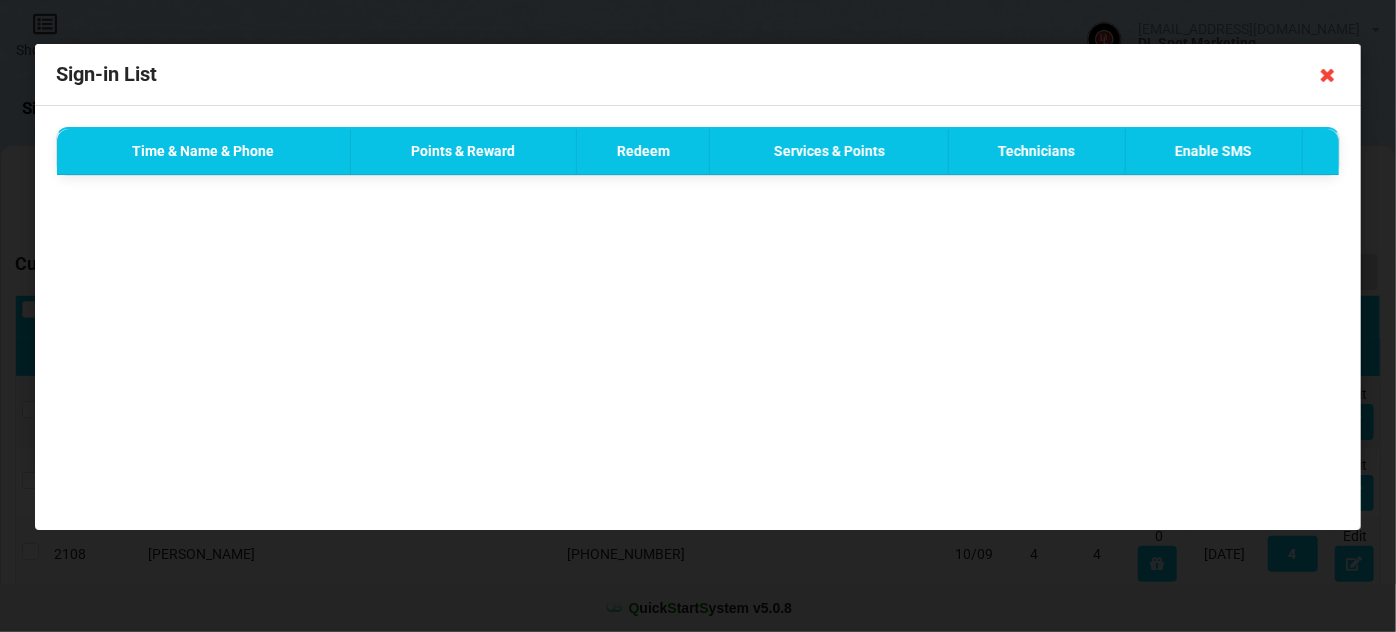 click at bounding box center (1328, 75) 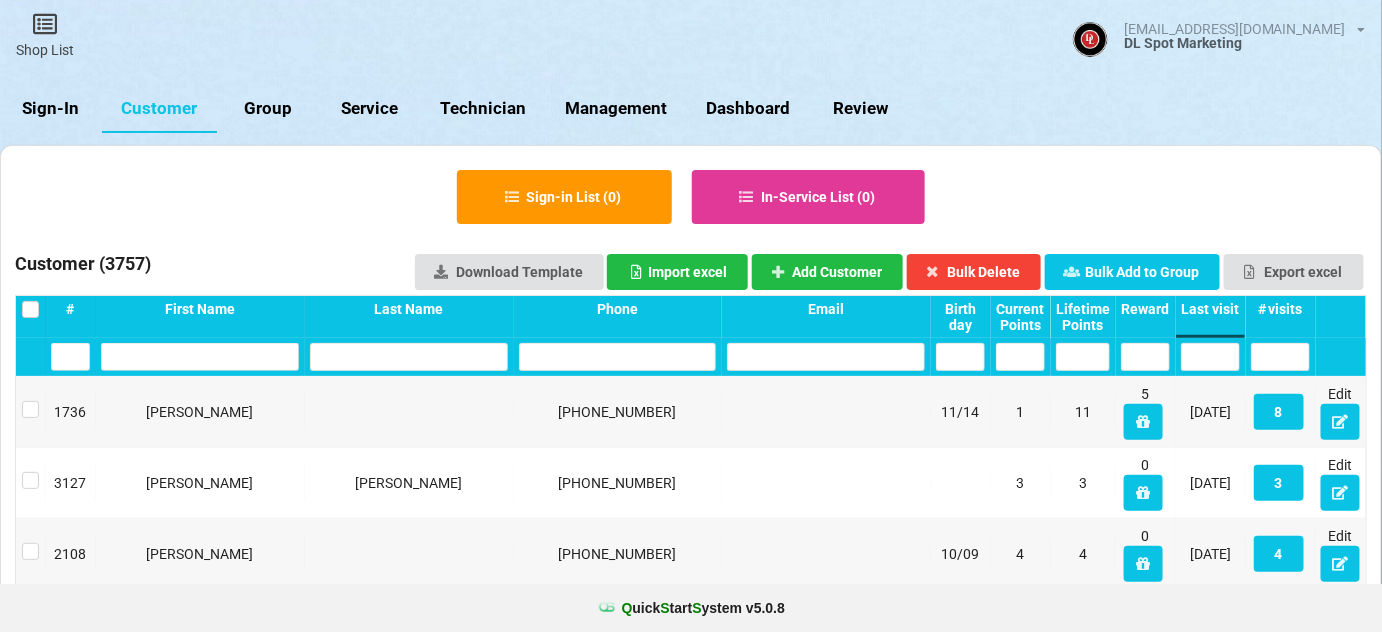 click on "Sign-In" at bounding box center [51, 109] 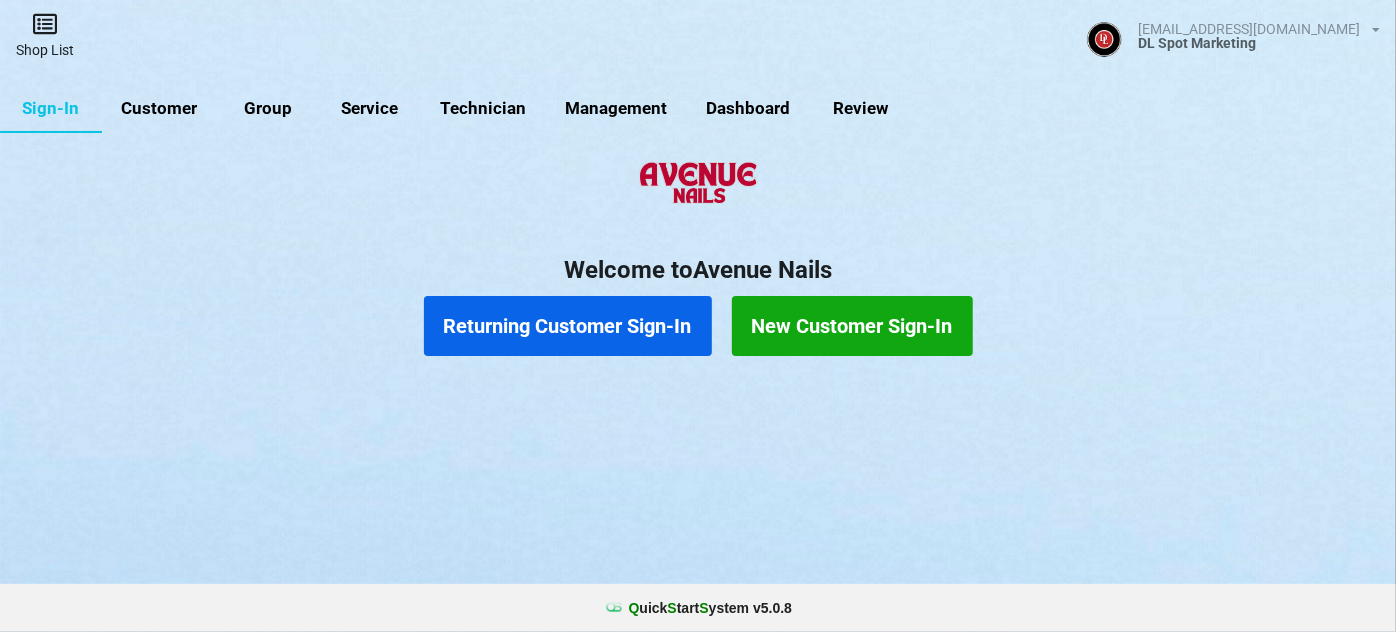 click on "Shop List" at bounding box center [45, 35] 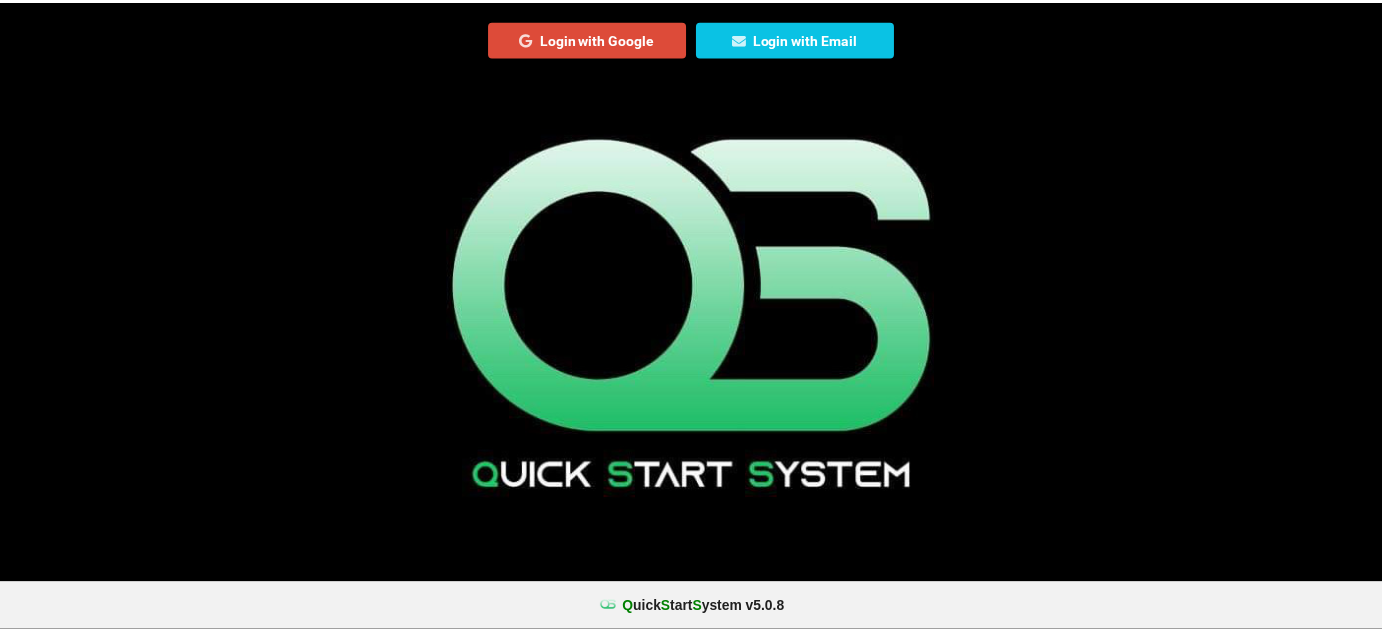 scroll, scrollTop: 0, scrollLeft: 0, axis: both 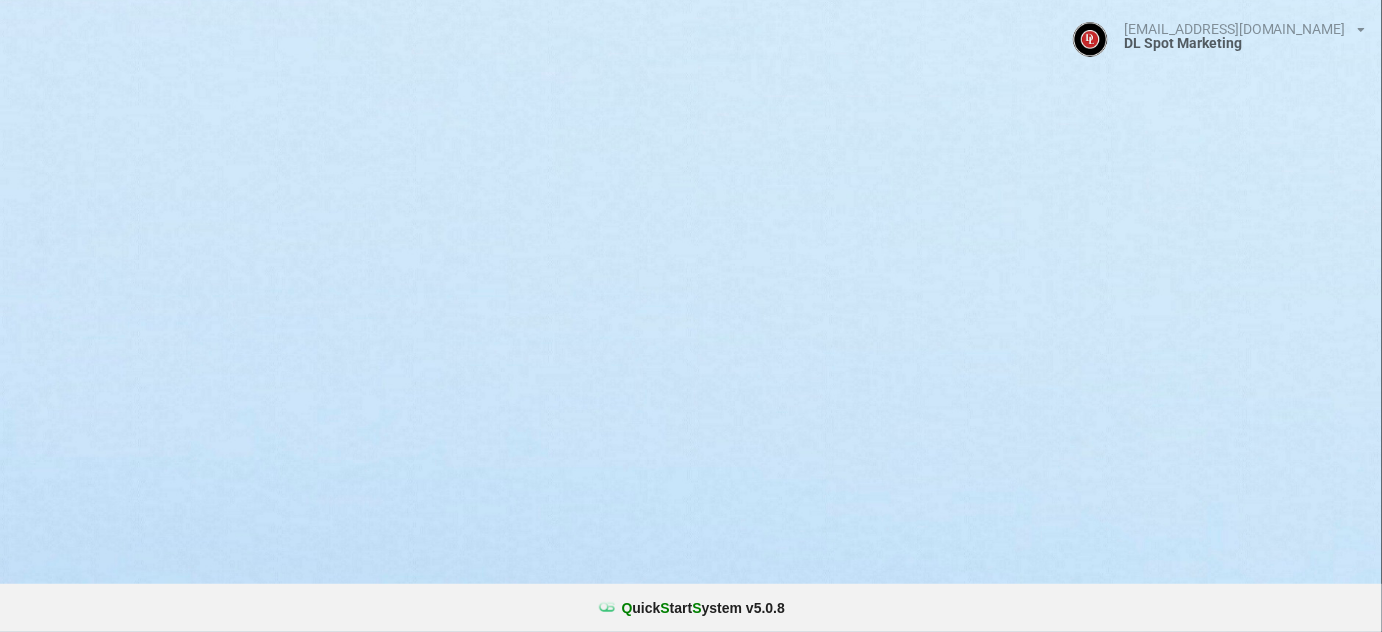 select on "25" 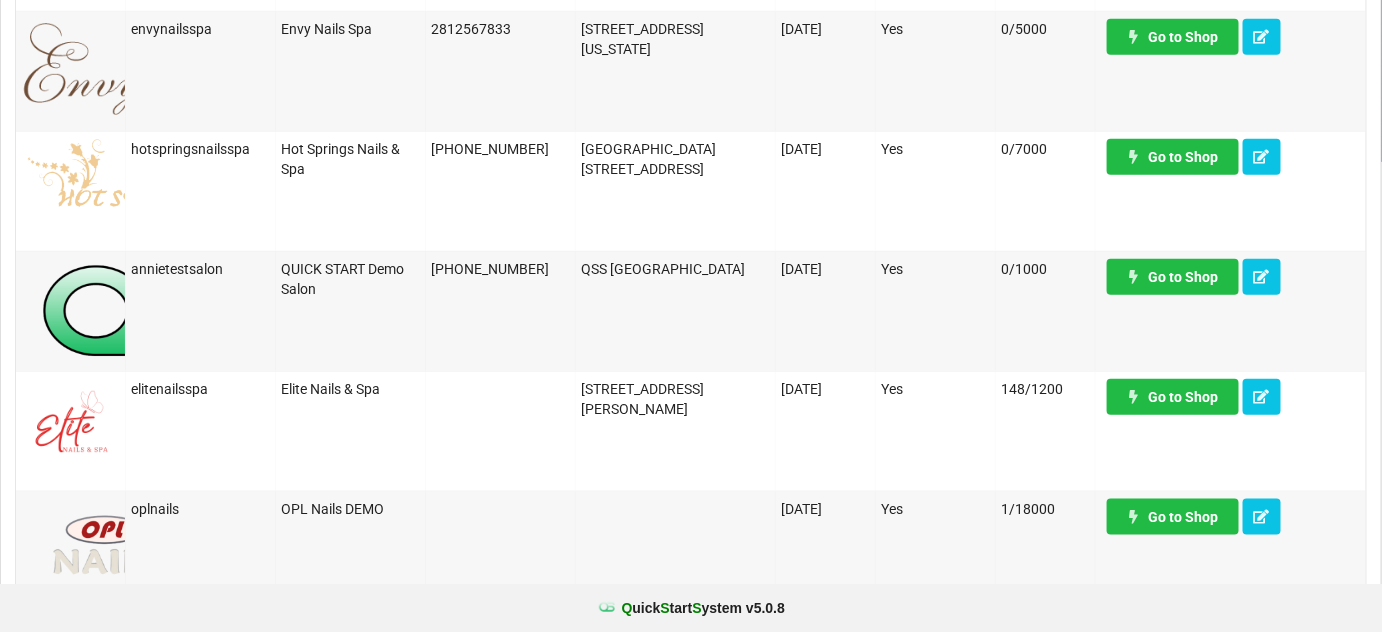 scroll, scrollTop: 485, scrollLeft: 0, axis: vertical 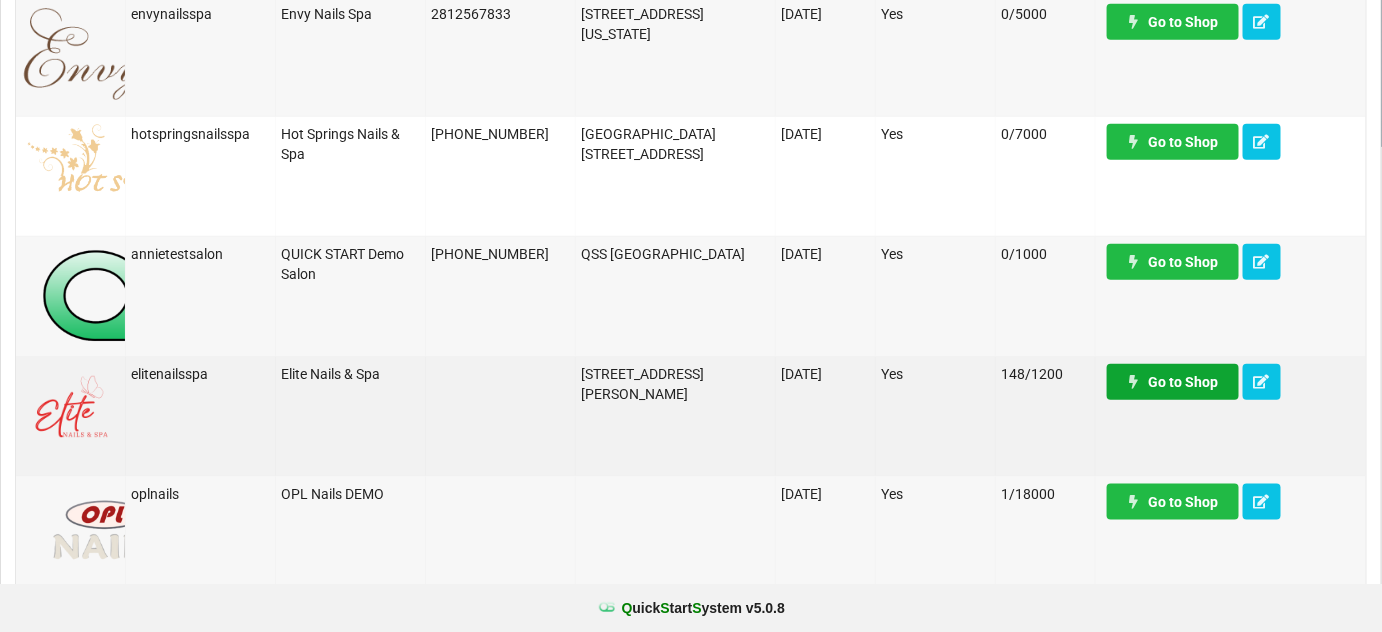 click on "Go to Shop" at bounding box center [1173, 382] 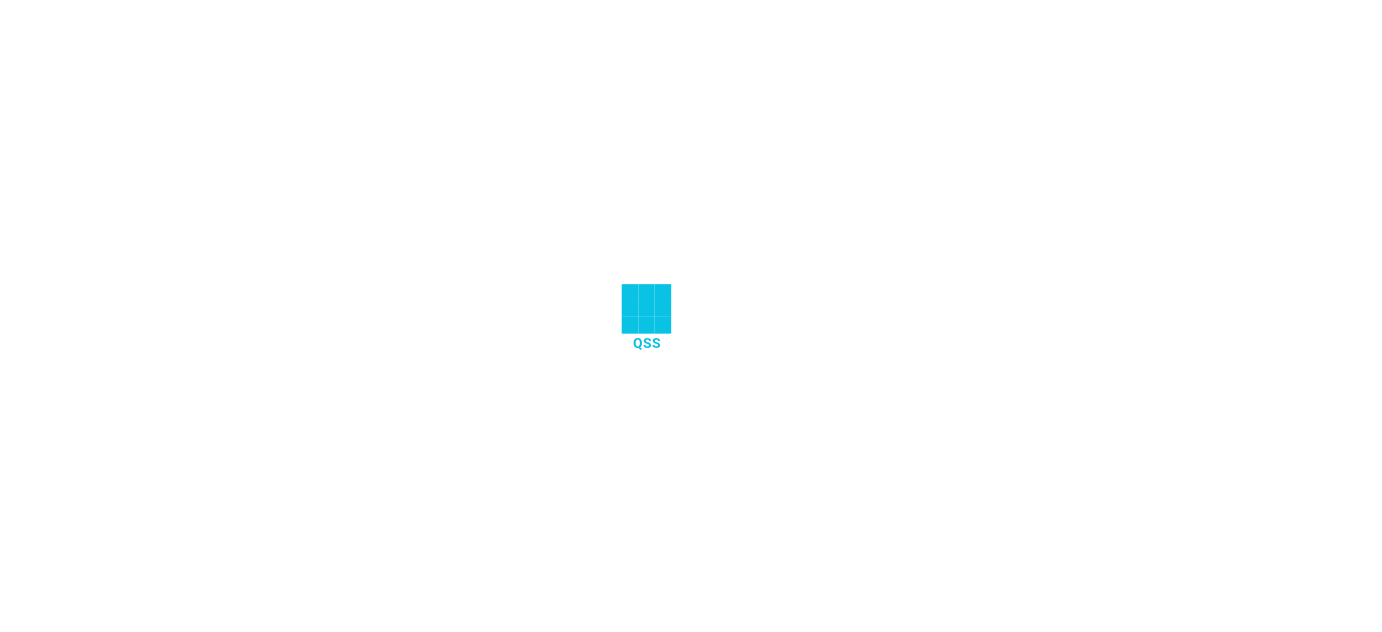 scroll, scrollTop: 0, scrollLeft: 0, axis: both 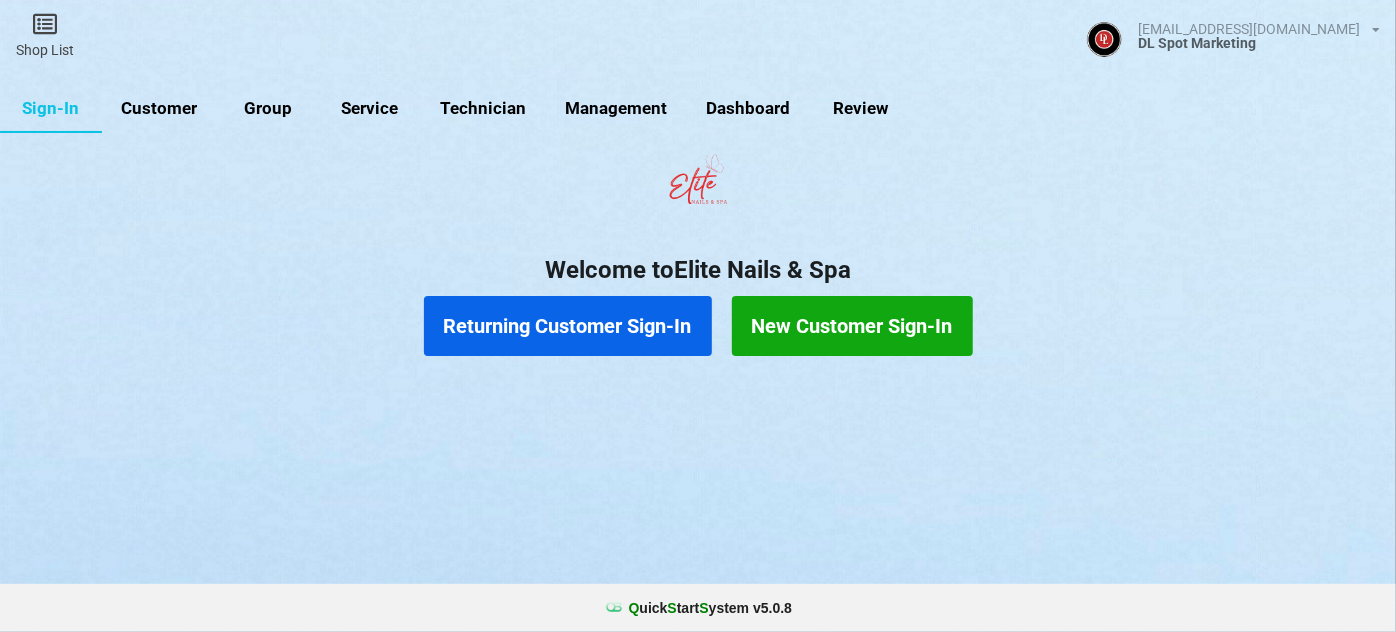 click on "Customer" at bounding box center [159, 109] 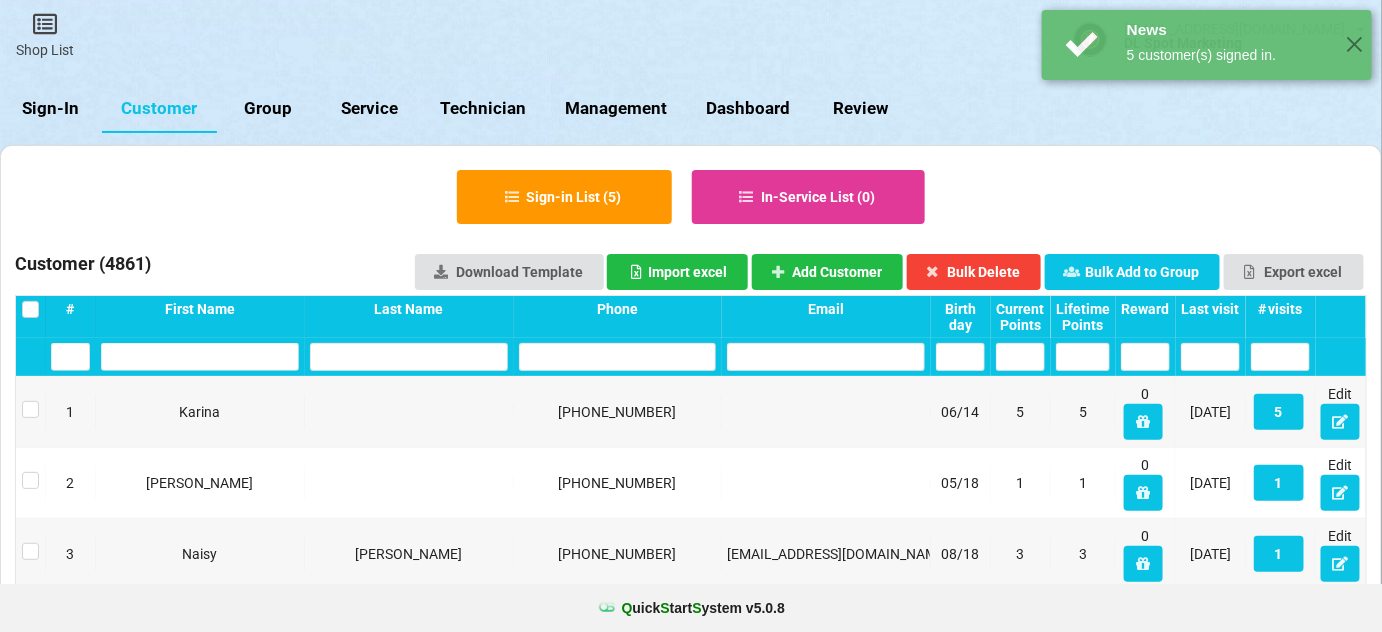 click on "Last visit" at bounding box center [1210, 309] 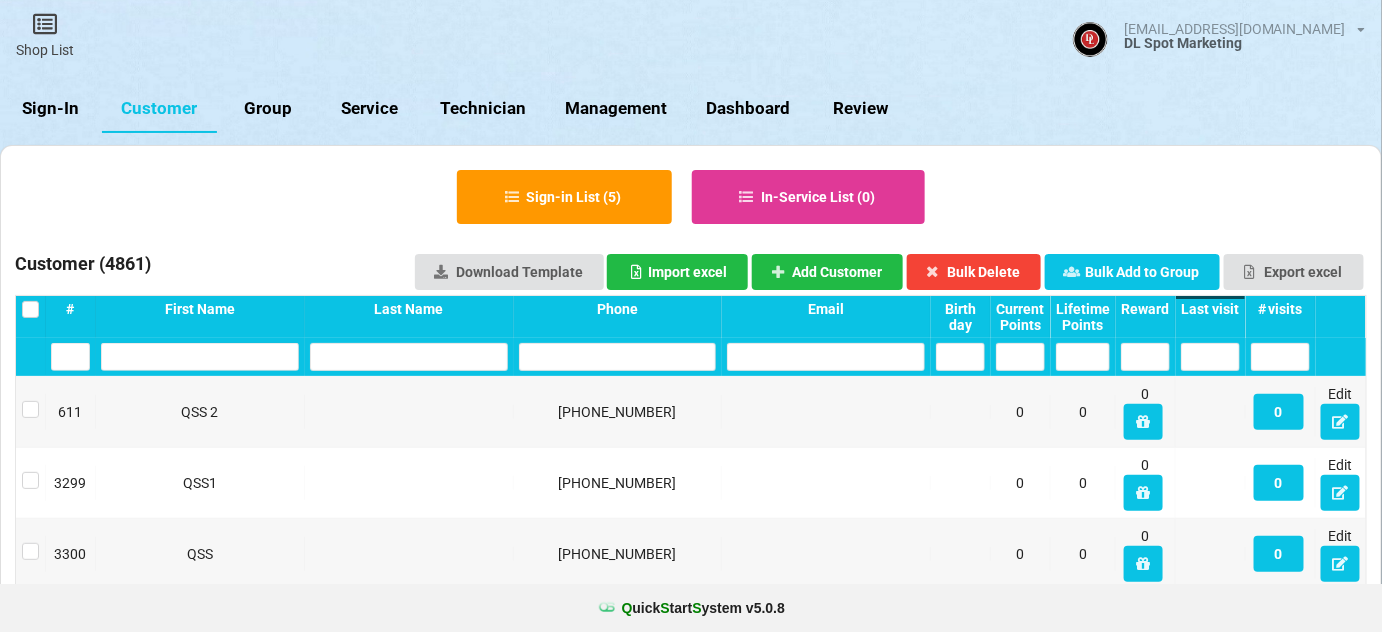 click on "Last visit" at bounding box center (1210, 309) 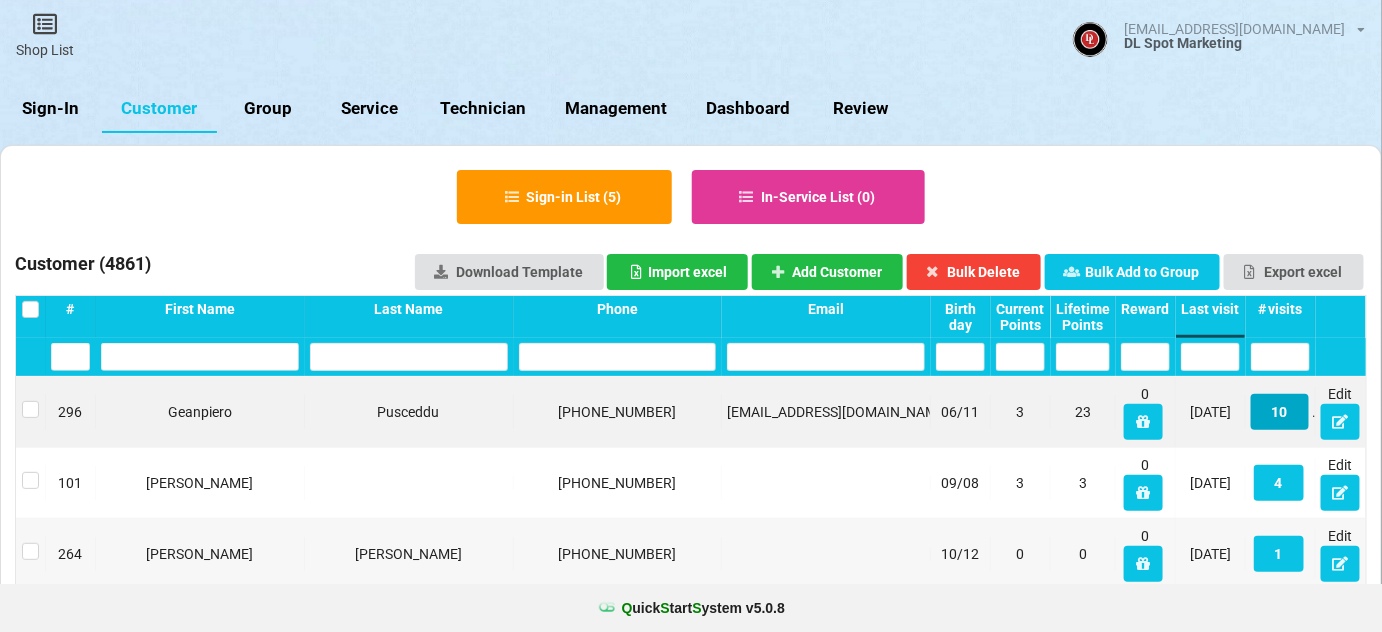 click on "10" at bounding box center (1280, 412) 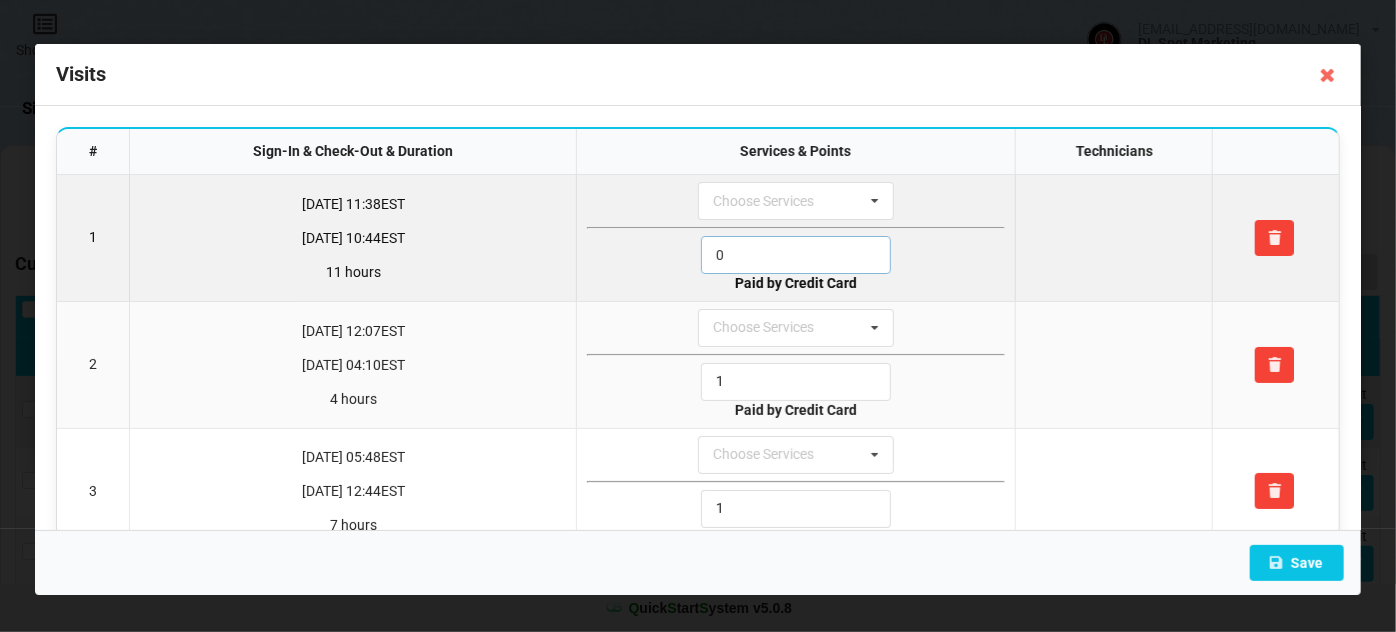 click on "0" at bounding box center [796, 255] 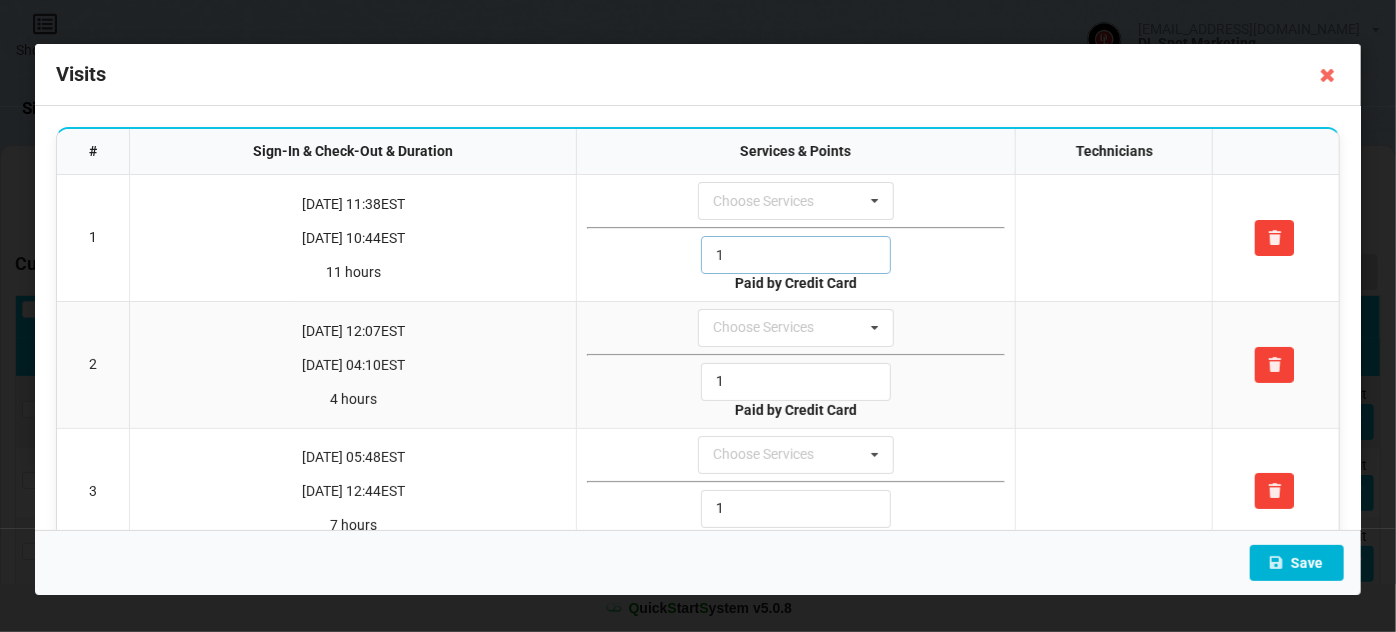 type on "1" 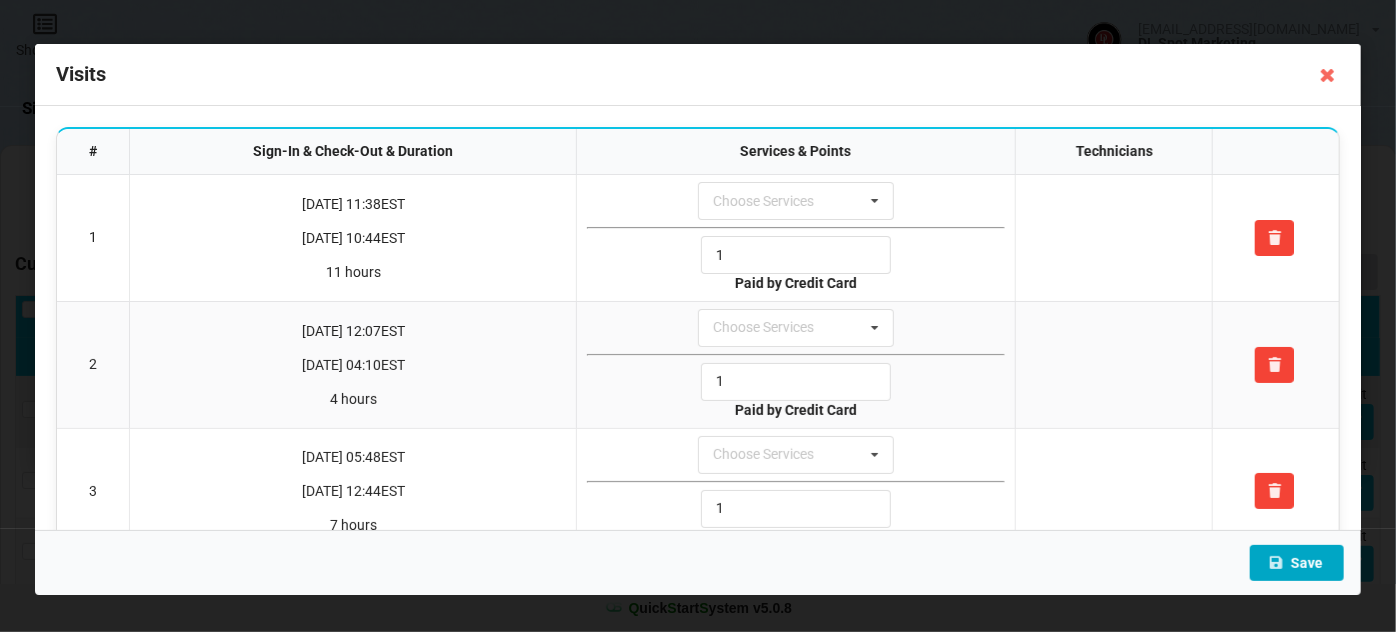 click on "Save" at bounding box center (1297, 563) 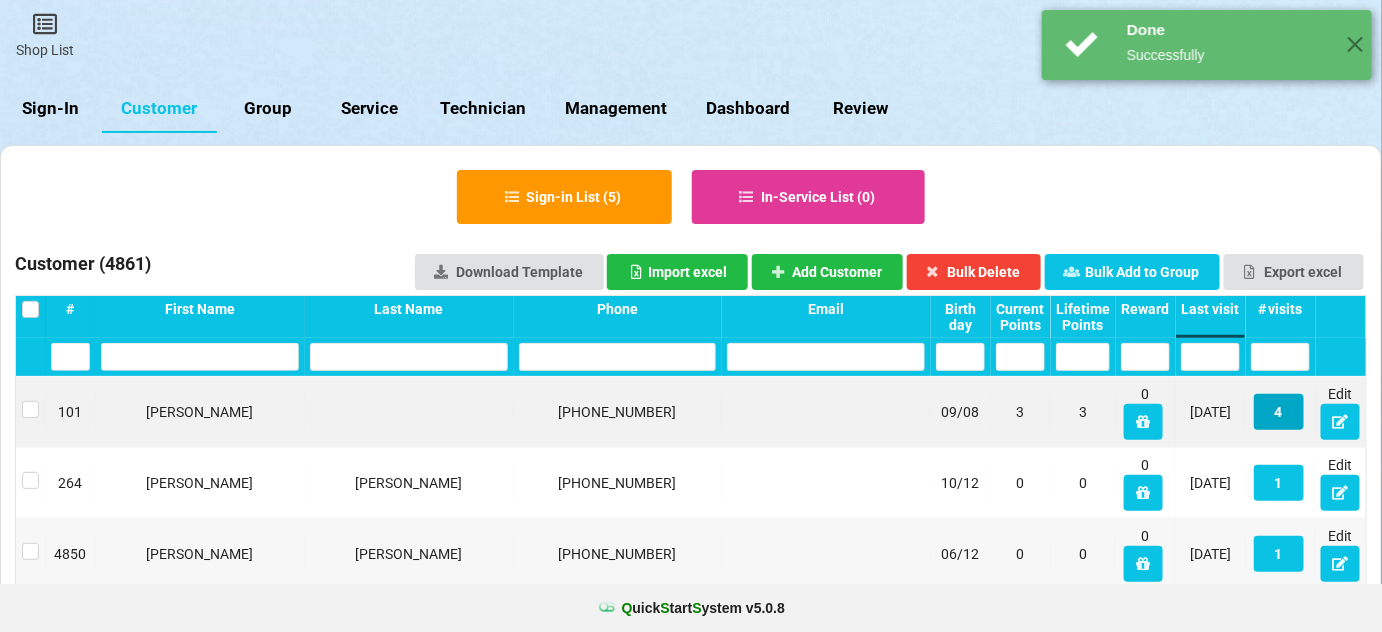click on "4" at bounding box center [1279, 412] 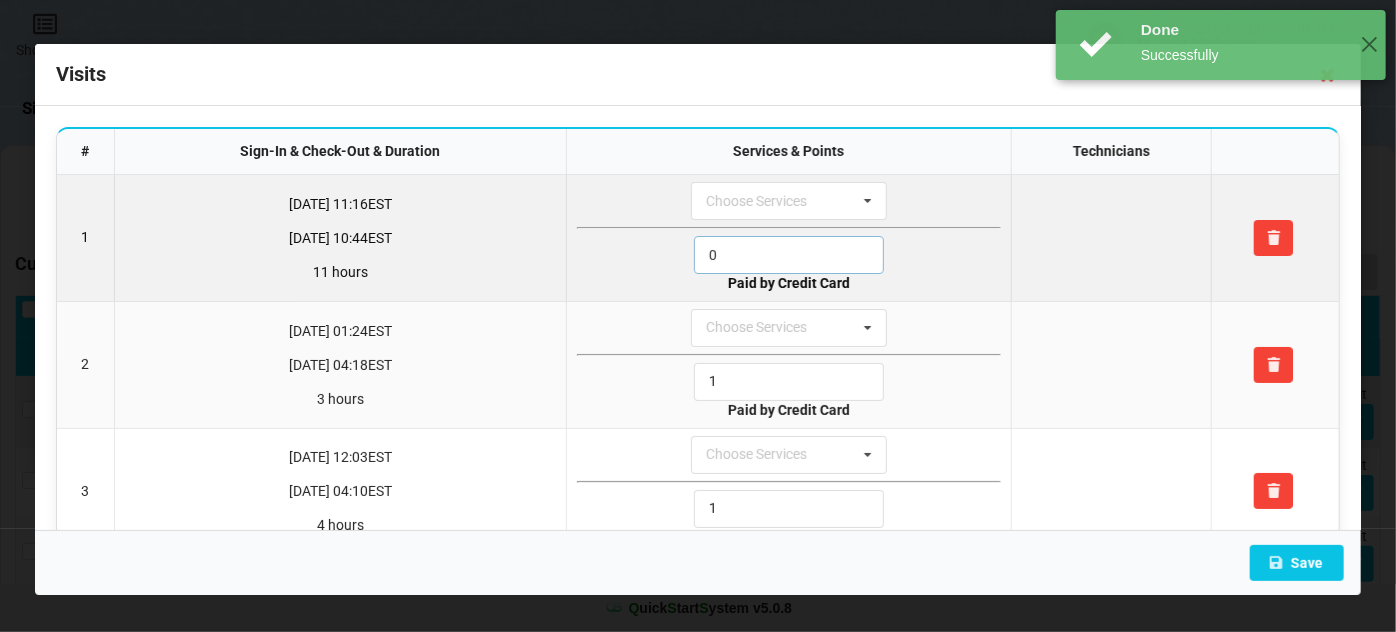 click on "0" at bounding box center (789, 255) 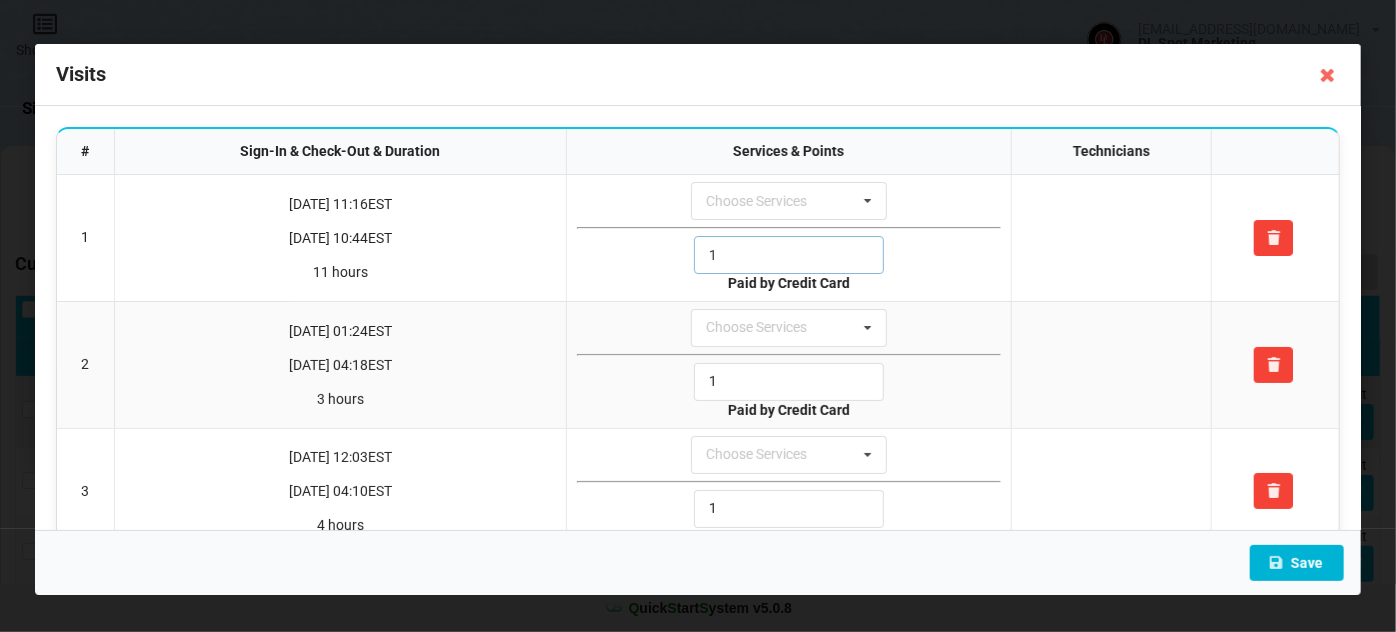 type on "1" 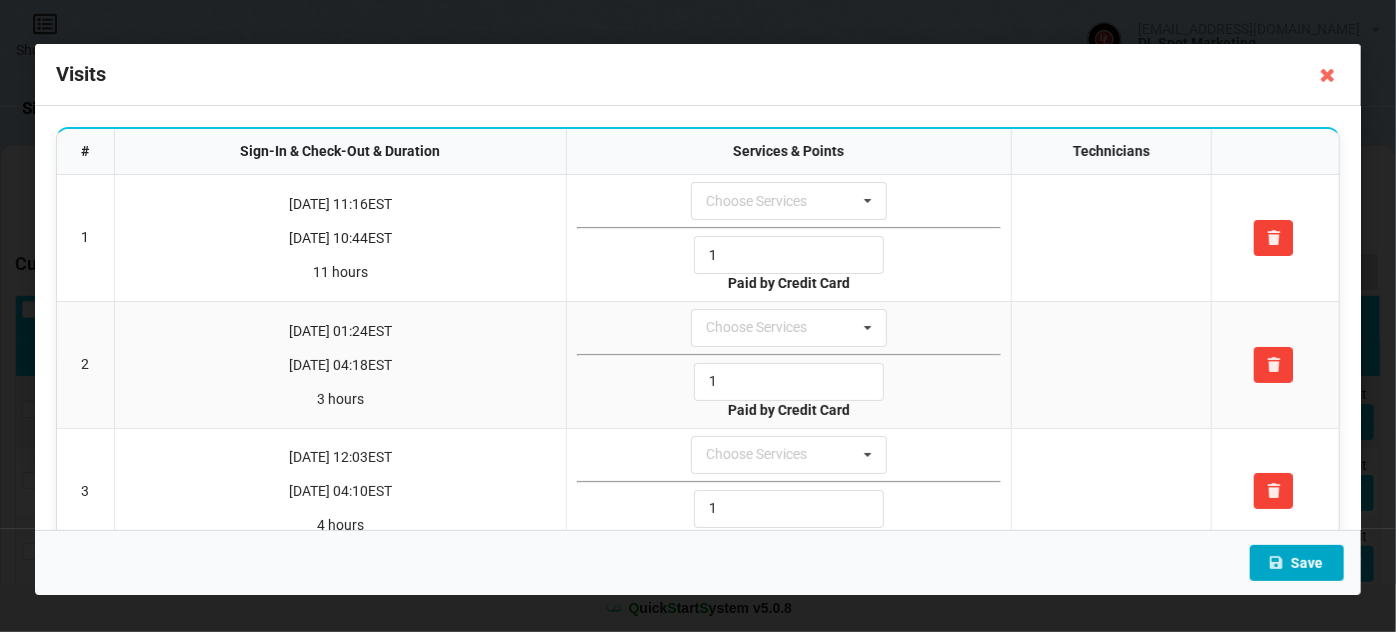 click on "Save" at bounding box center [1297, 563] 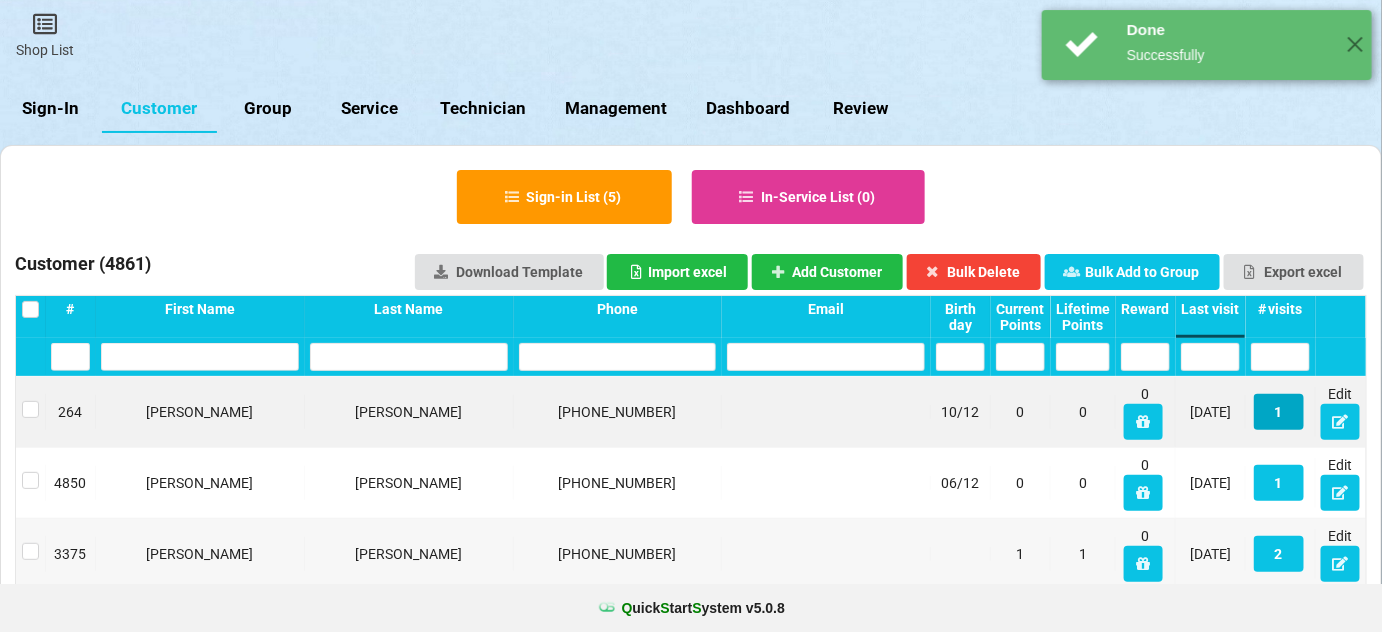 click on "1" at bounding box center [1279, 412] 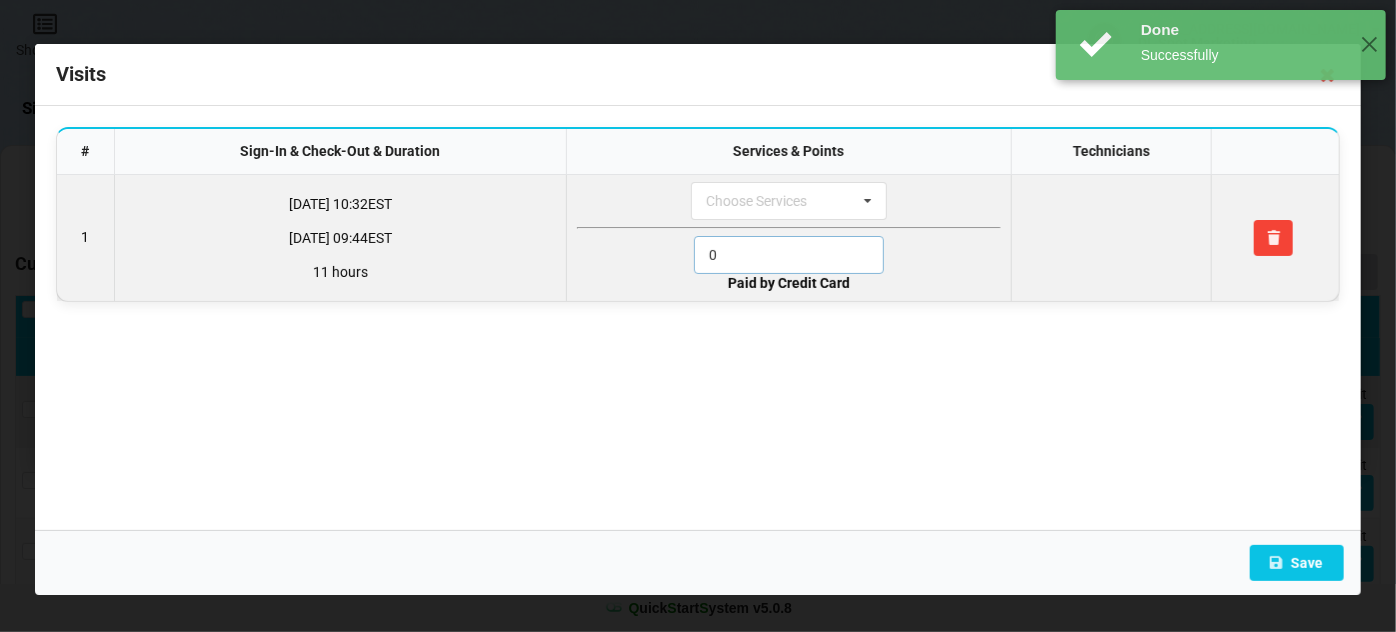click on "0" at bounding box center (789, 255) 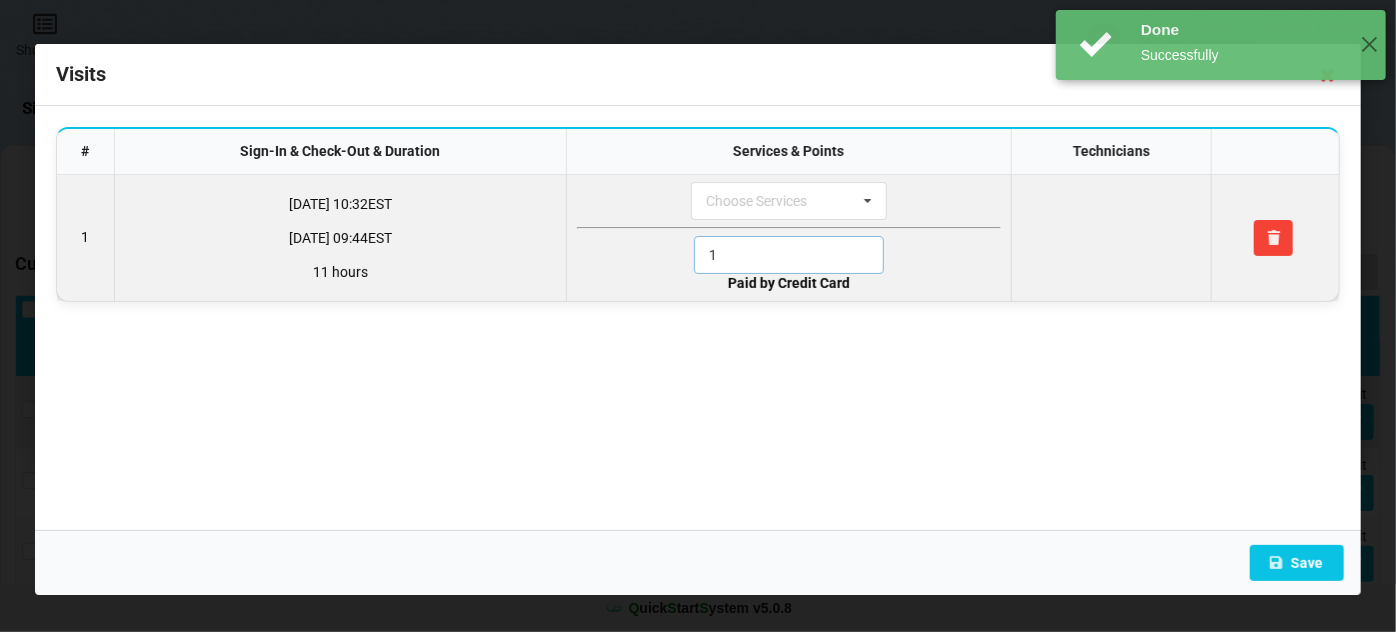 click on "1" at bounding box center (789, 255) 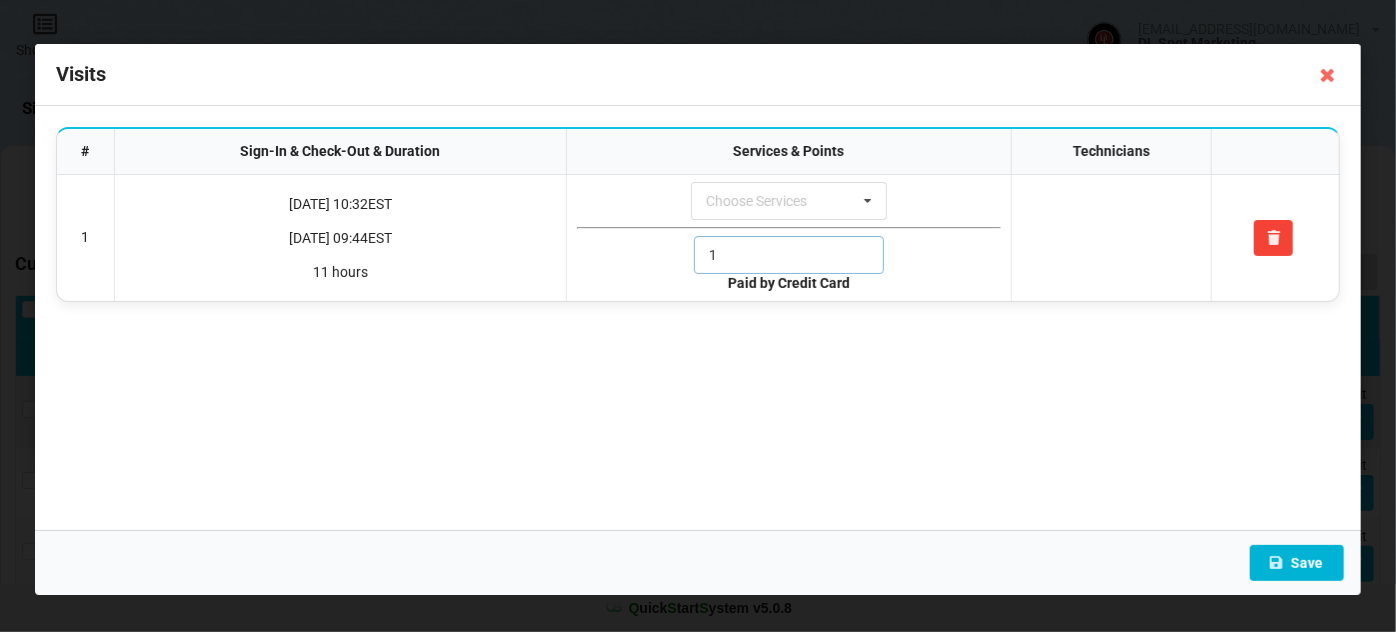type on "1" 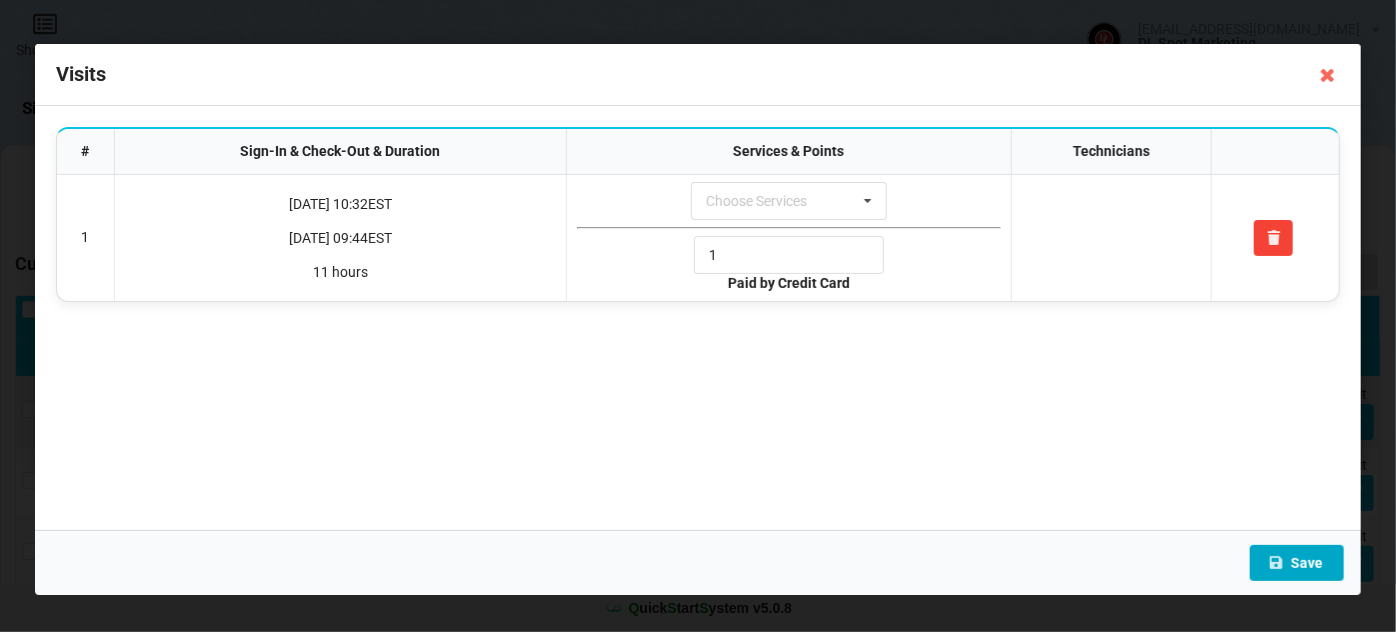 click on "Save" at bounding box center (1297, 563) 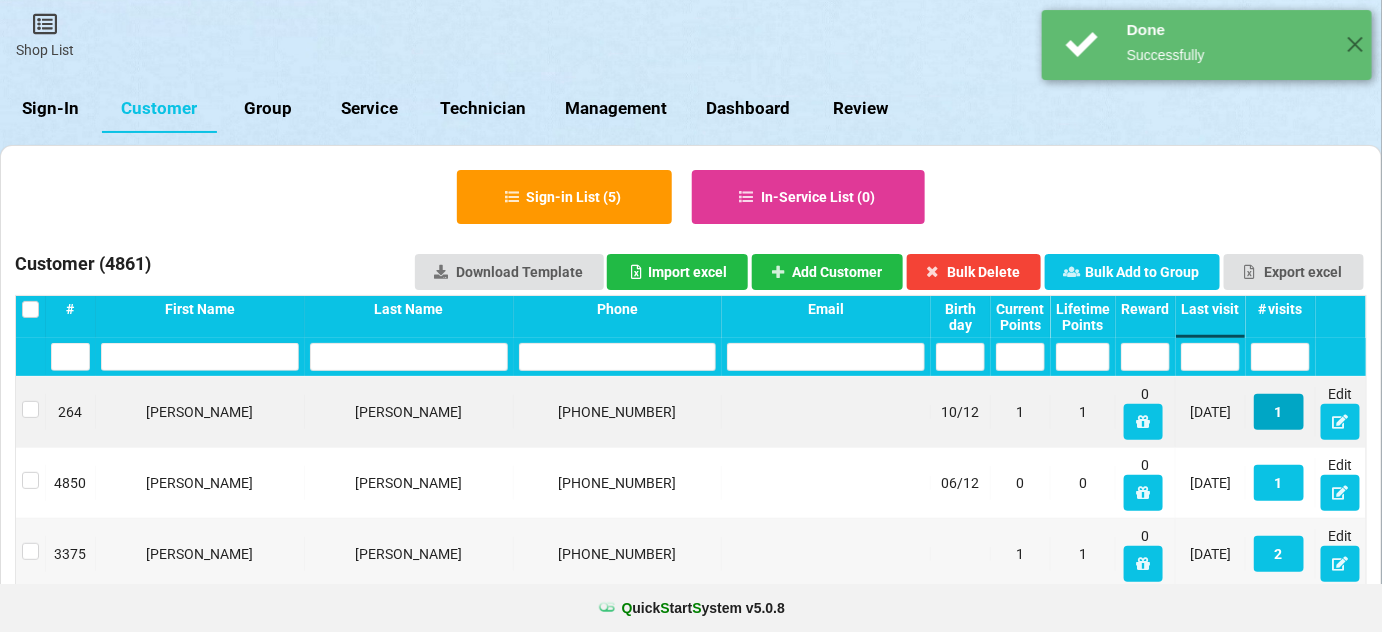 click on "1" at bounding box center [1279, 412] 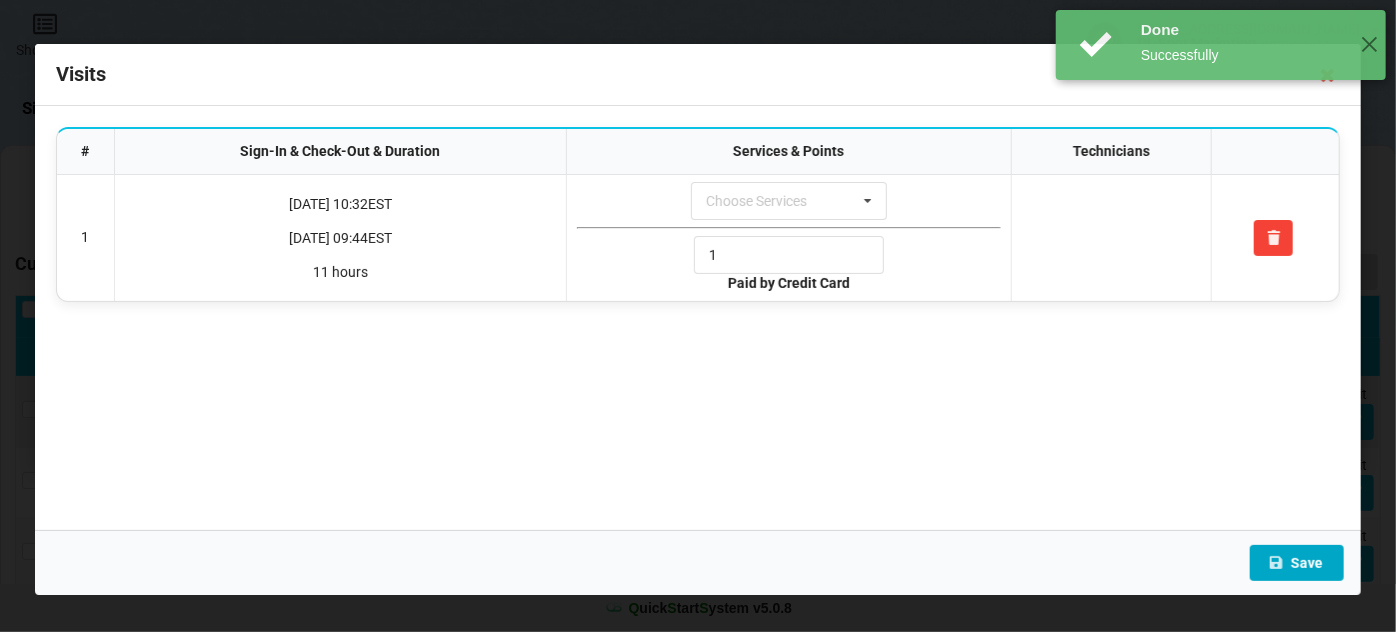 click on "Save" at bounding box center (1297, 563) 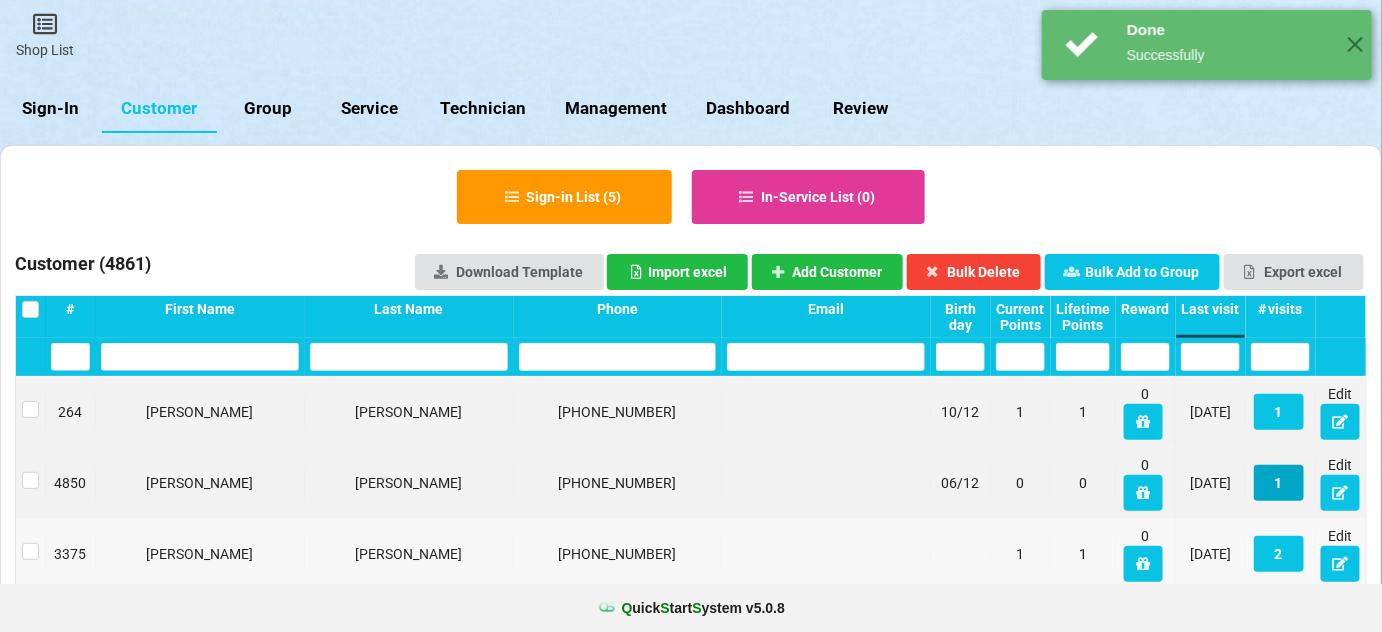 click on "1" at bounding box center [1279, 483] 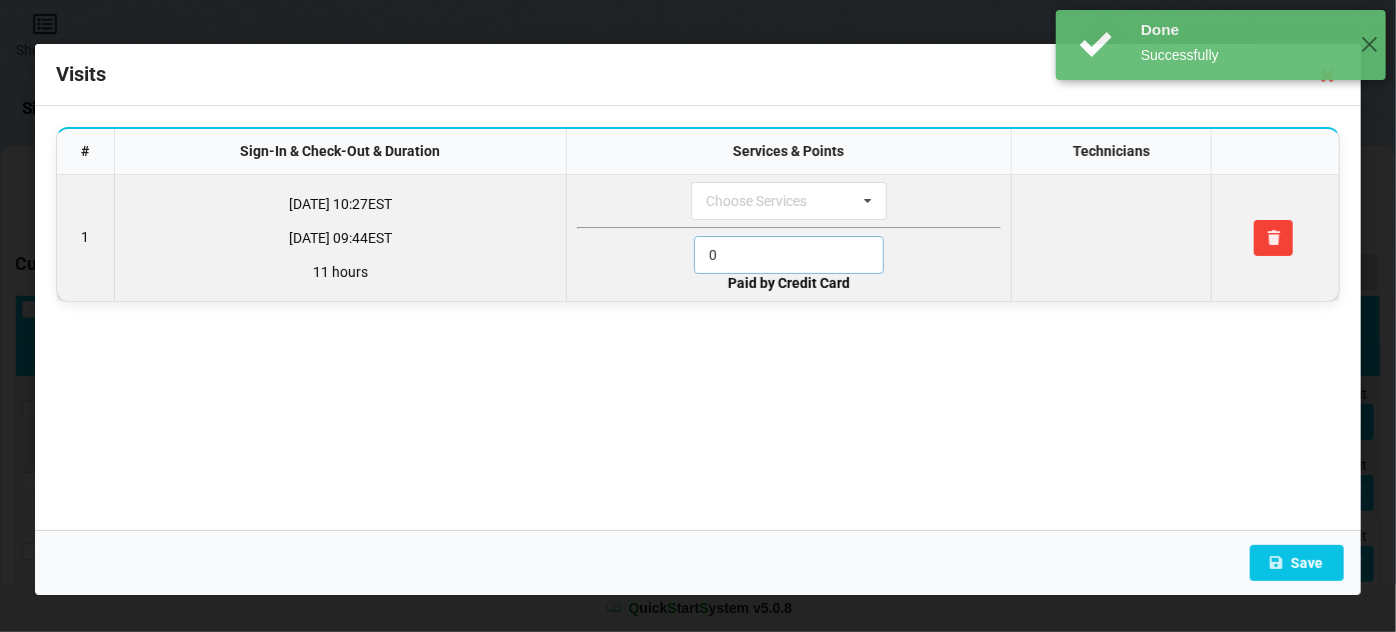 click on "0" at bounding box center [789, 255] 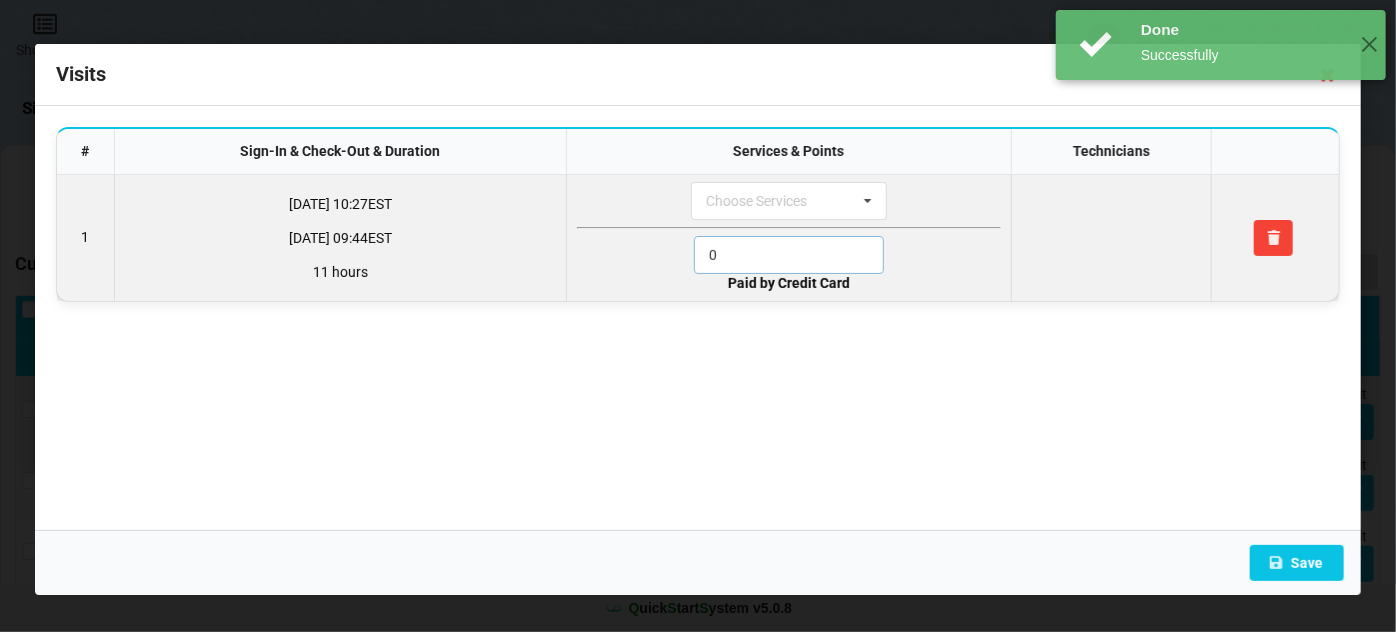 click on "0" at bounding box center (789, 255) 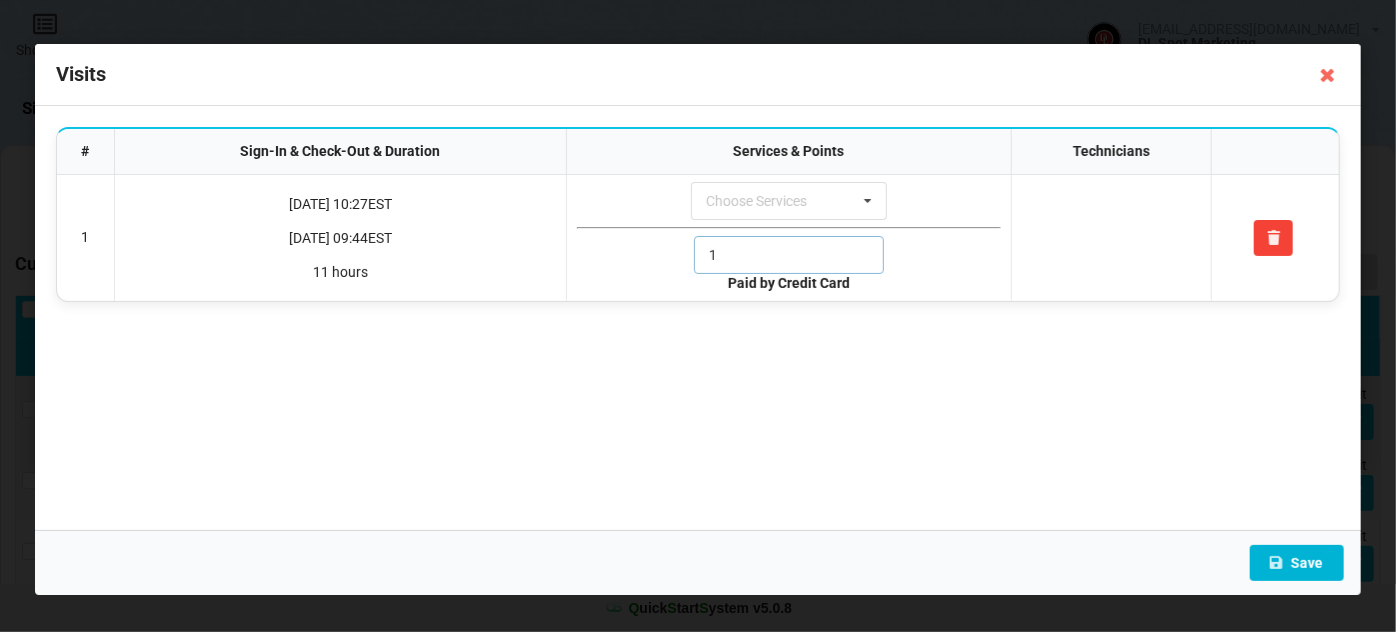type on "1" 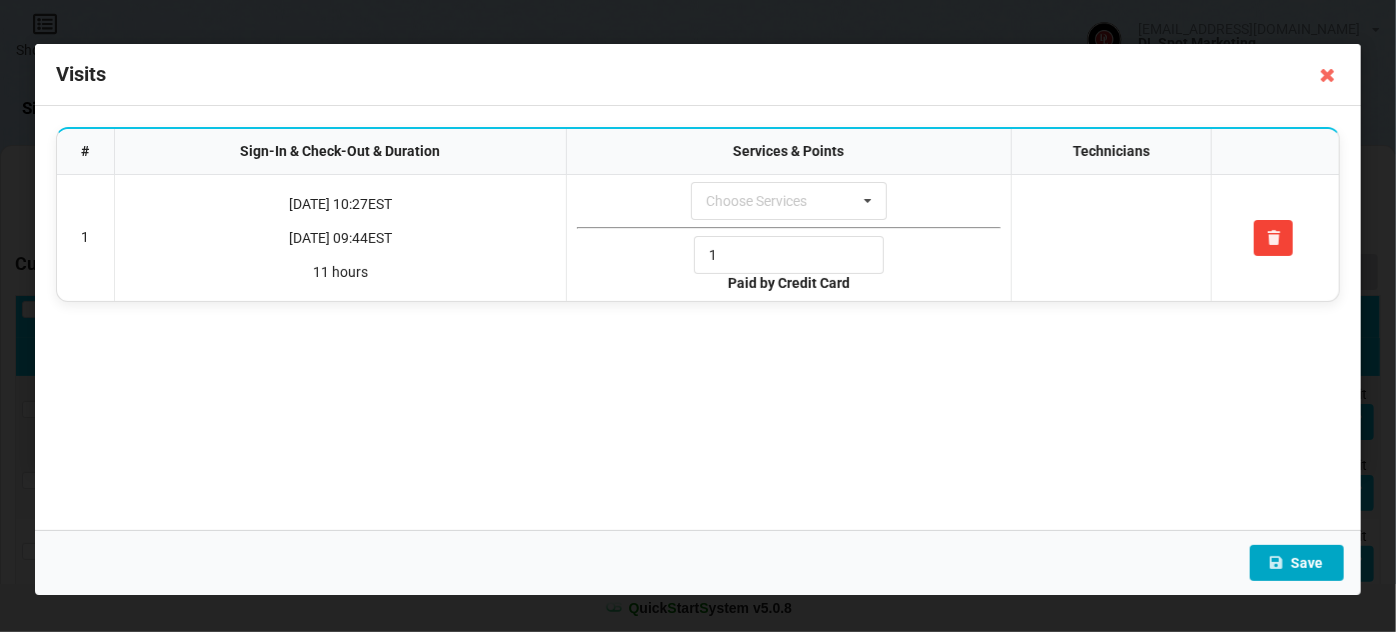 click on "Save" at bounding box center (1297, 563) 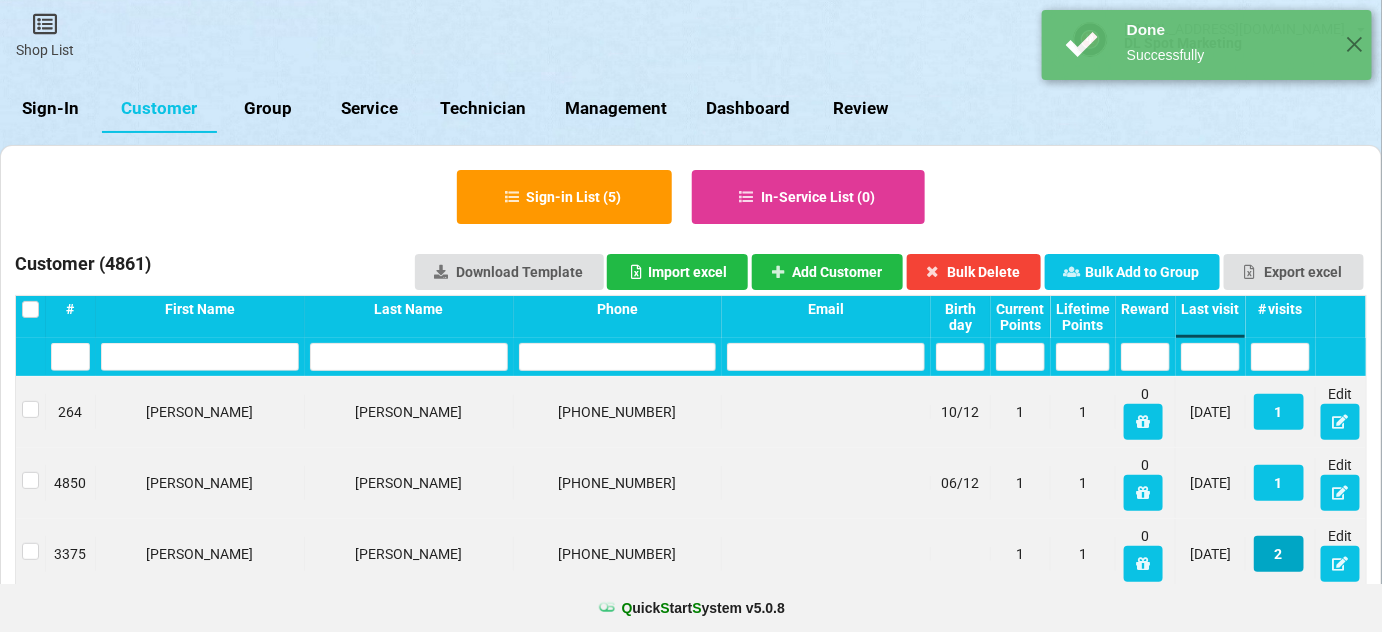 click on "2" at bounding box center (1279, 554) 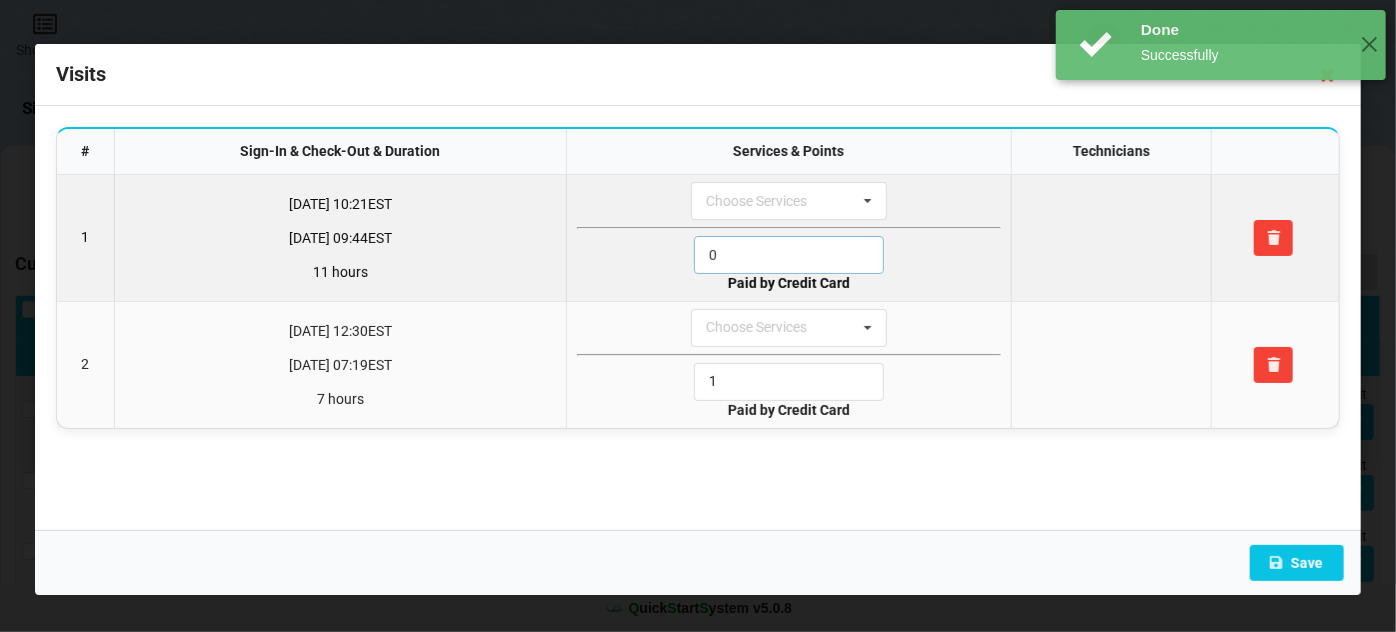 click on "0" at bounding box center [789, 255] 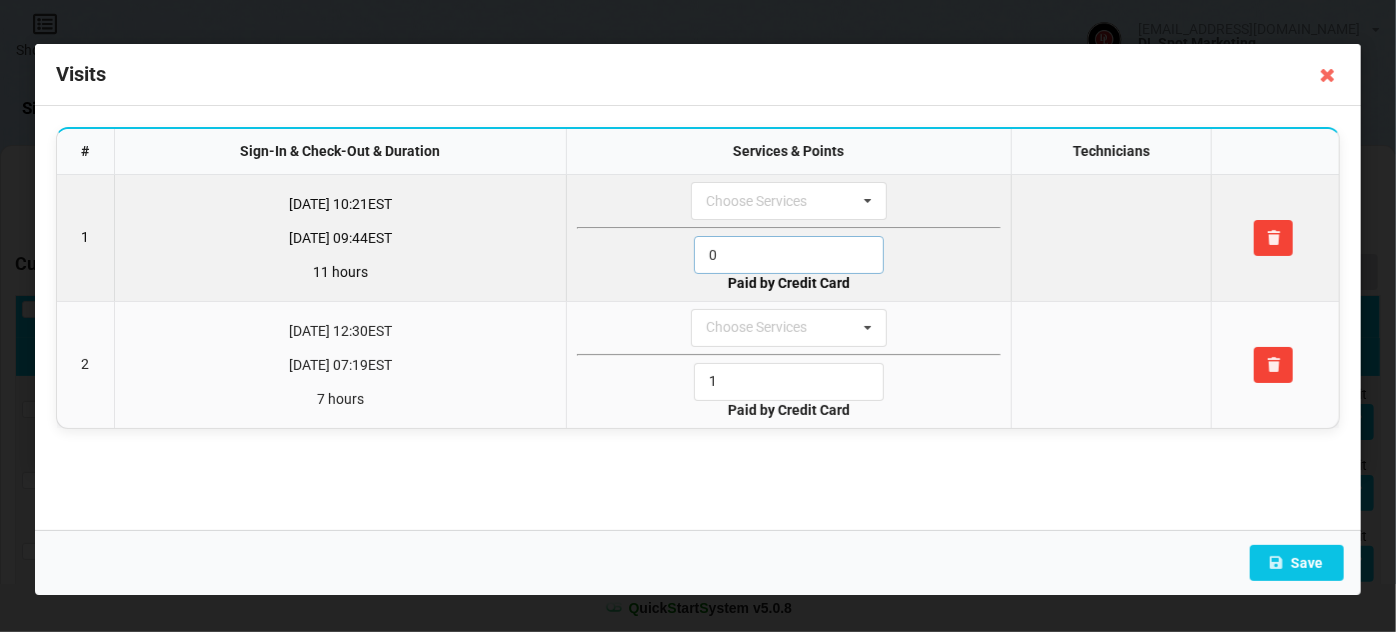 click on "0" at bounding box center [789, 255] 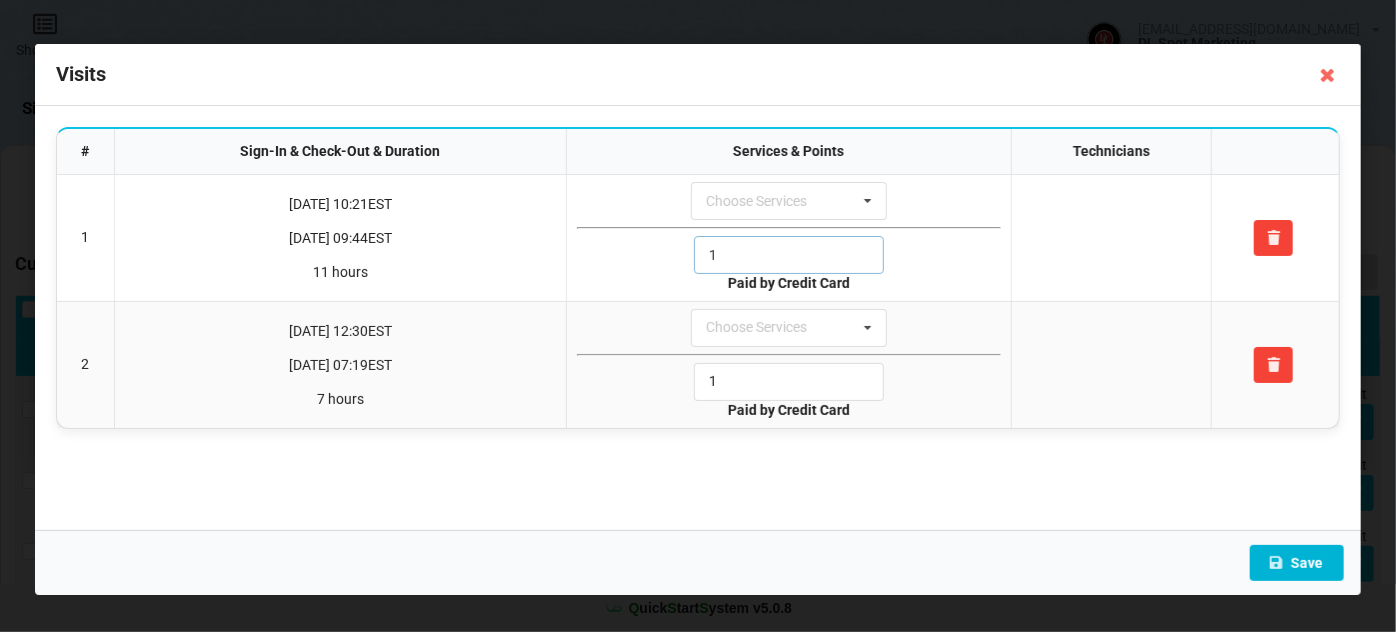 type on "1" 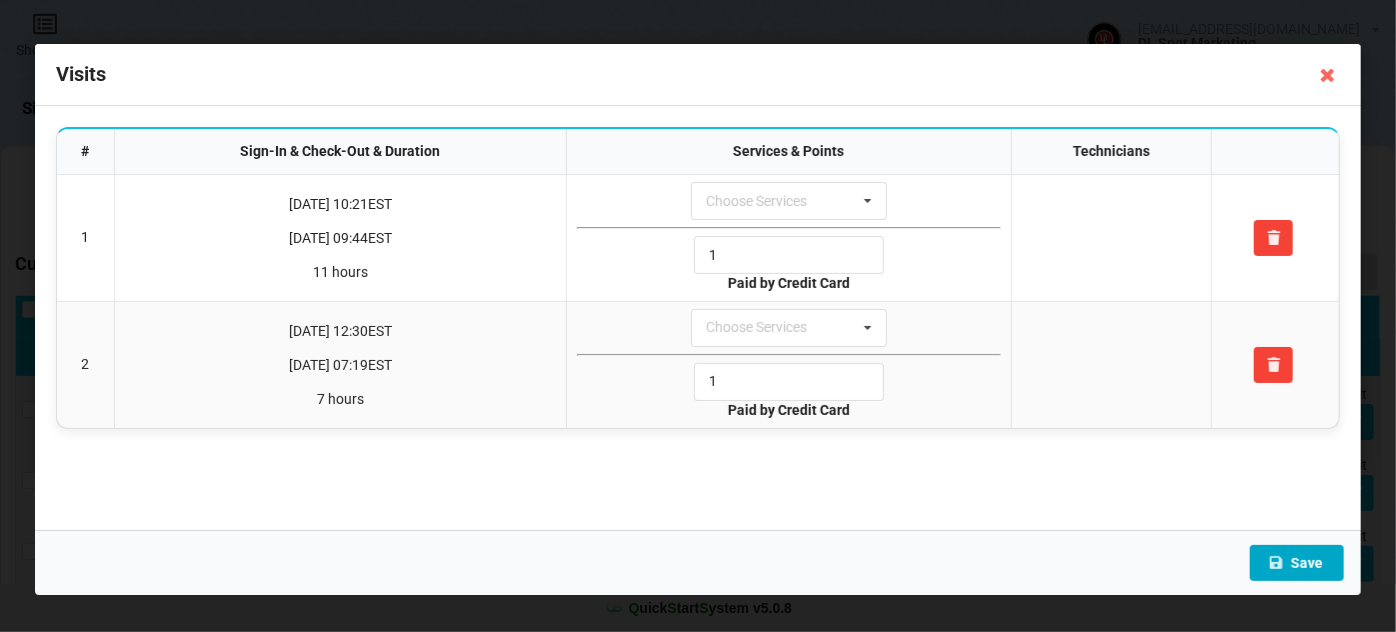 click on "Save" at bounding box center (1297, 563) 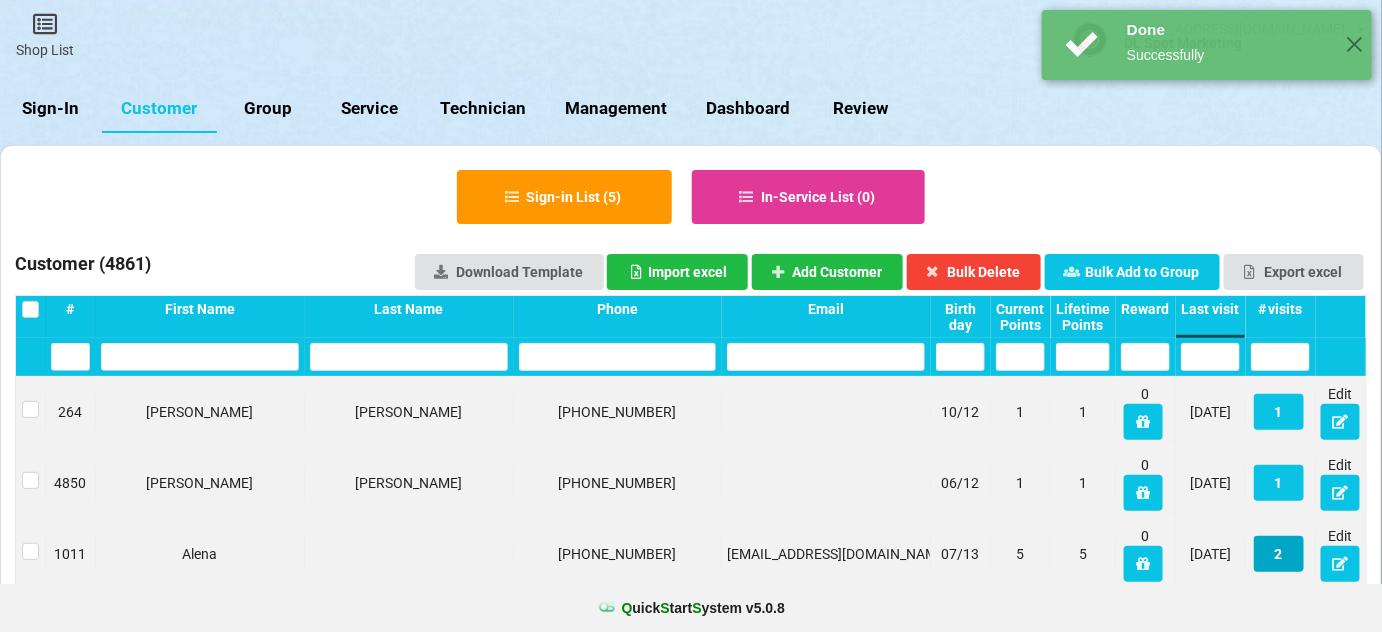 click on "2" at bounding box center (1279, 554) 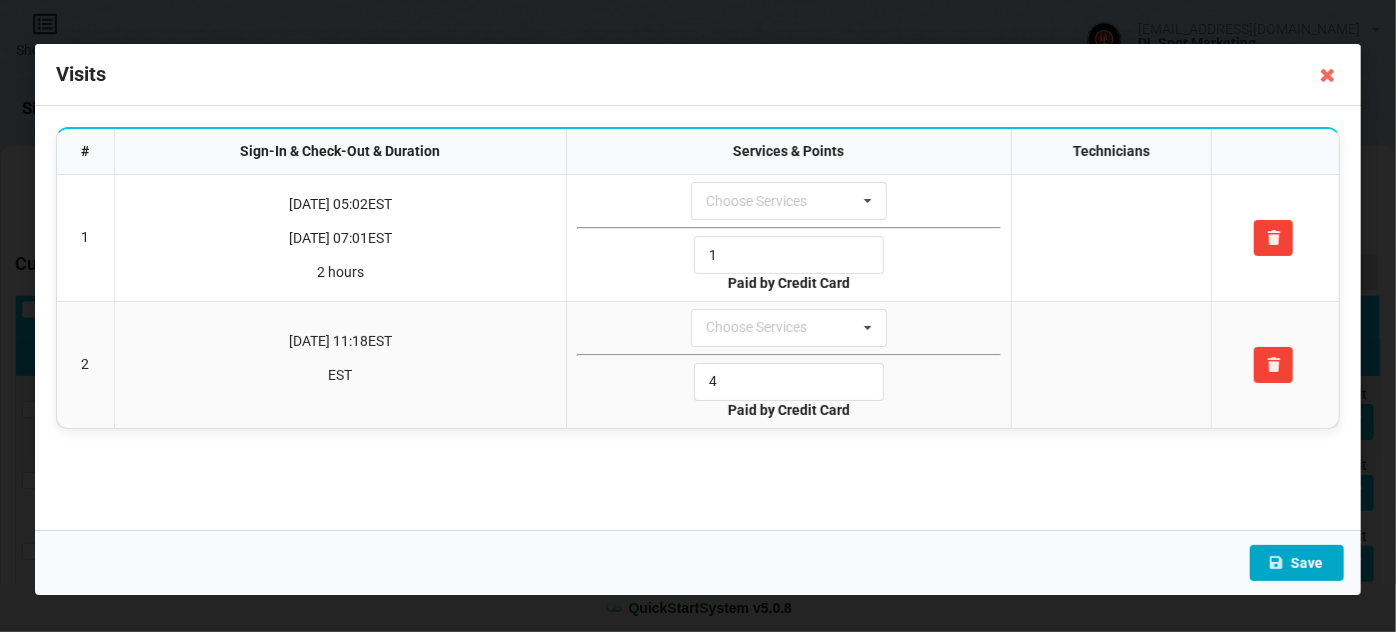 click on "Save" at bounding box center [1297, 563] 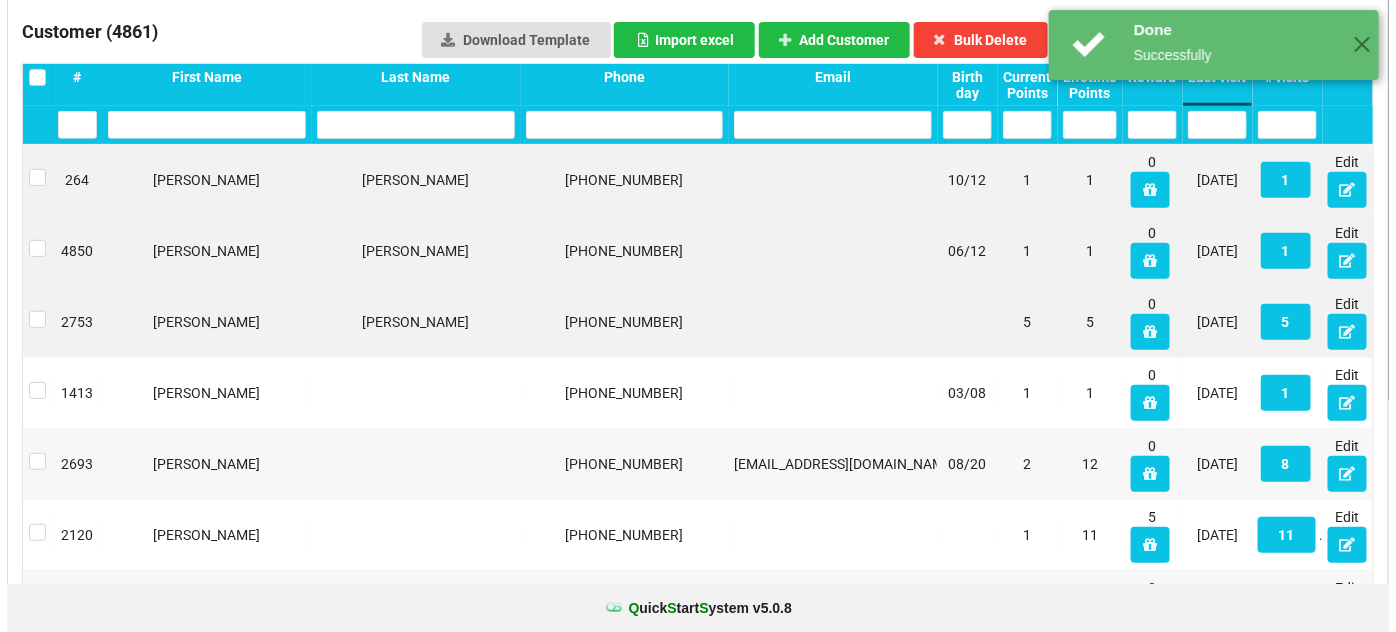 scroll, scrollTop: 242, scrollLeft: 0, axis: vertical 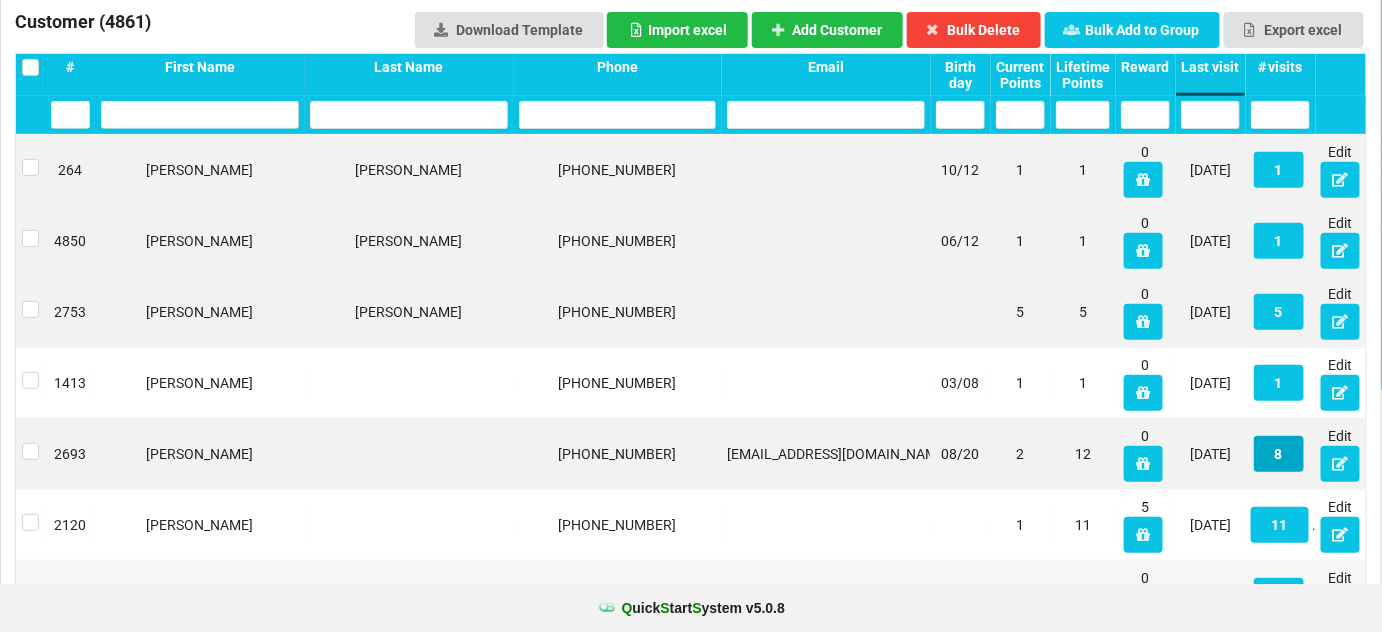 click on "8" at bounding box center [1264, 445] 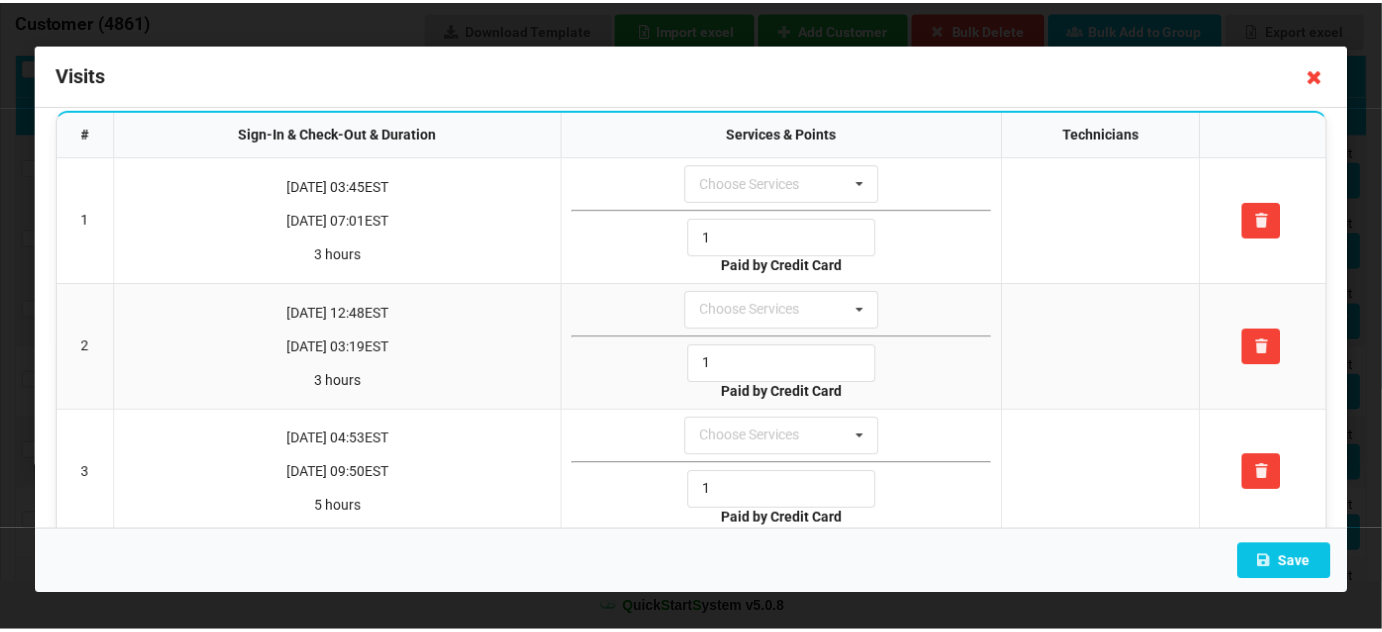 scroll, scrollTop: 0, scrollLeft: 0, axis: both 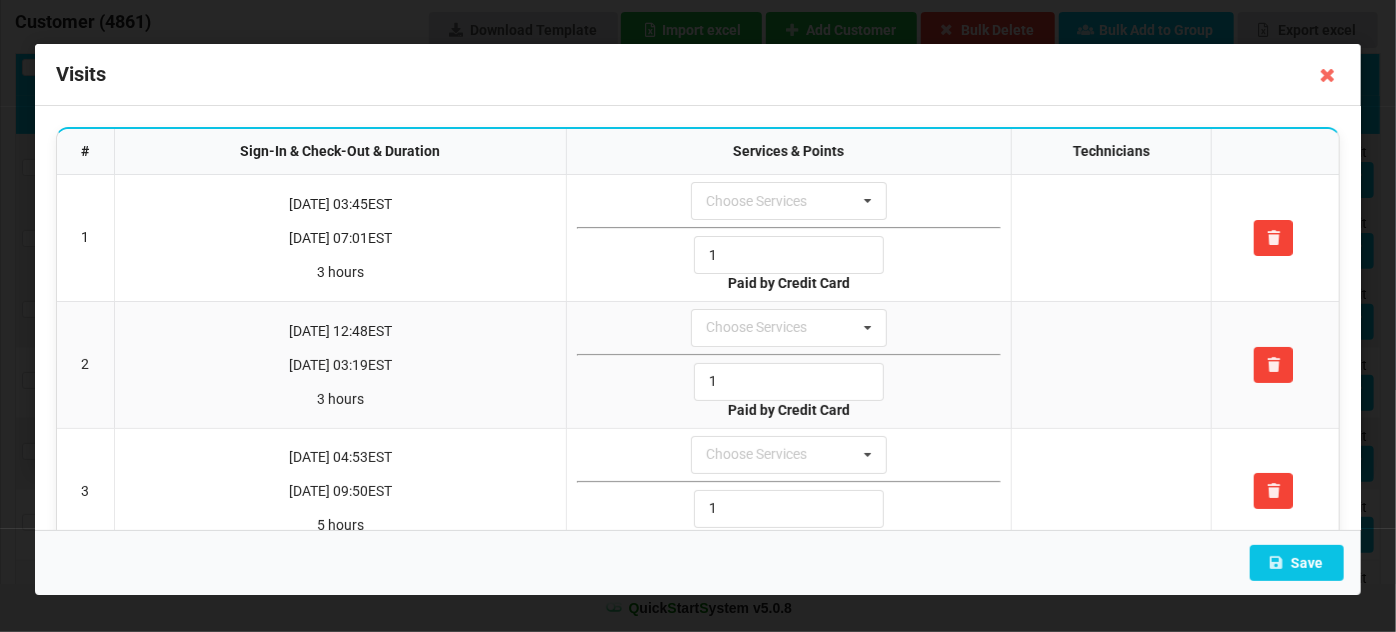 click at bounding box center [1328, 75] 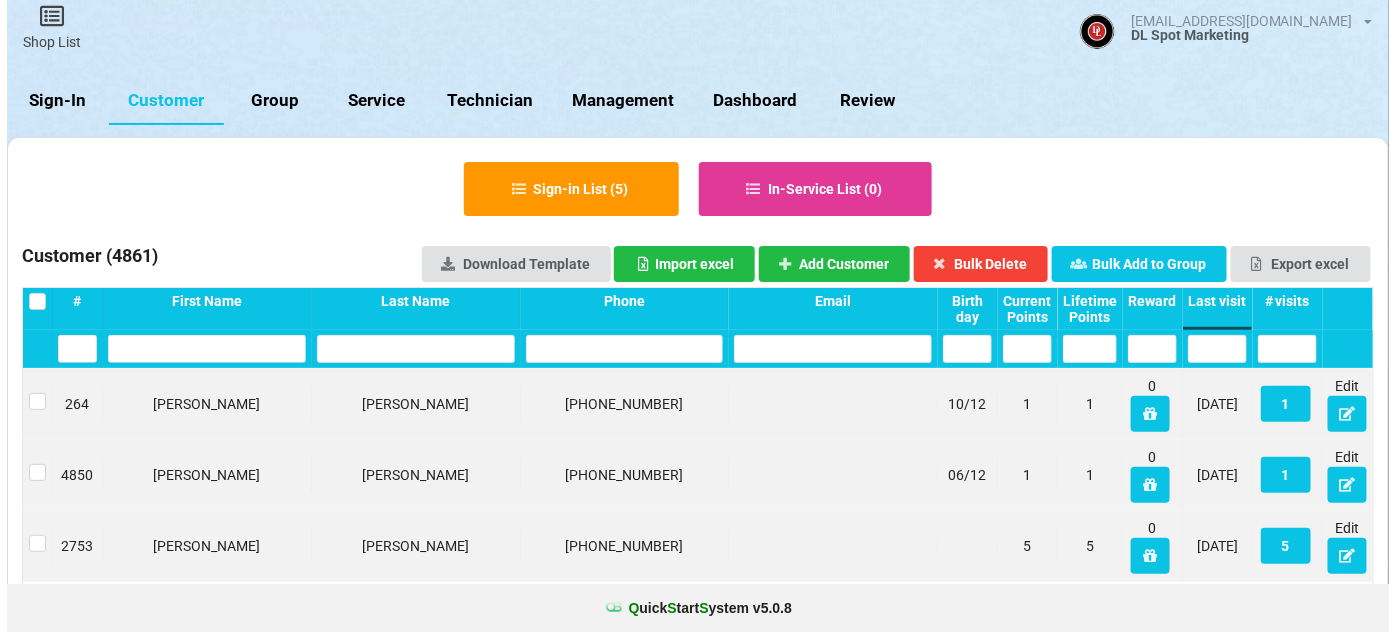 scroll, scrollTop: 0, scrollLeft: 0, axis: both 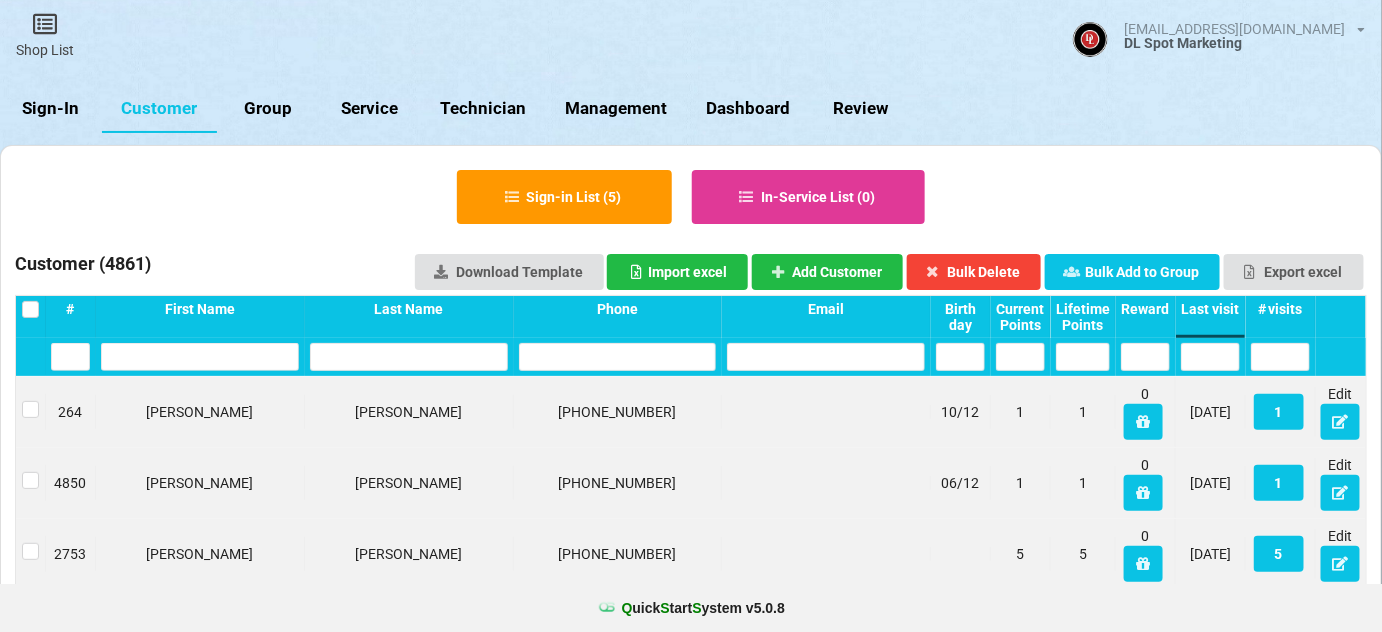 click on "Sign-In" at bounding box center (51, 109) 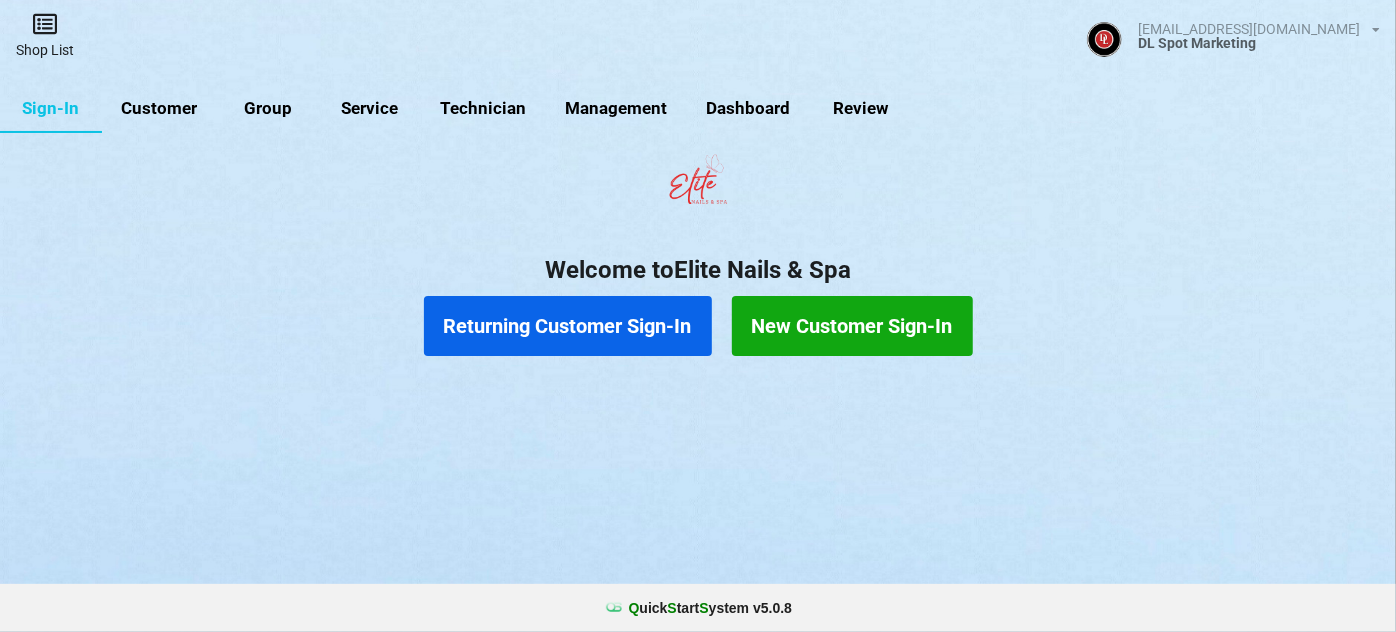 click on "Shop List" at bounding box center [45, 35] 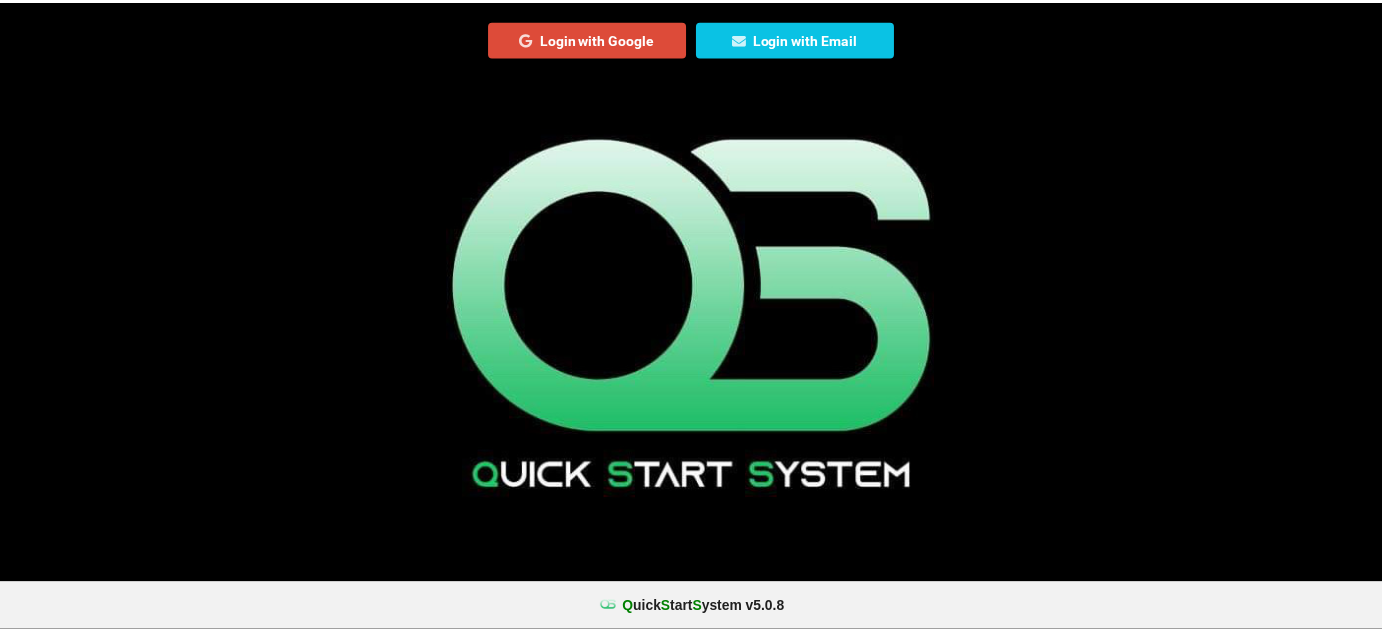 scroll, scrollTop: 0, scrollLeft: 0, axis: both 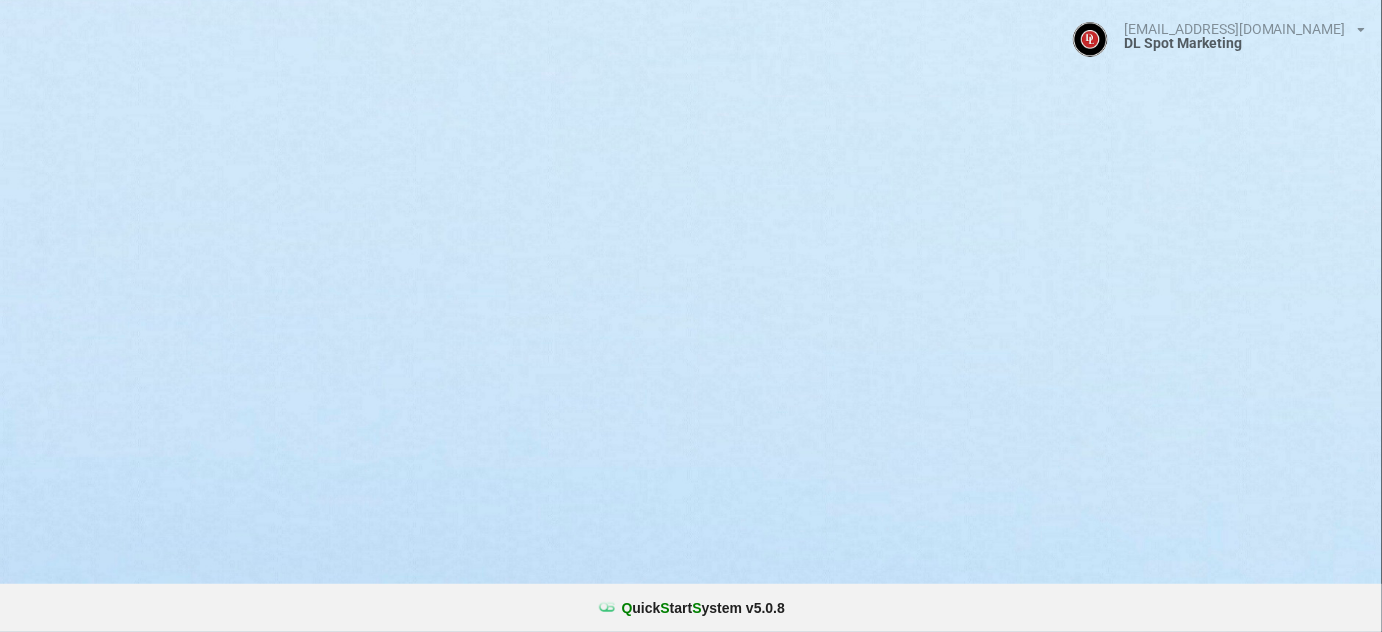 select on "25" 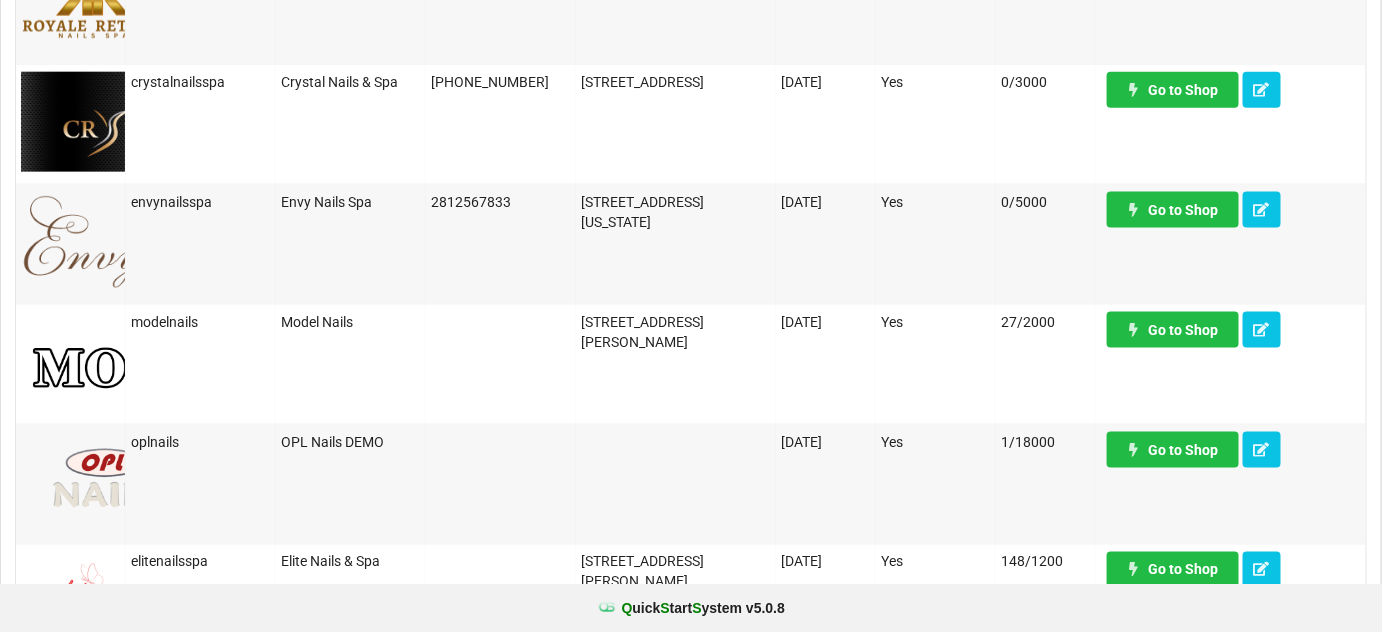 scroll, scrollTop: 969, scrollLeft: 0, axis: vertical 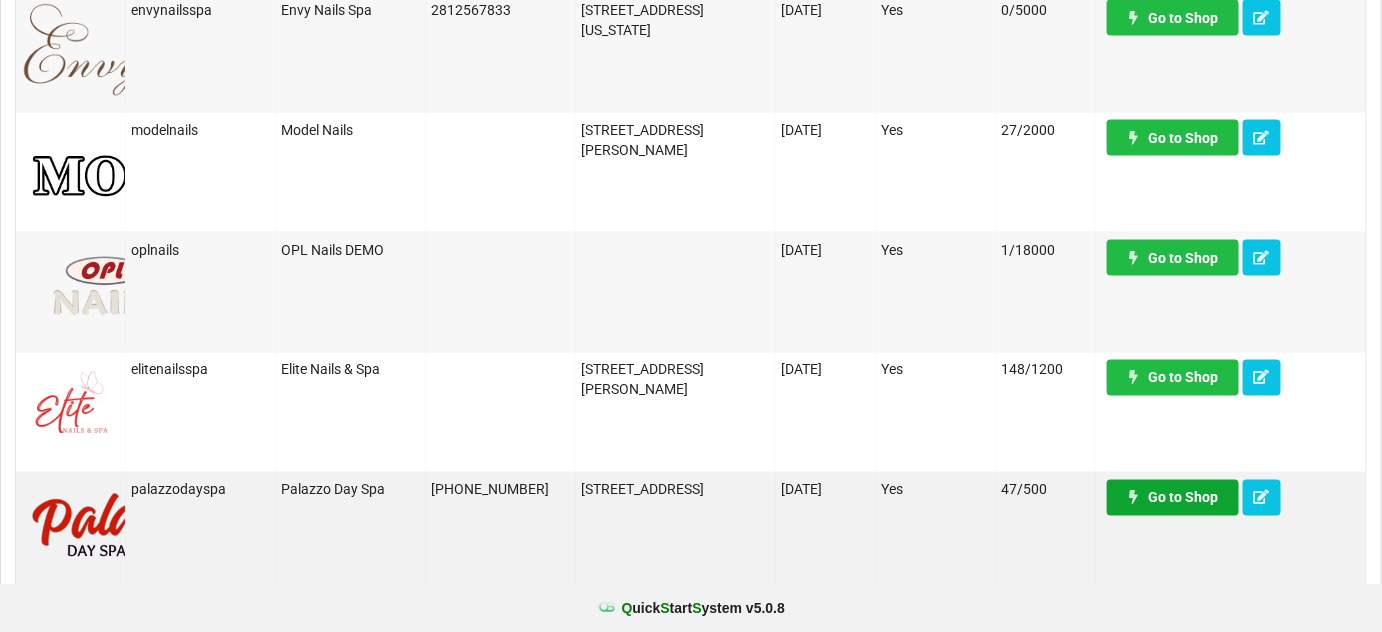 click on "Go to Shop" at bounding box center [1173, 498] 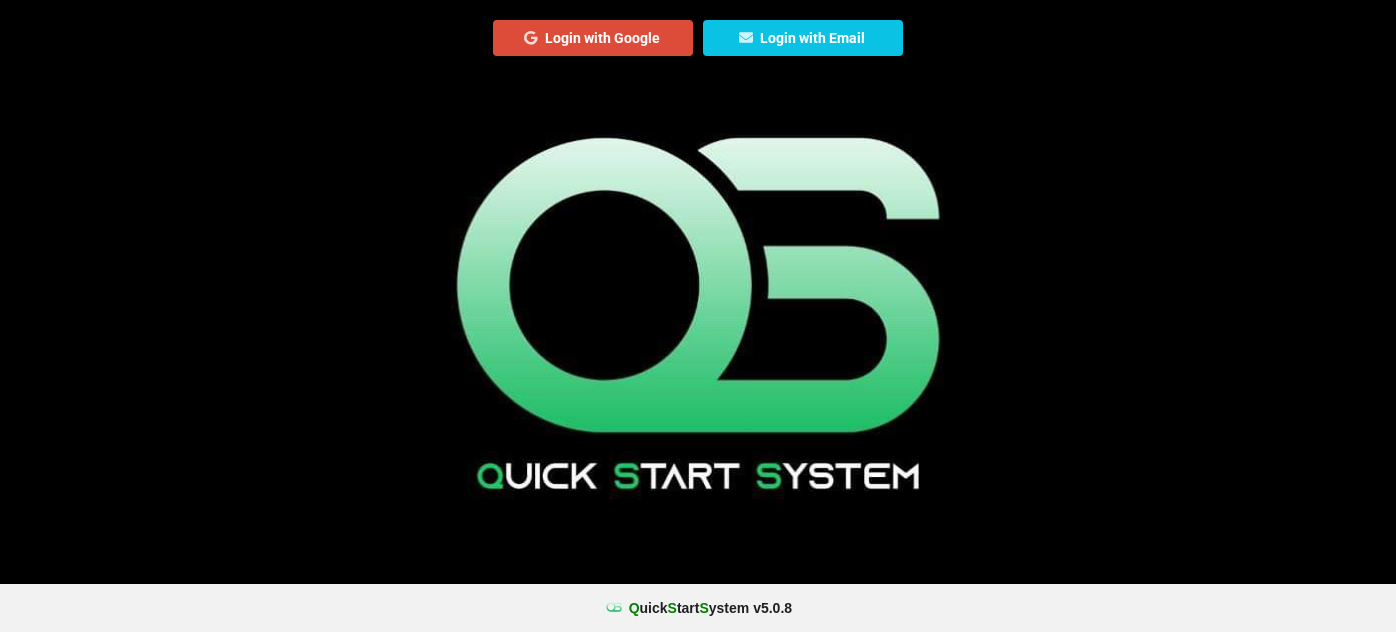 scroll, scrollTop: 0, scrollLeft: 0, axis: both 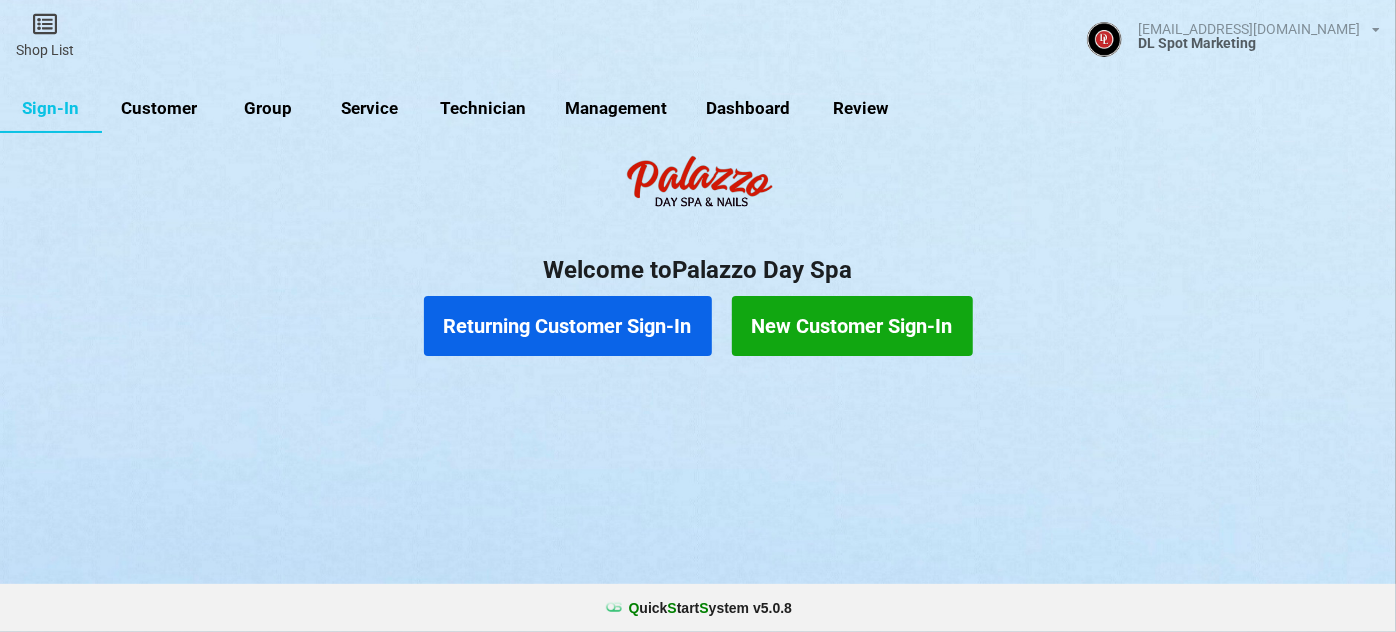 click on "Customer" at bounding box center [159, 109] 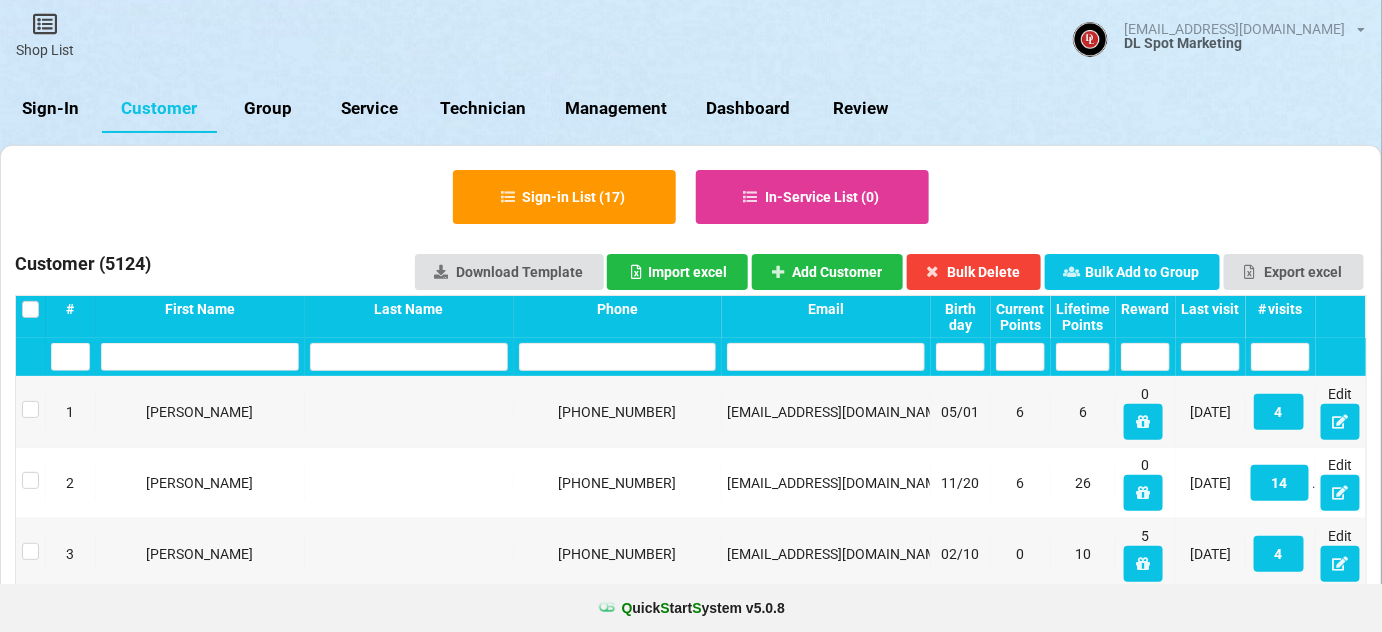 click on "Last visit" at bounding box center (1210, 309) 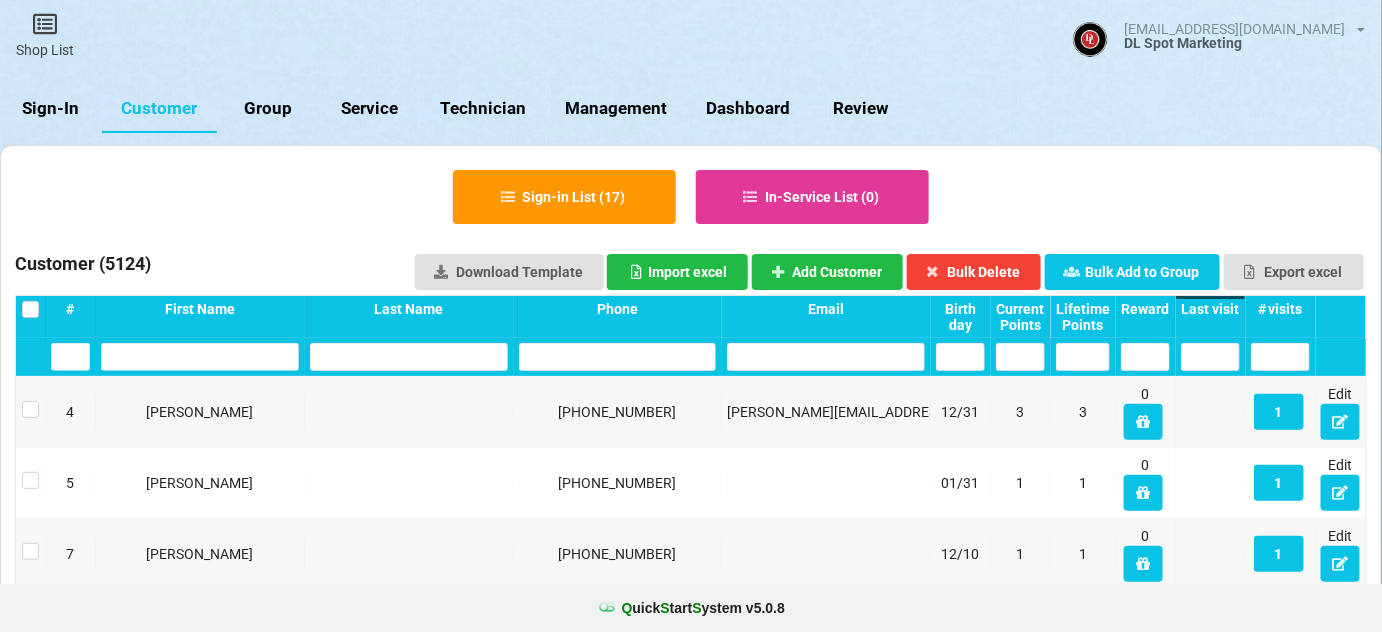 click on "Last visit" at bounding box center [1210, 309] 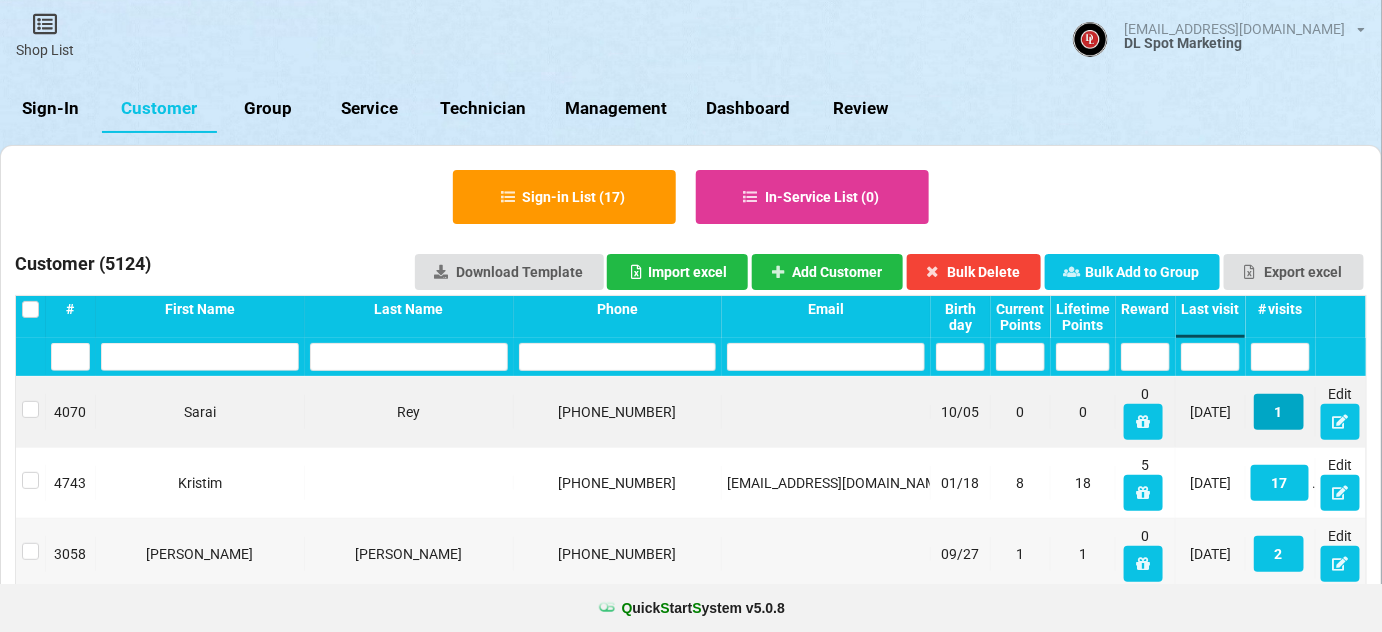 click on "1" at bounding box center (1279, 412) 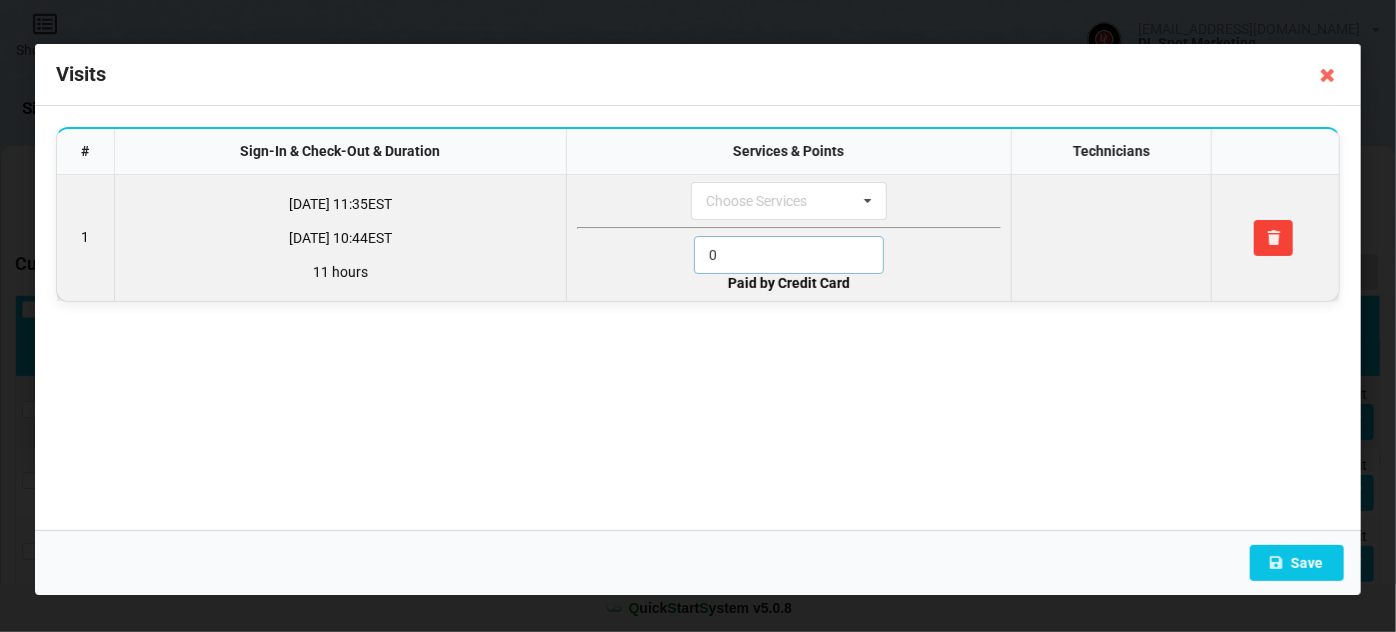click on "0" at bounding box center (789, 255) 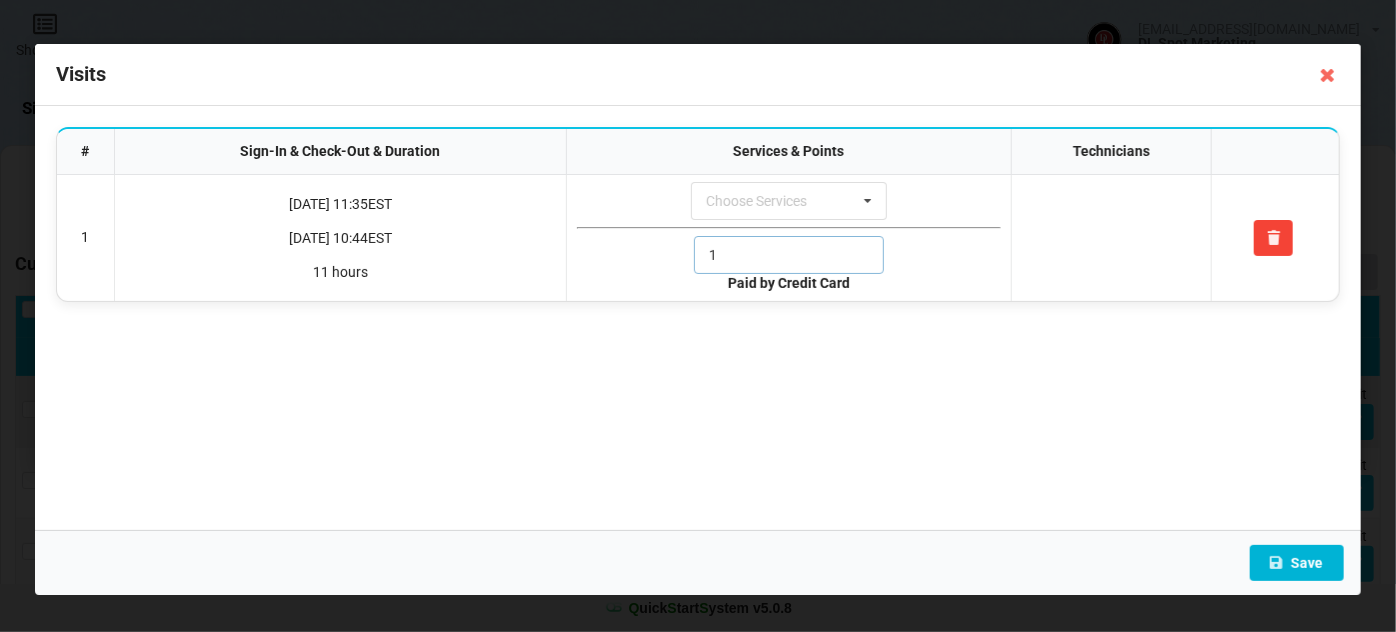 type on "1" 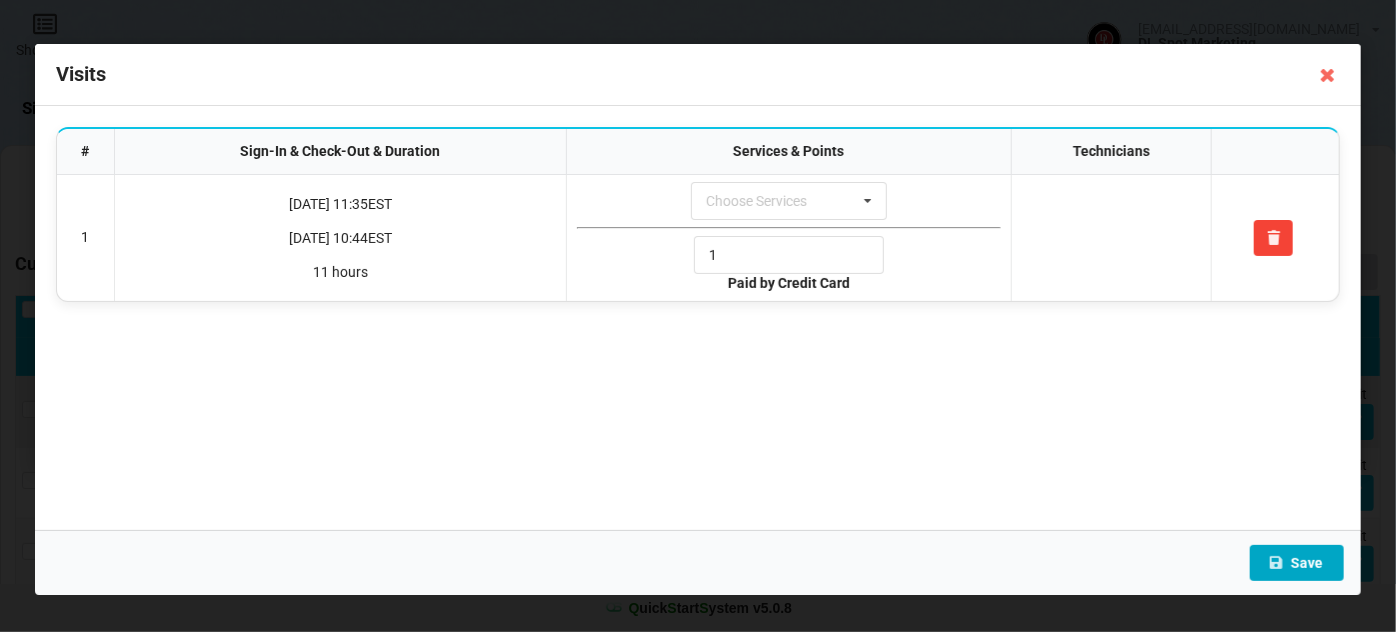 click on "Save" at bounding box center (1297, 563) 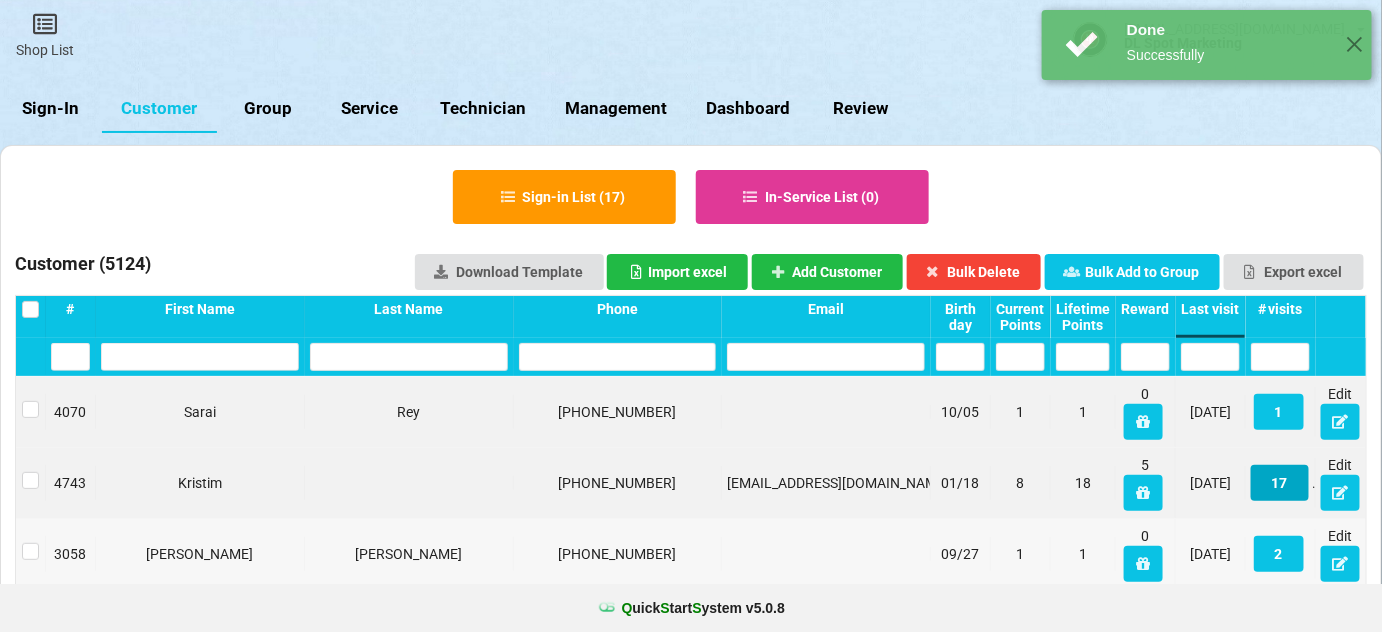 click on "17" at bounding box center (1280, 483) 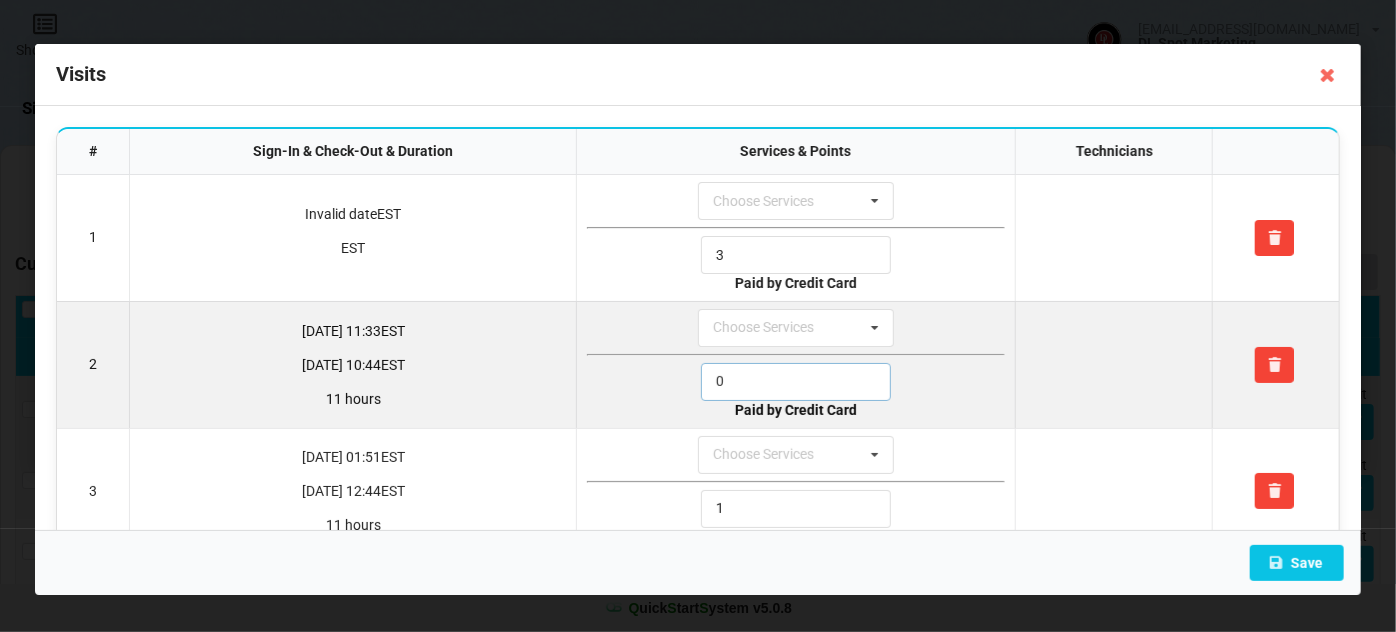 click on "0" at bounding box center [796, 382] 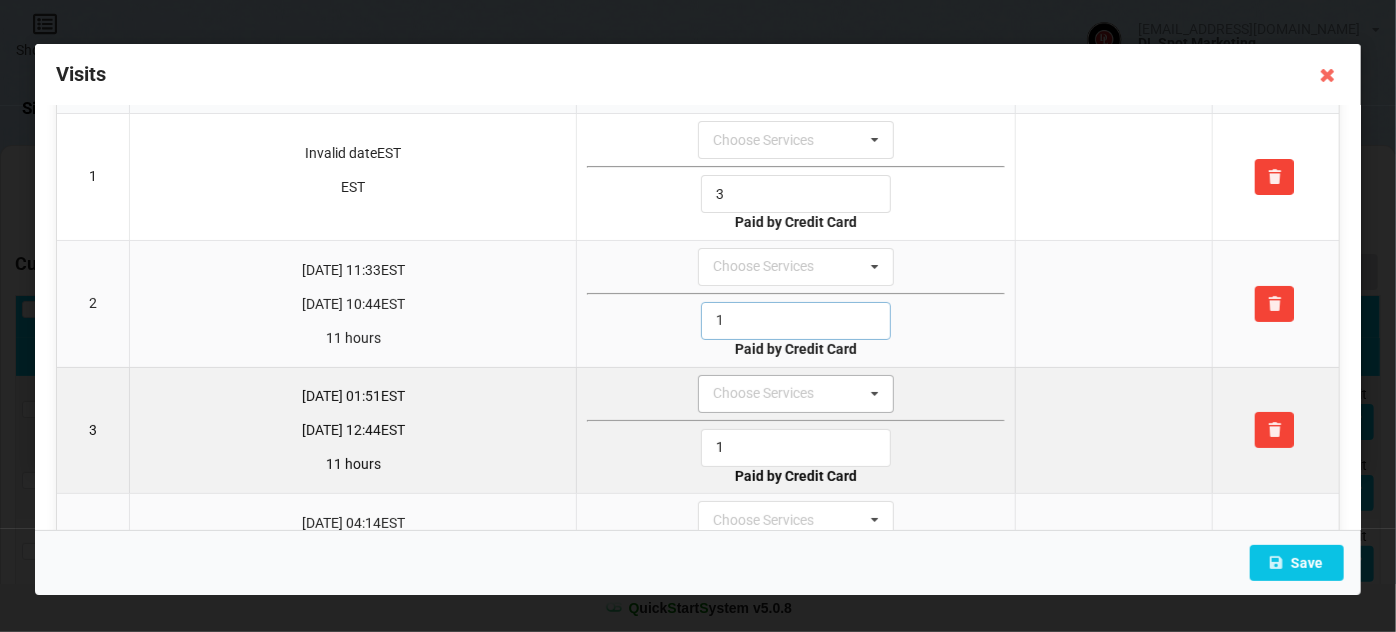 scroll, scrollTop: 363, scrollLeft: 0, axis: vertical 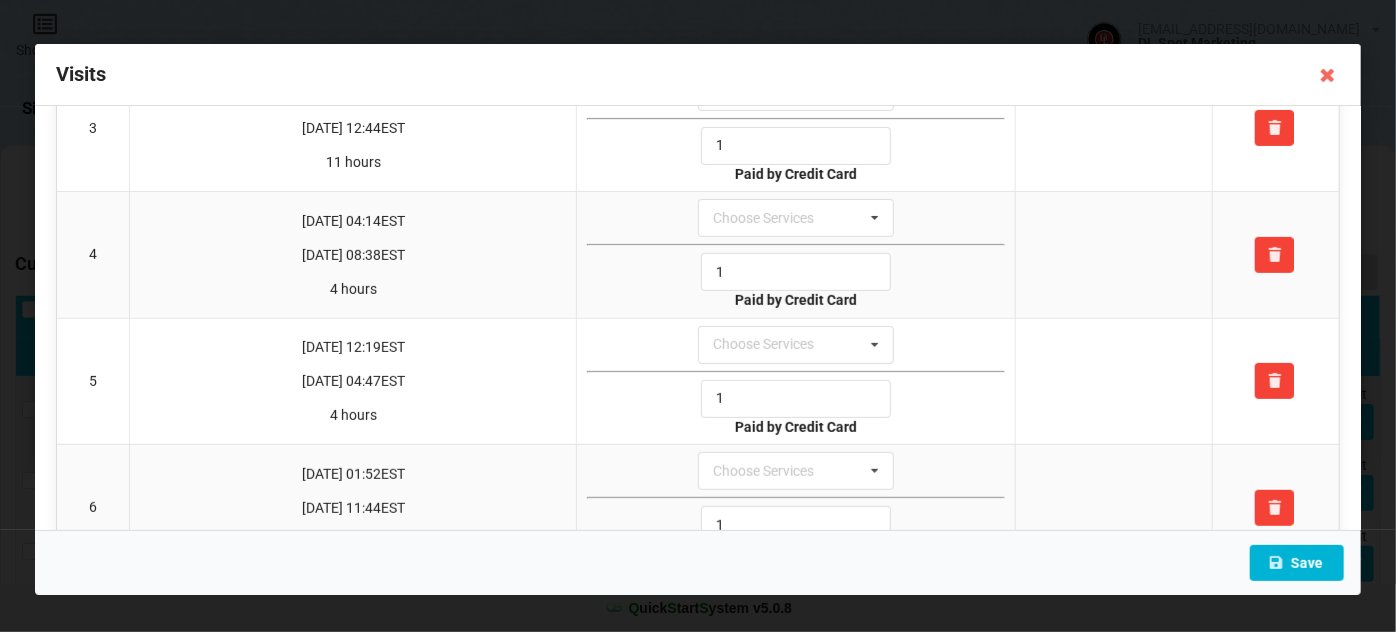type on "1" 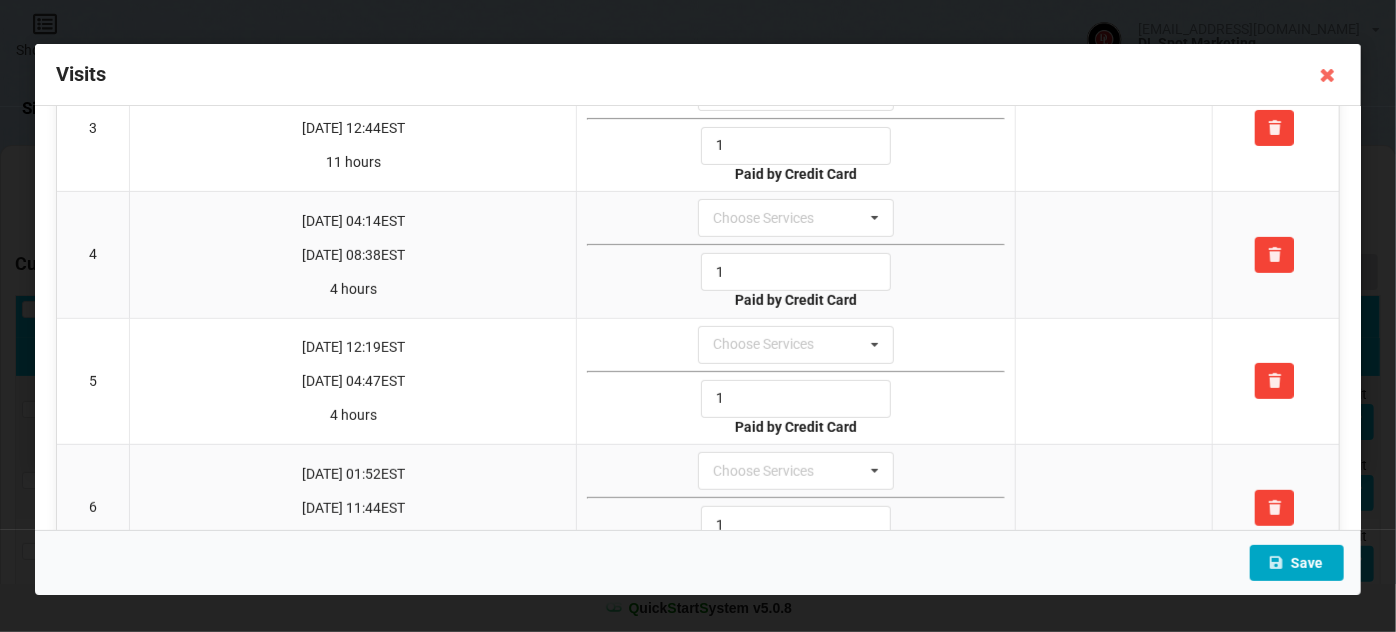 click on "Save" at bounding box center [1297, 563] 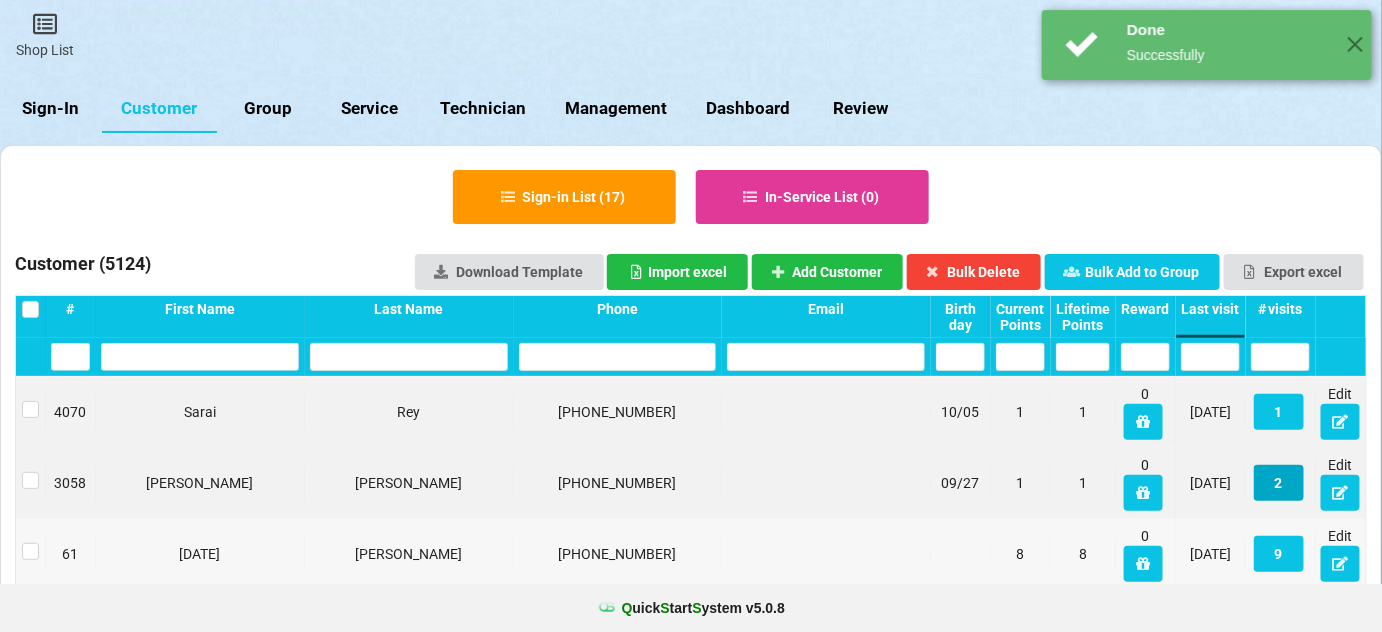 click on "2" at bounding box center [1279, 483] 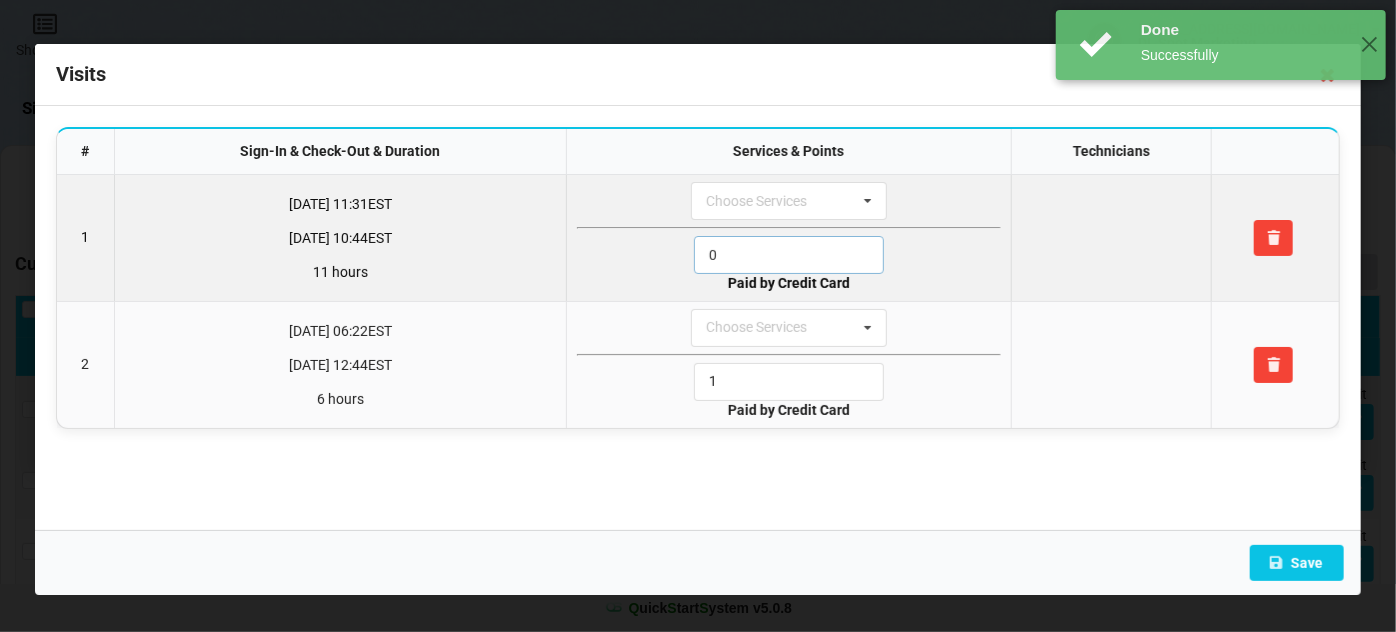 click on "0" at bounding box center (789, 255) 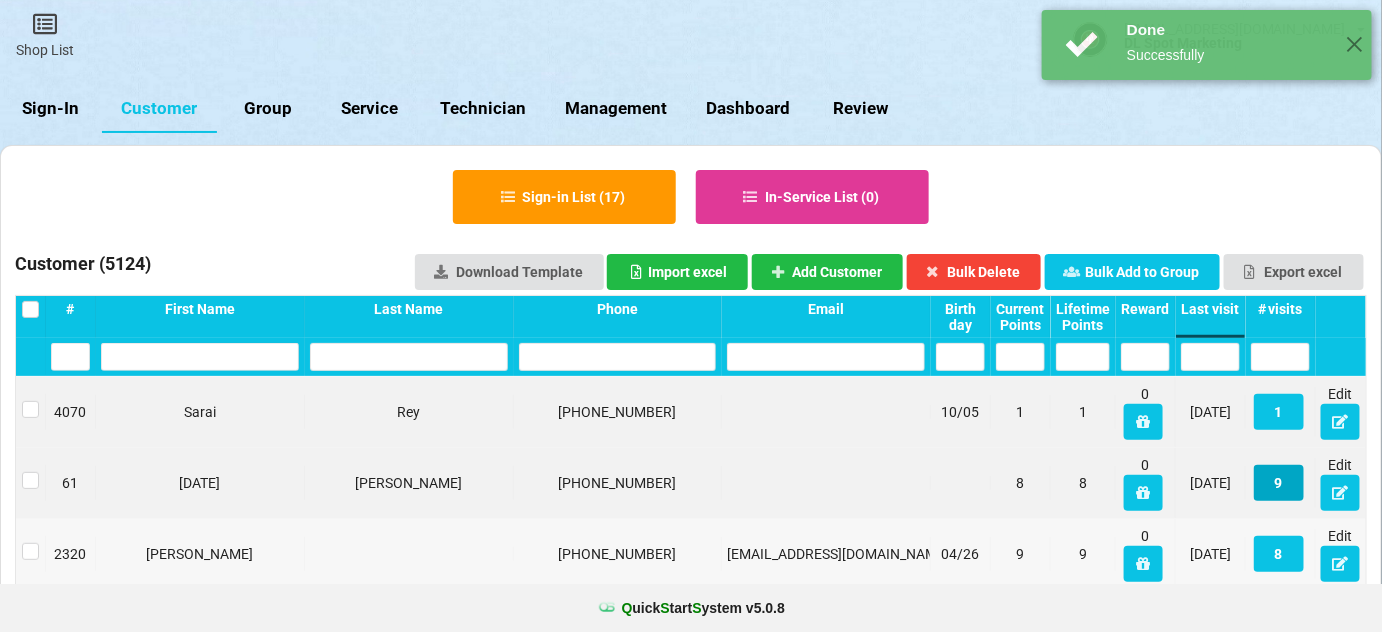 click on "9" at bounding box center [1279, 483] 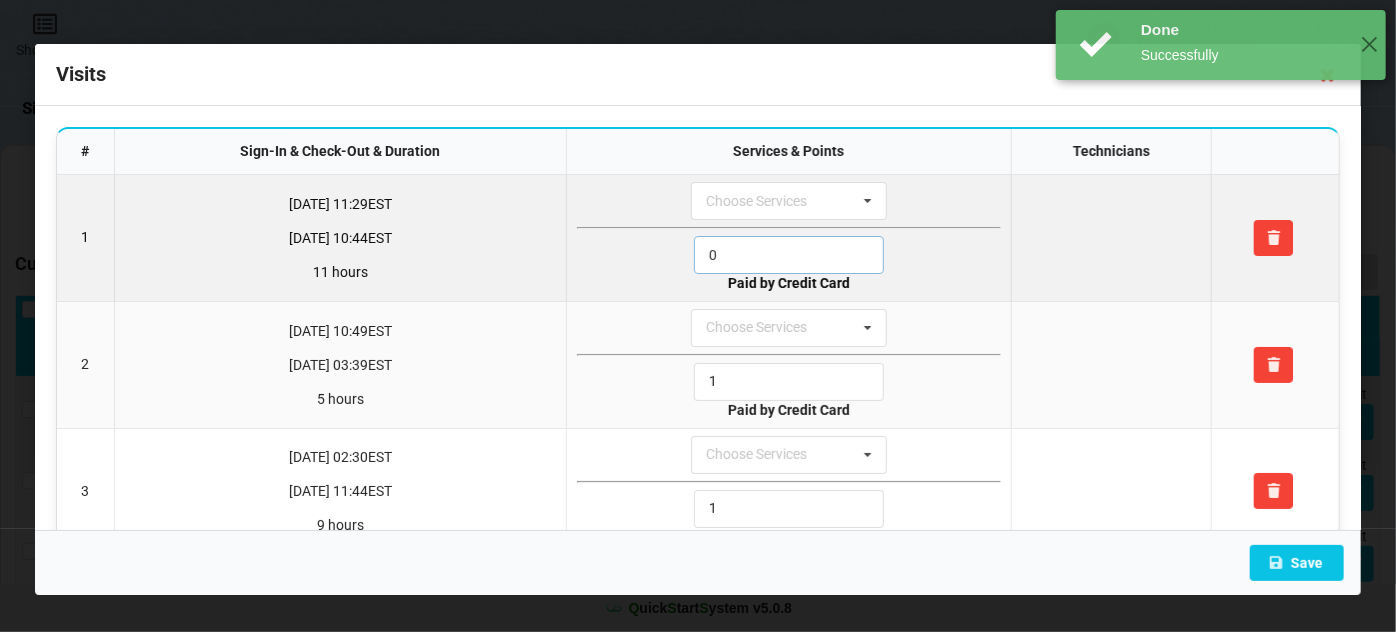 click on "0" at bounding box center (789, 255) 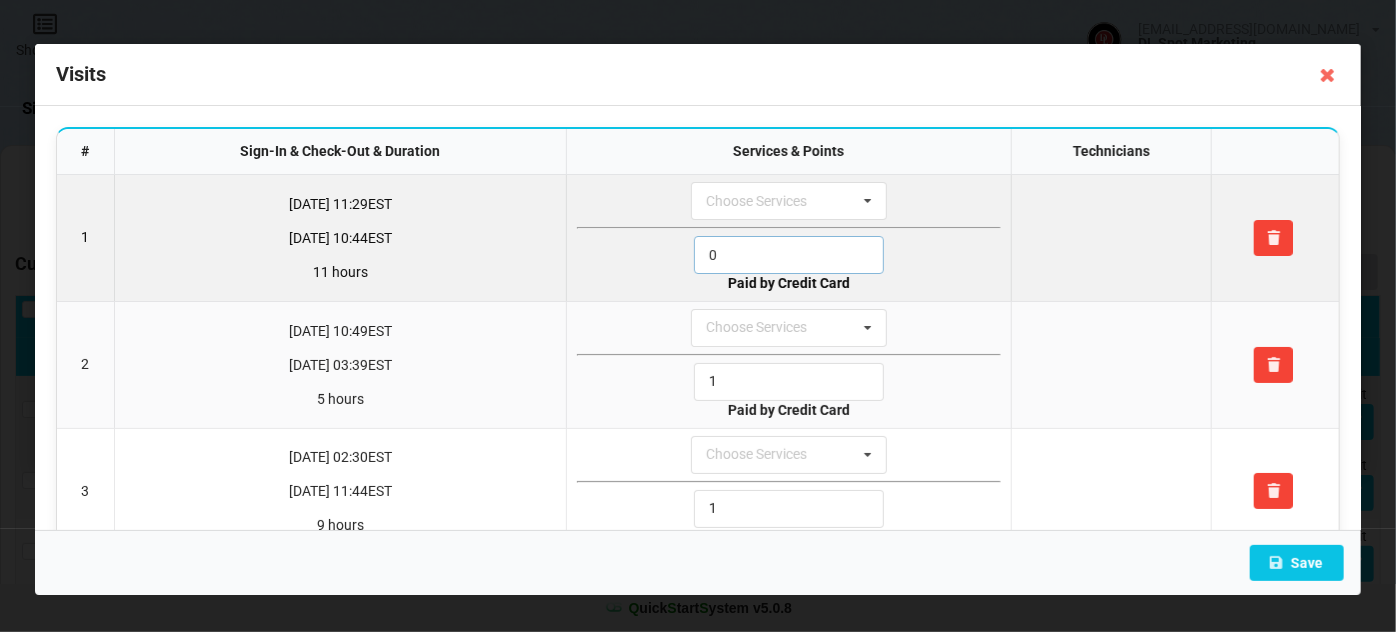 drag, startPoint x: 759, startPoint y: 247, endPoint x: 759, endPoint y: 263, distance: 16 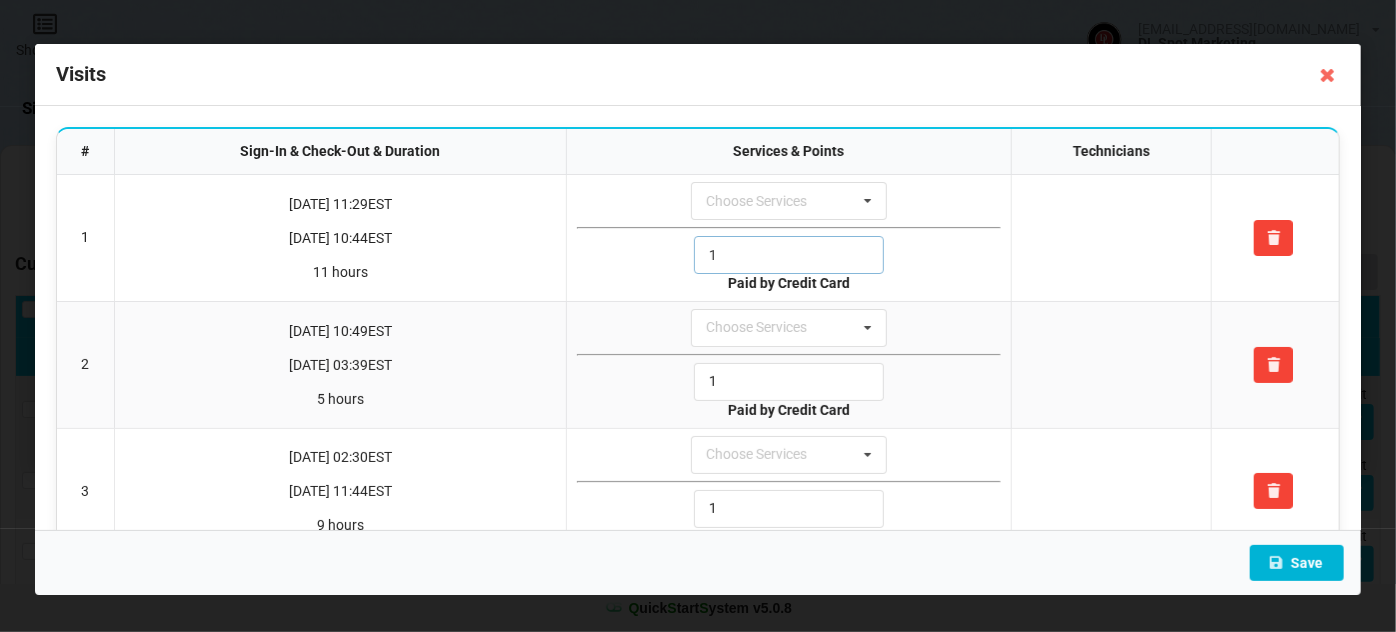 type on "1" 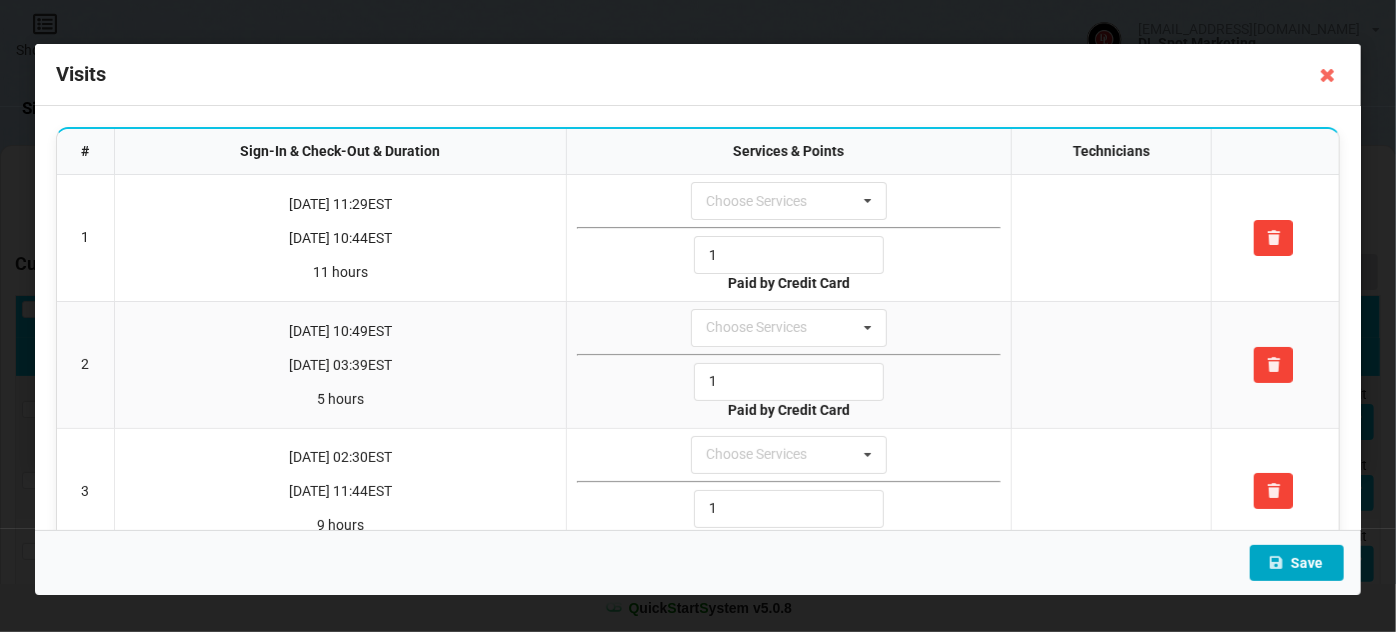 click at bounding box center [1276, 562] 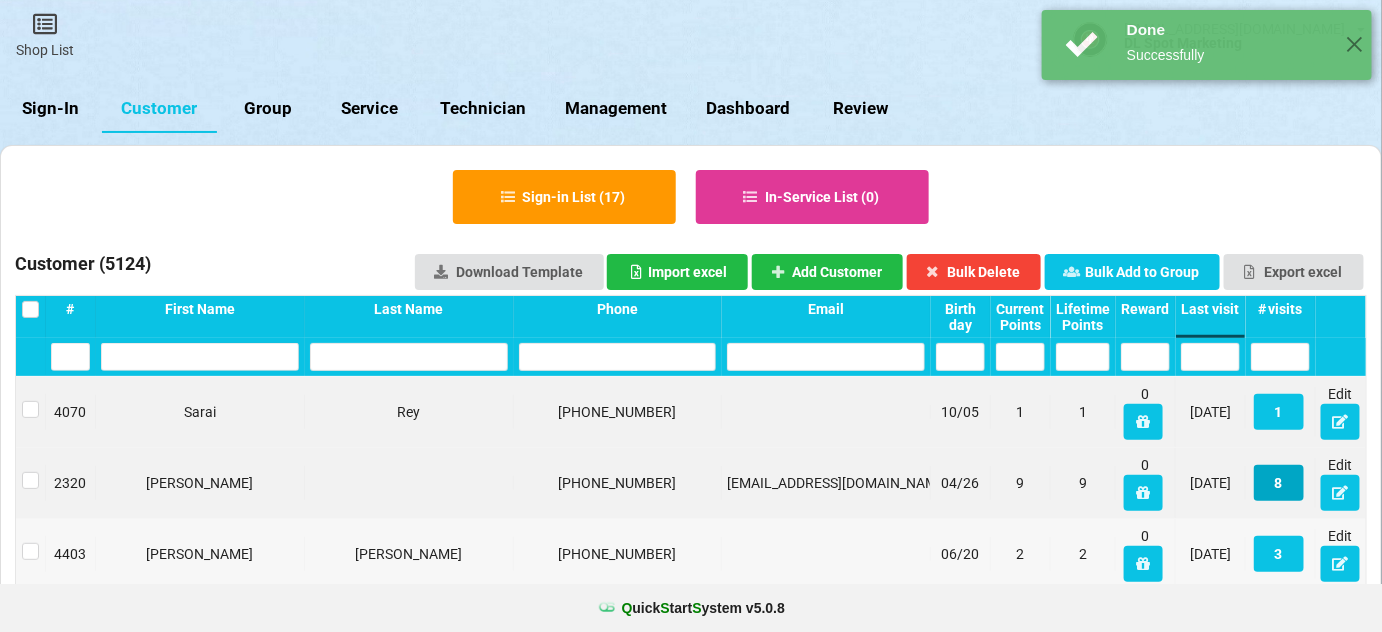 click on "8" at bounding box center (1279, 483) 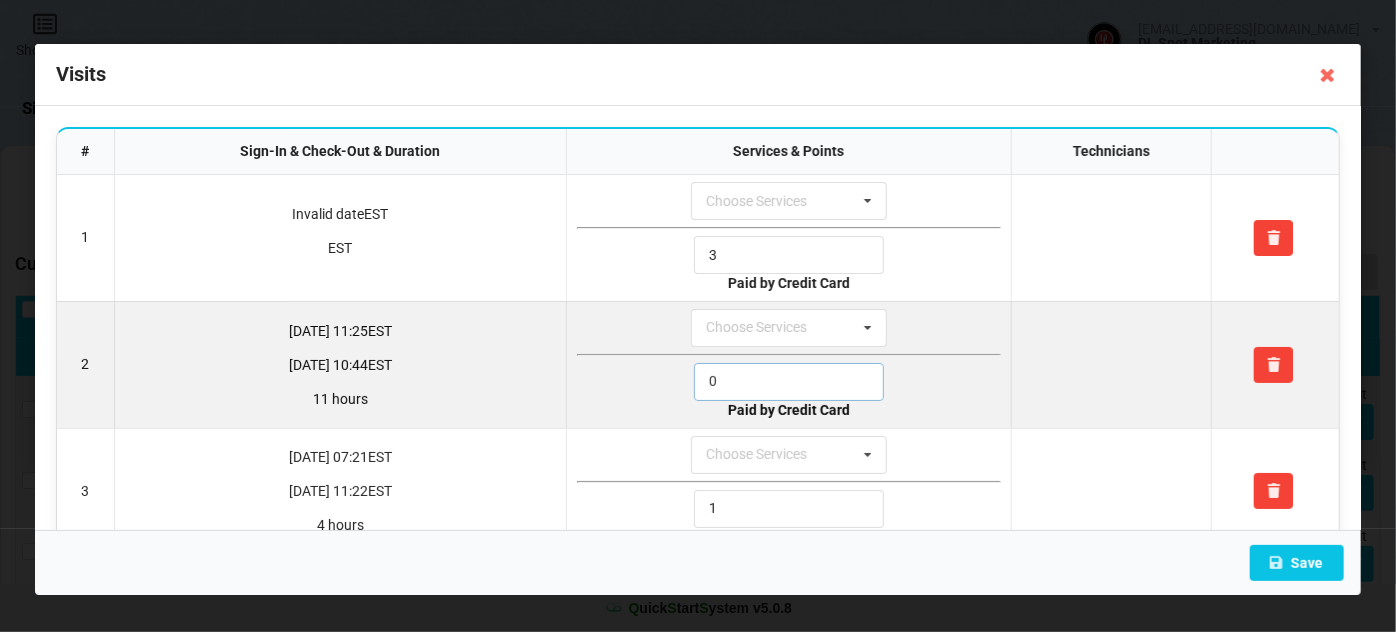 click on "0" at bounding box center (789, 382) 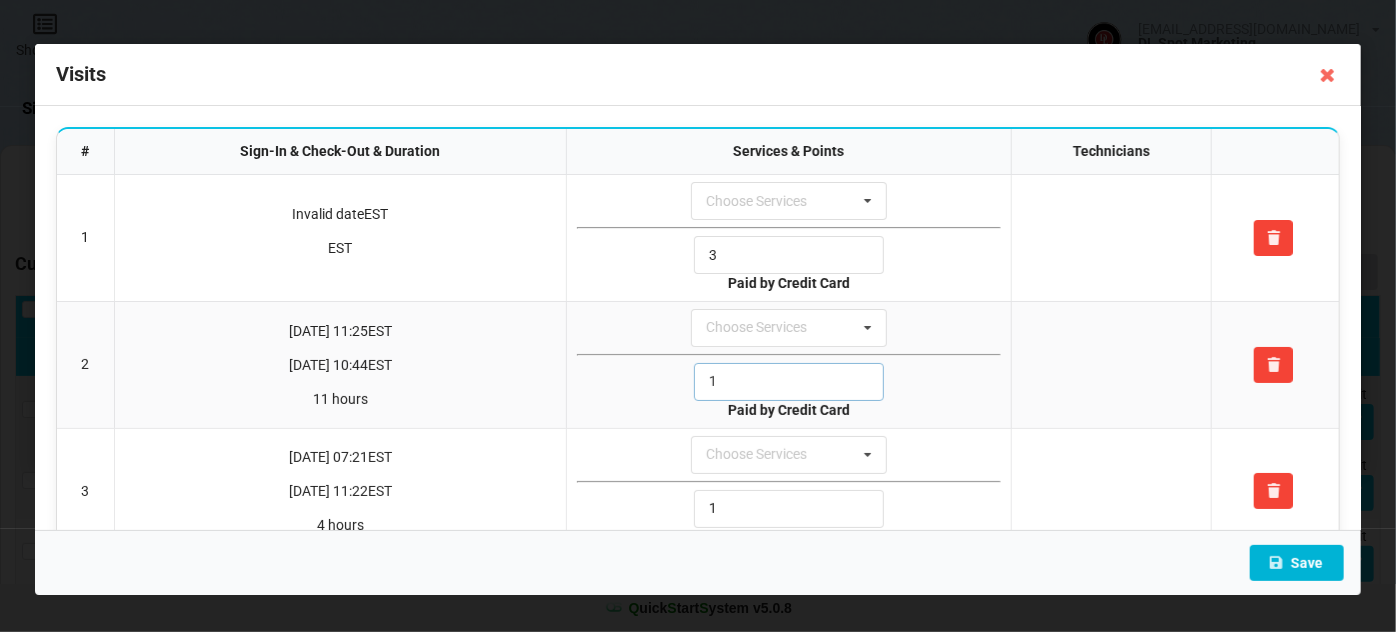type on "1" 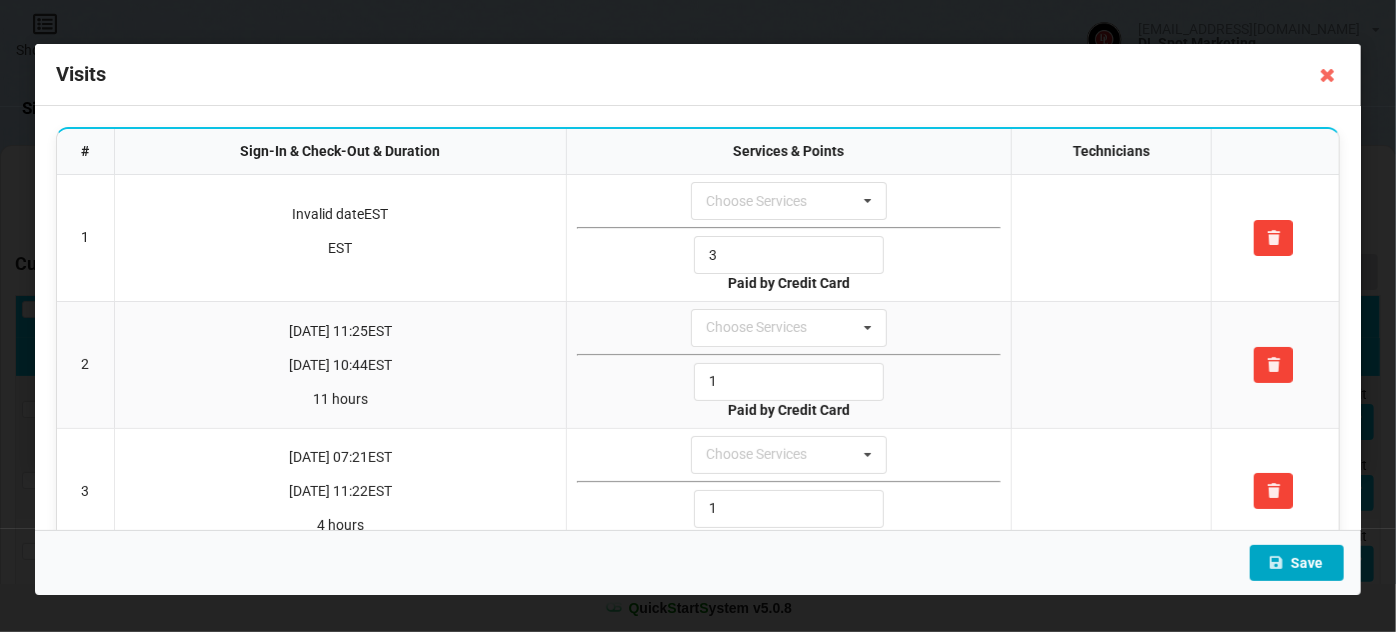click on "Save" at bounding box center (1297, 563) 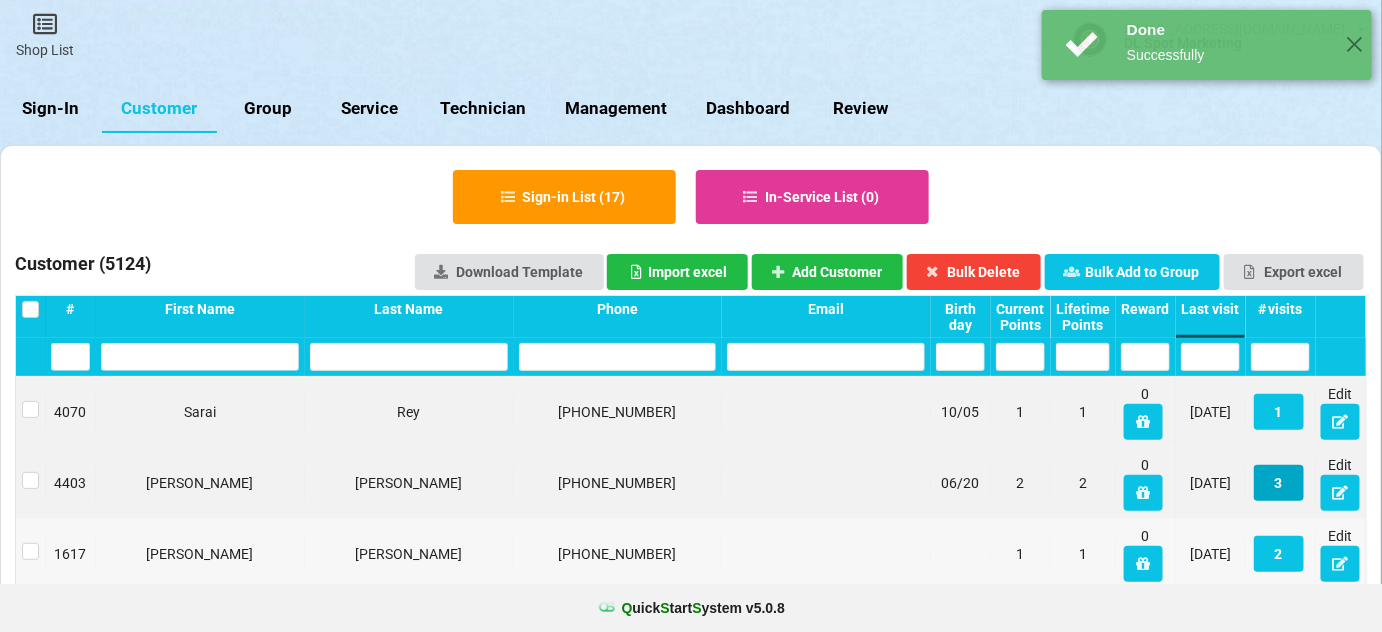 click on "3" at bounding box center (1279, 483) 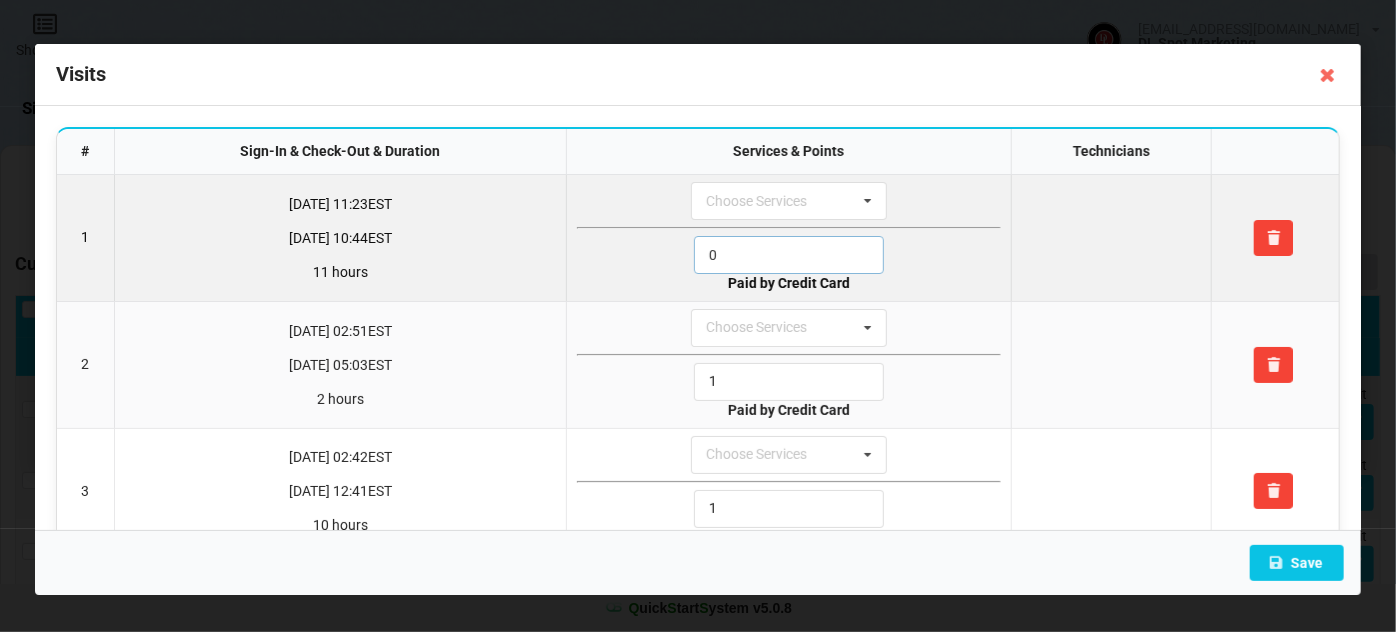 click on "0" at bounding box center (789, 255) 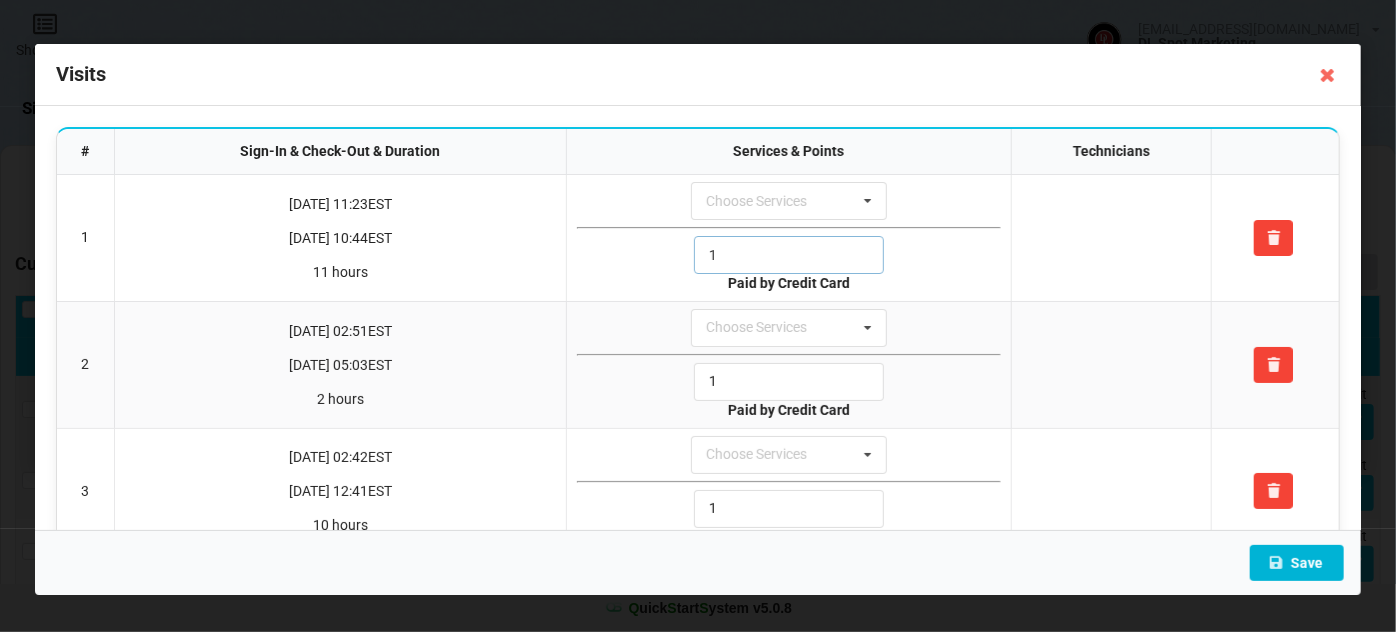 type on "1" 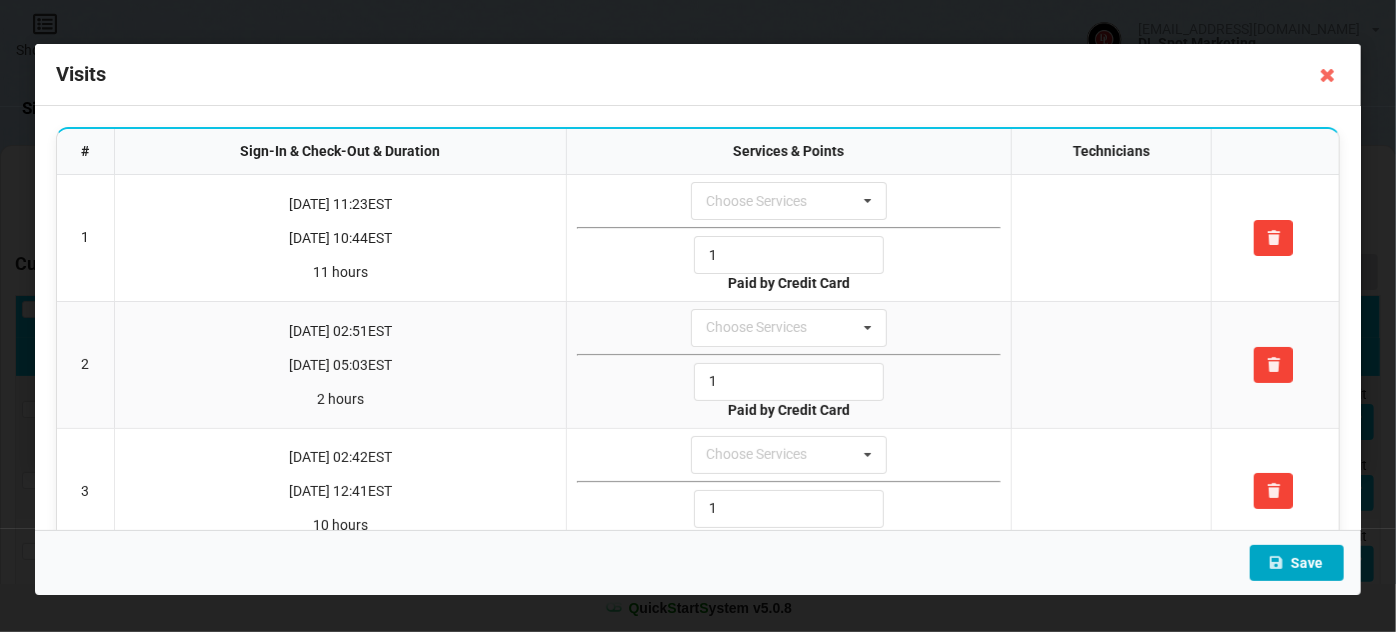click on "Save" at bounding box center (1297, 563) 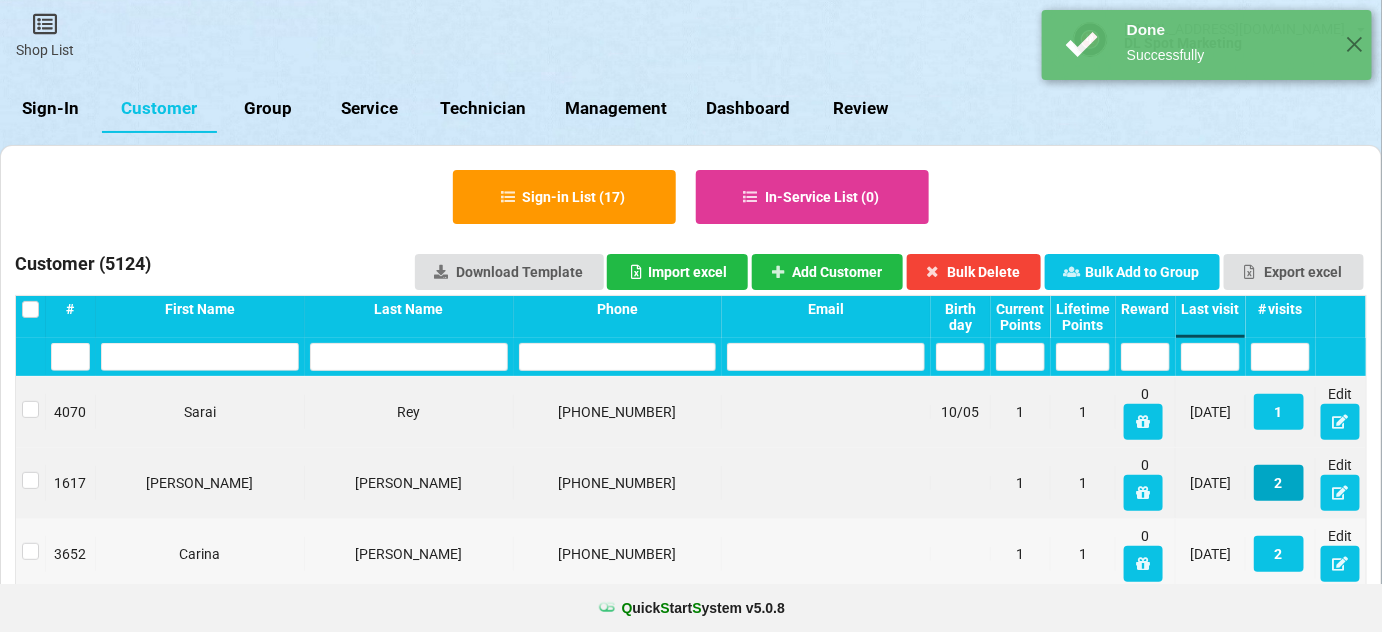 click on "2" at bounding box center [1279, 483] 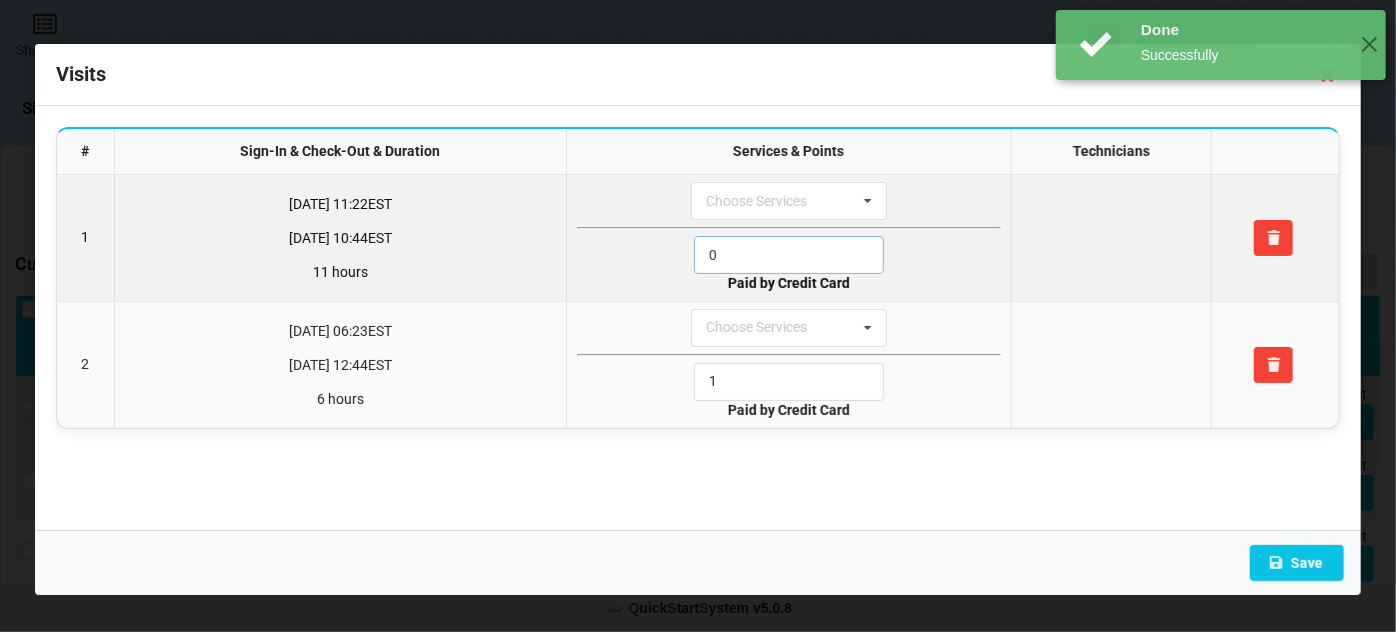 click on "0" at bounding box center (789, 255) 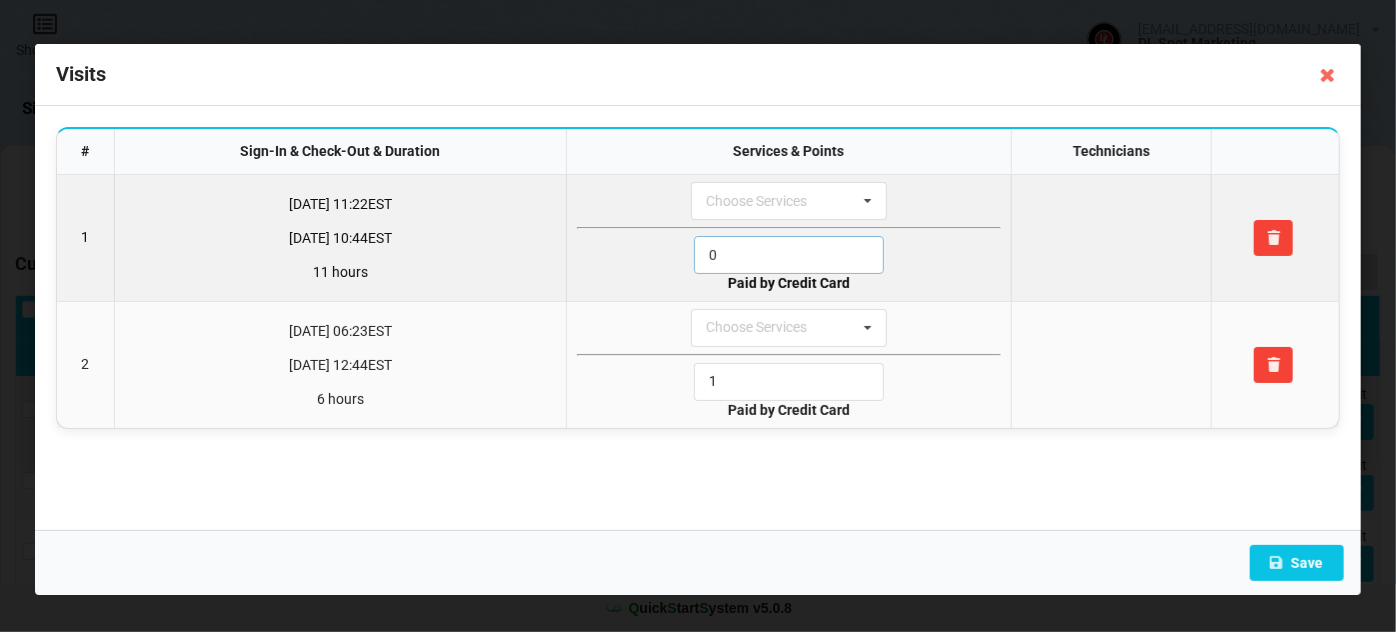 click on "0" at bounding box center (789, 255) 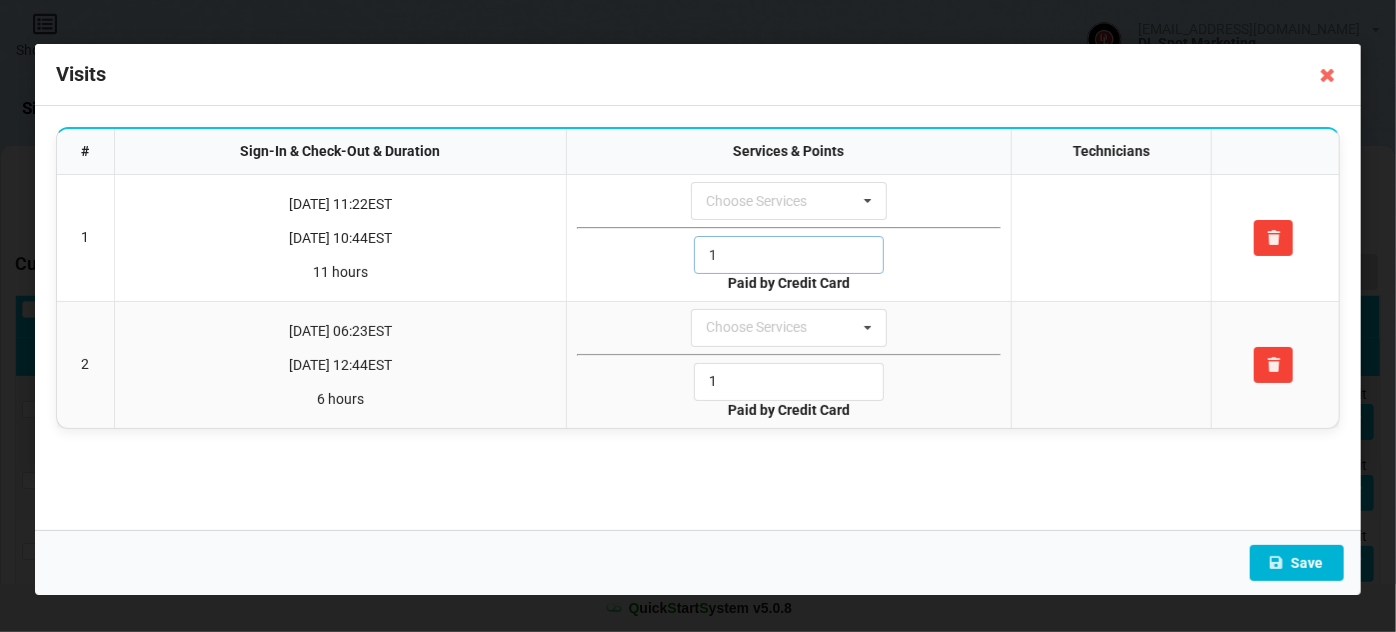 type on "1" 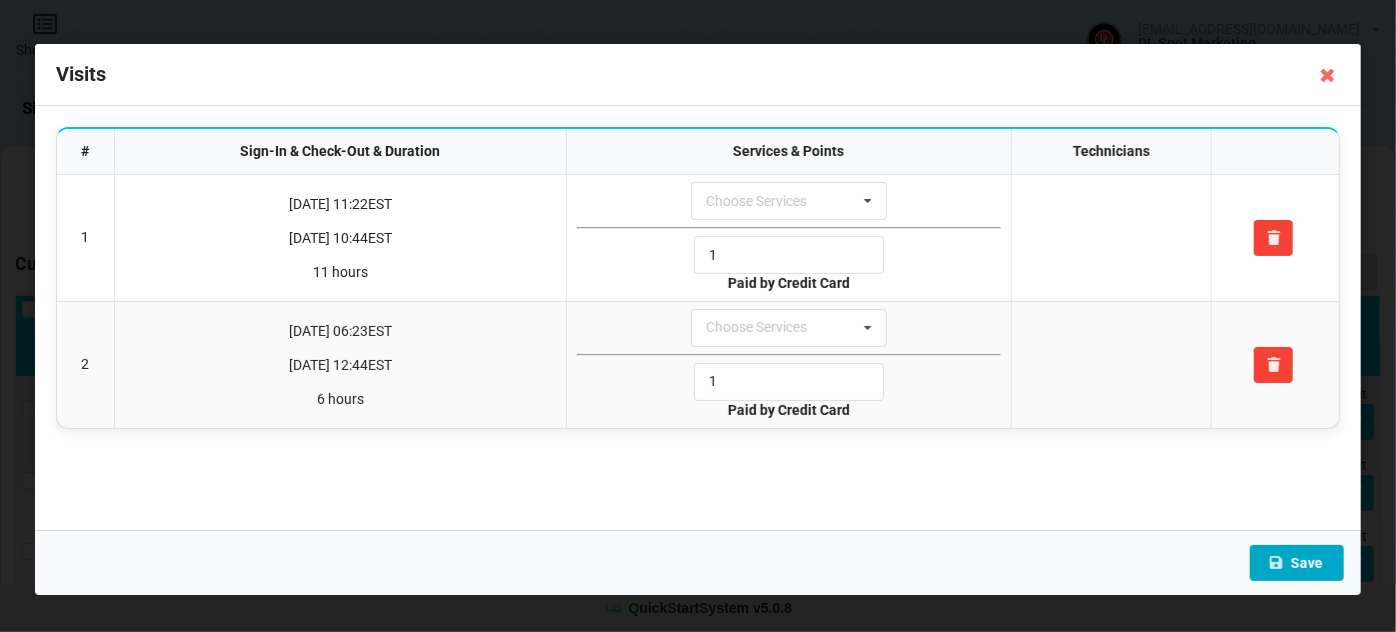 click on "Save" at bounding box center (1297, 563) 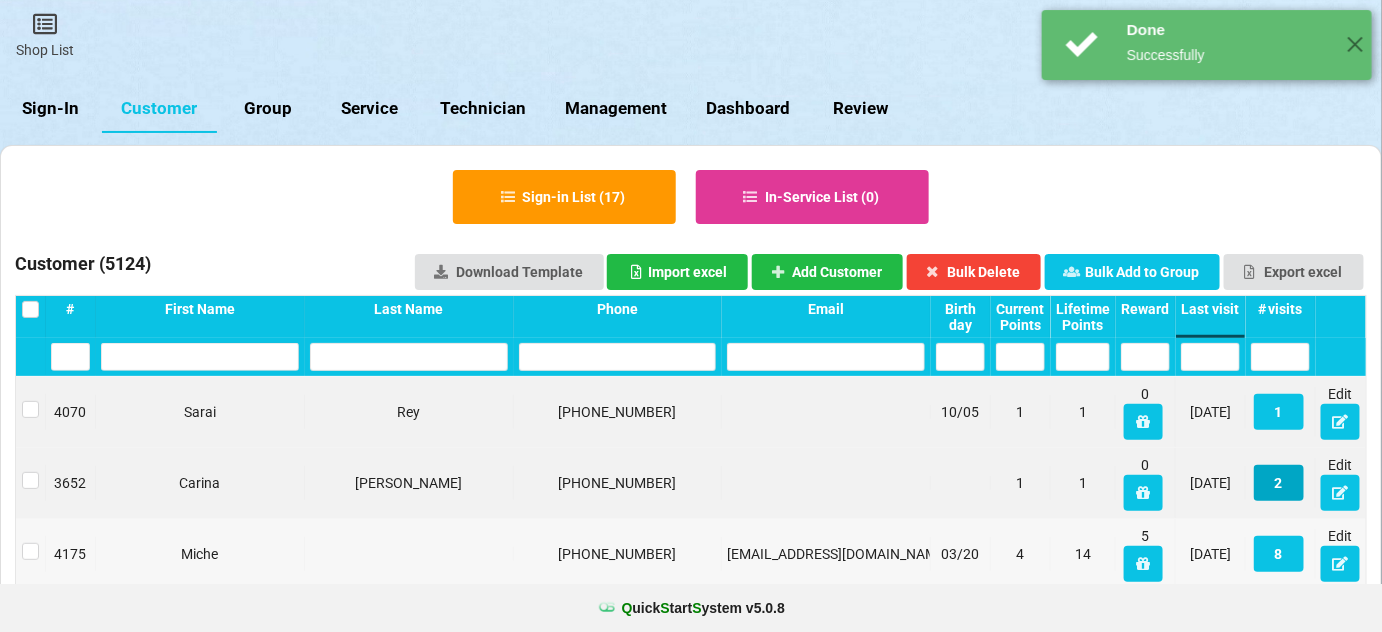 click on "2" at bounding box center [1279, 483] 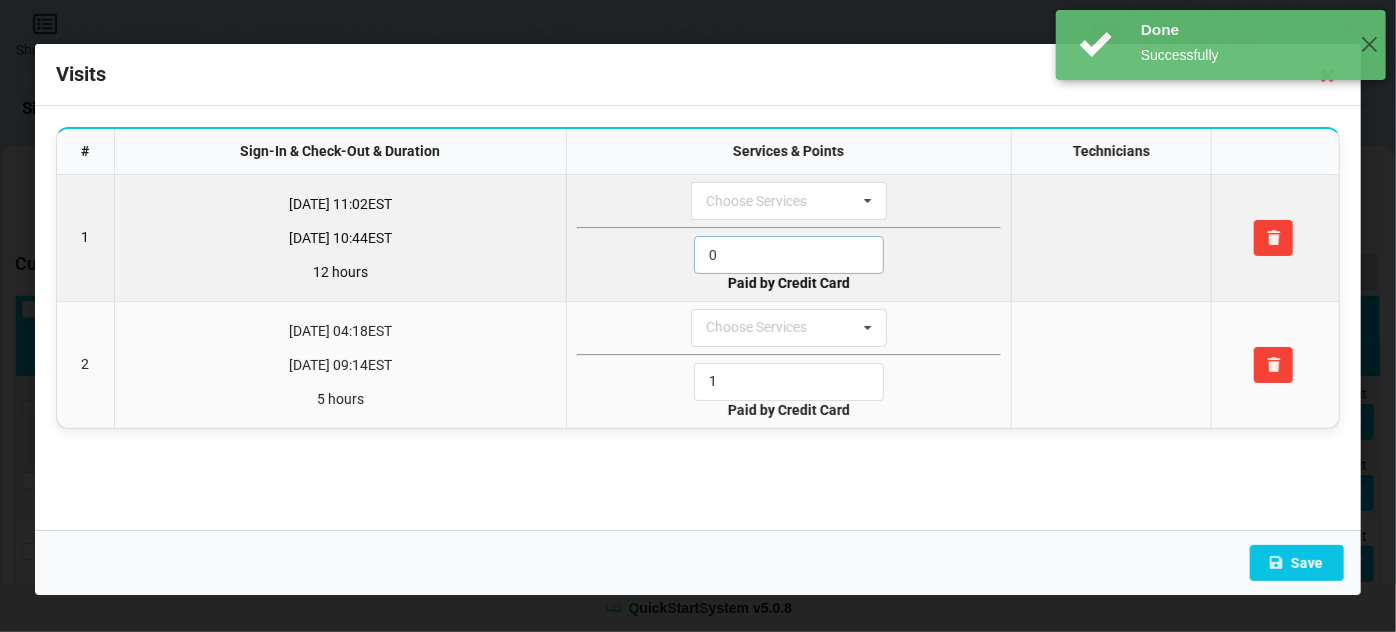 click on "0" at bounding box center [789, 255] 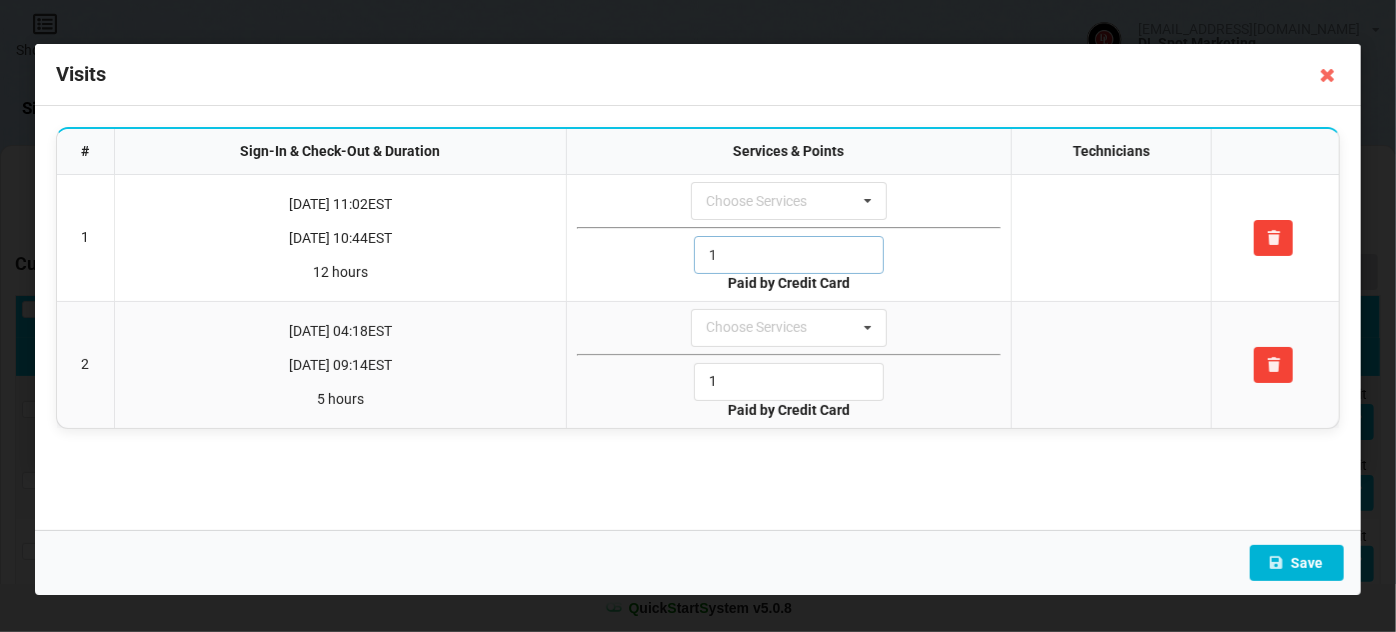 type on "1" 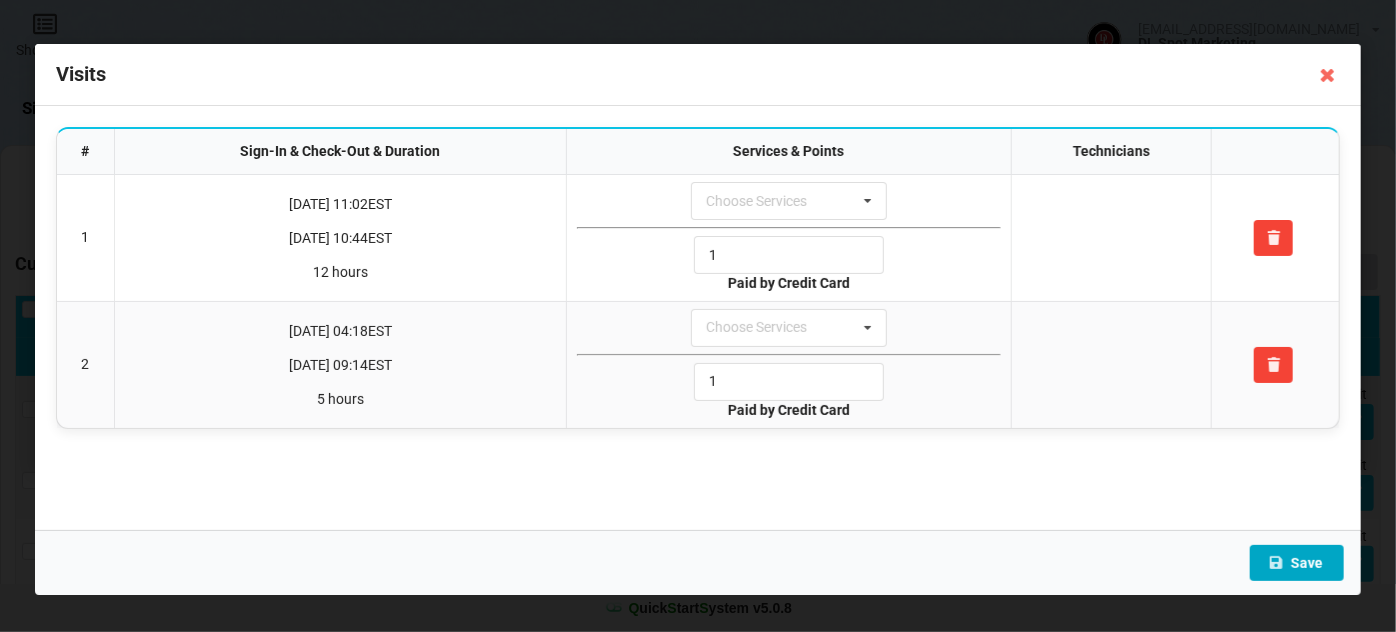 click on "Save" at bounding box center [1297, 563] 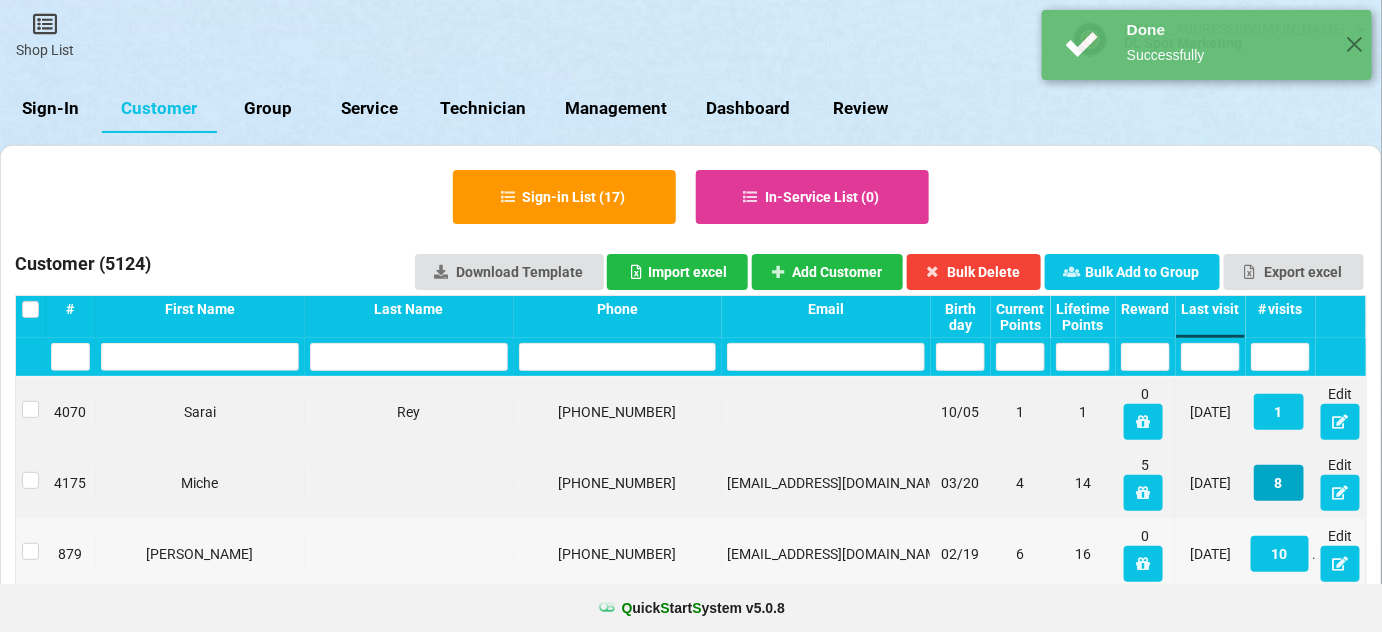 click on "8" at bounding box center [1279, 483] 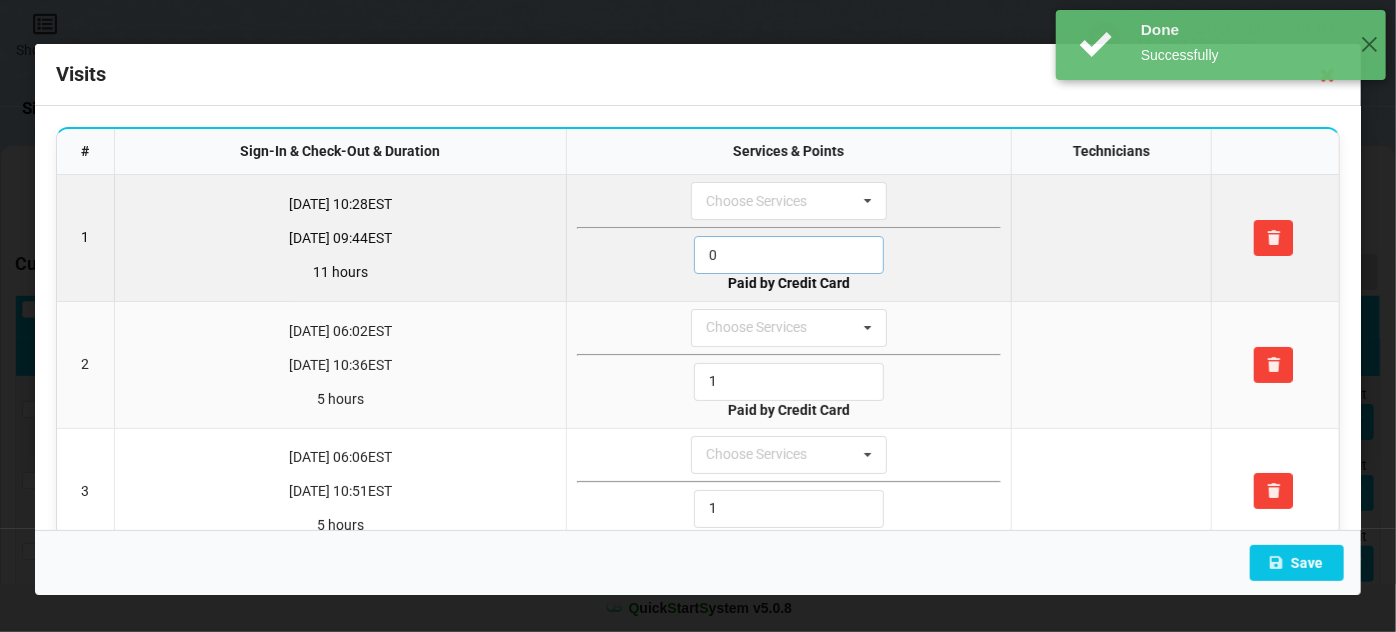 click on "0" at bounding box center [789, 255] 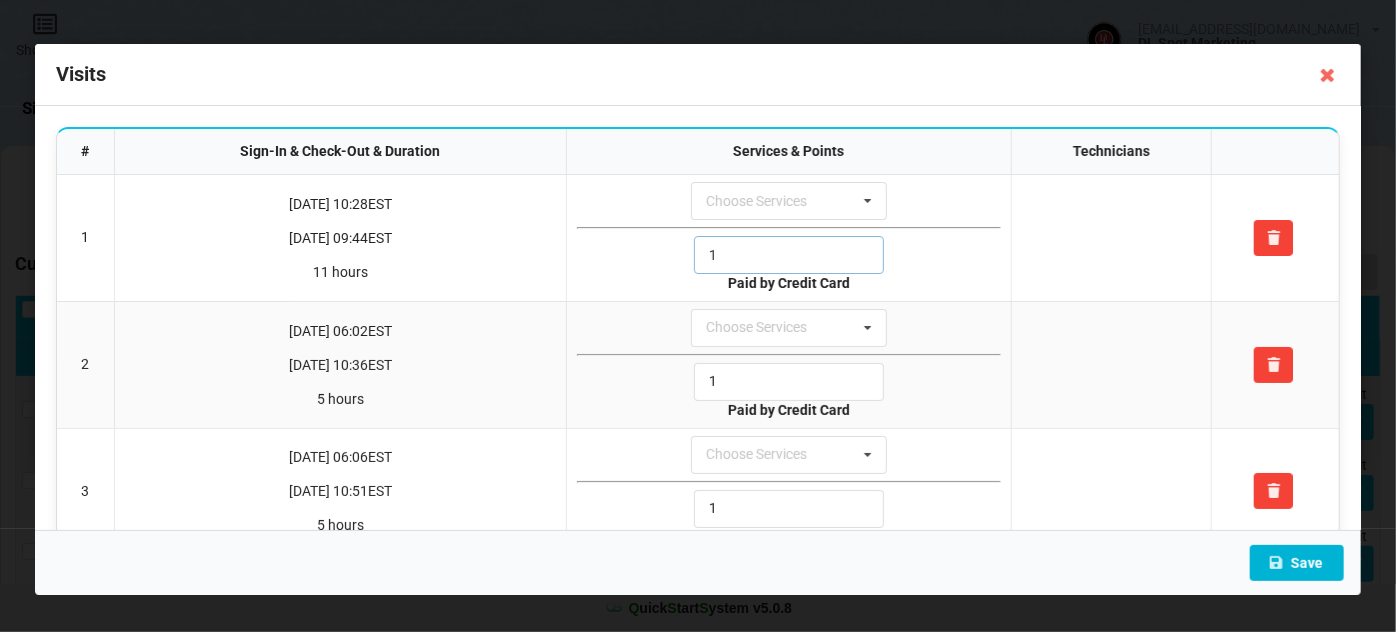 type on "1" 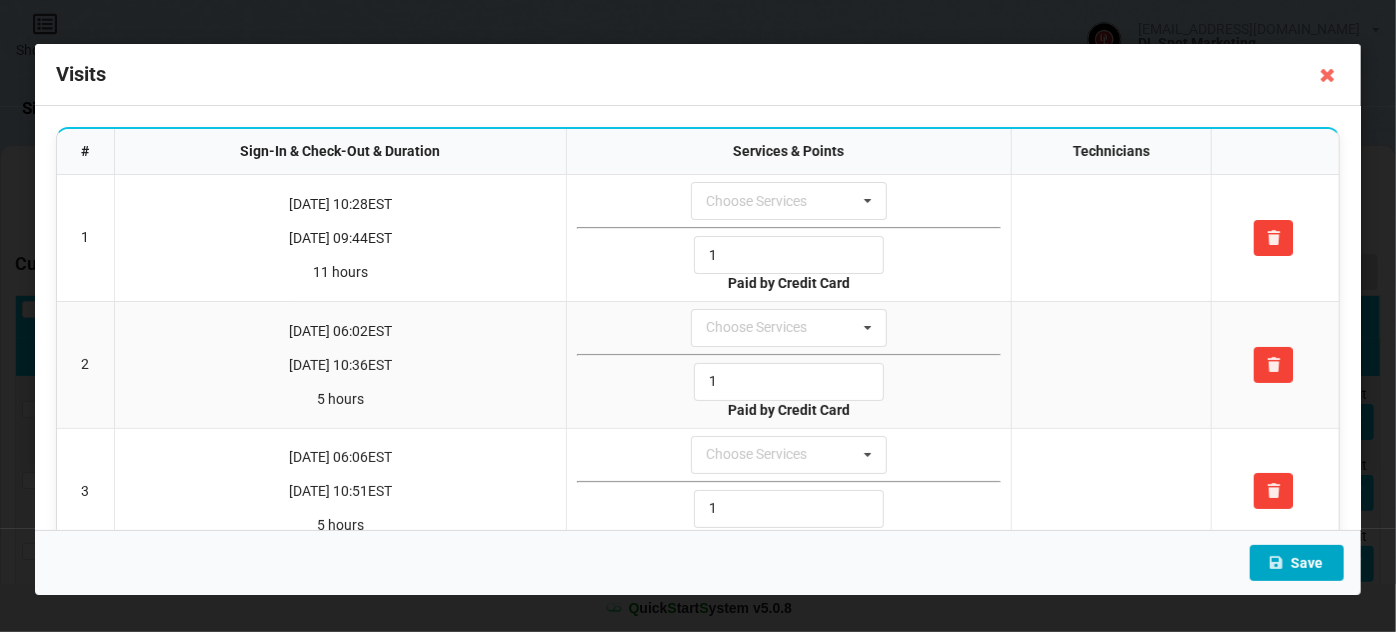click on "Save" at bounding box center (1297, 563) 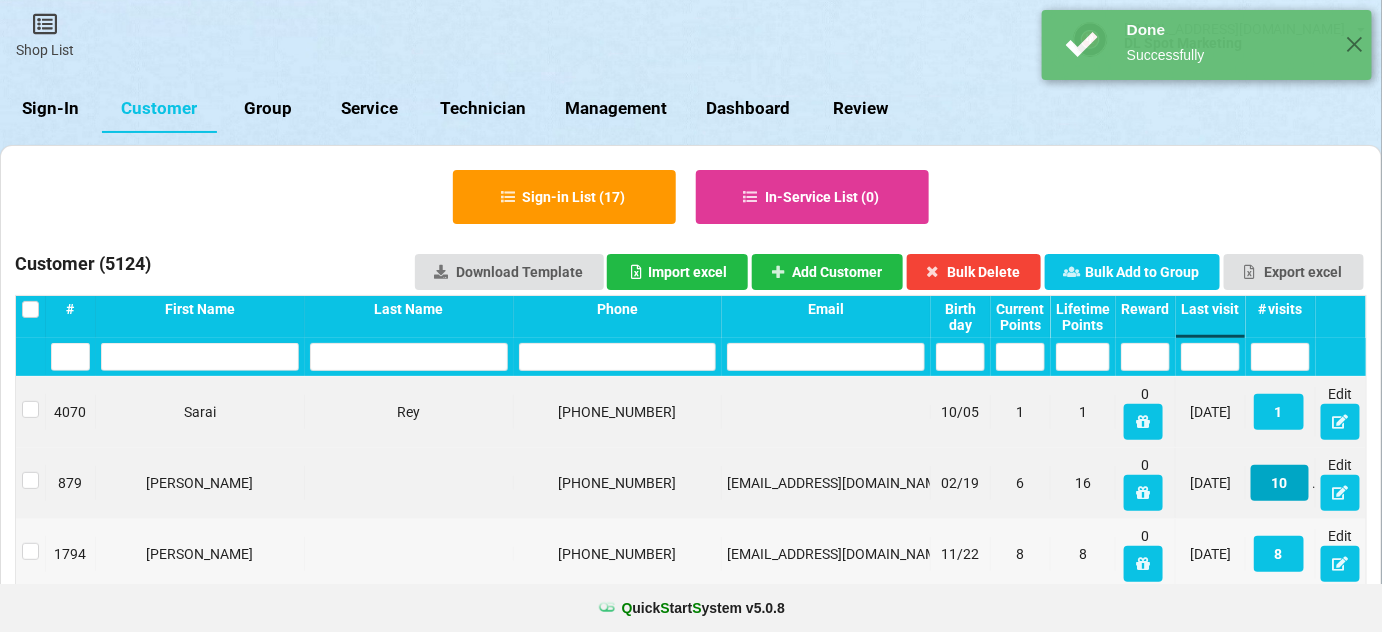 click on "10" at bounding box center [1280, 483] 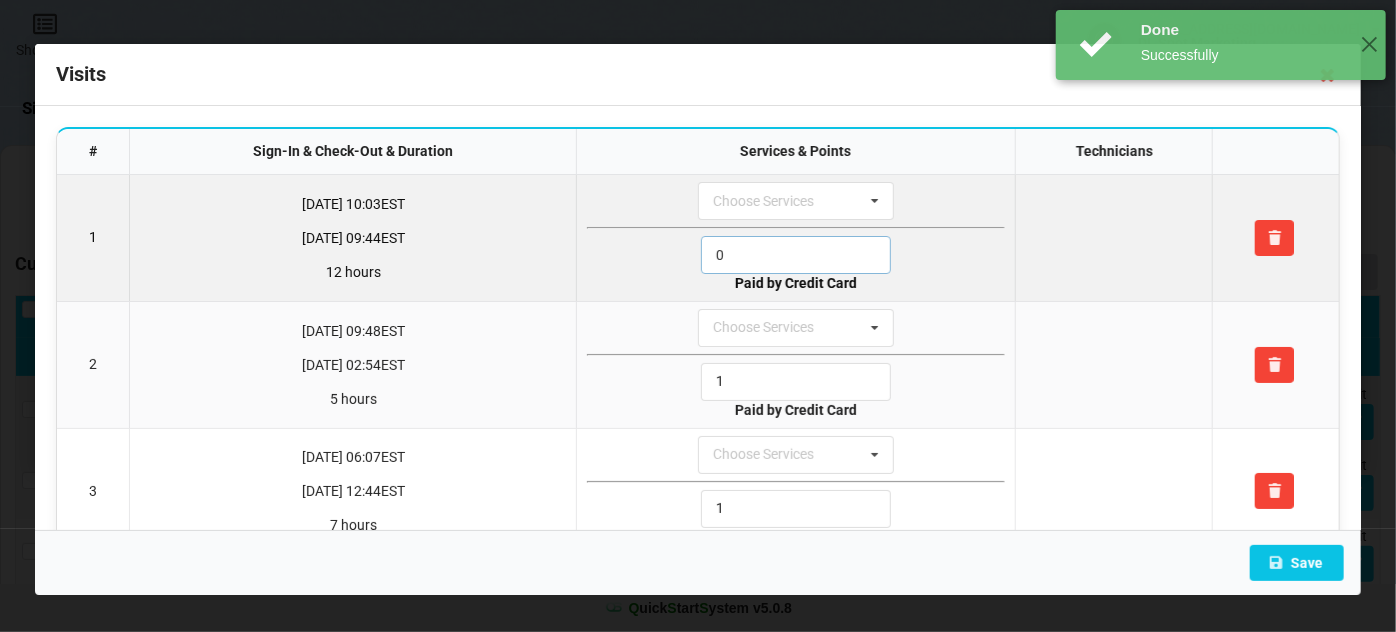 click on "0" at bounding box center [796, 255] 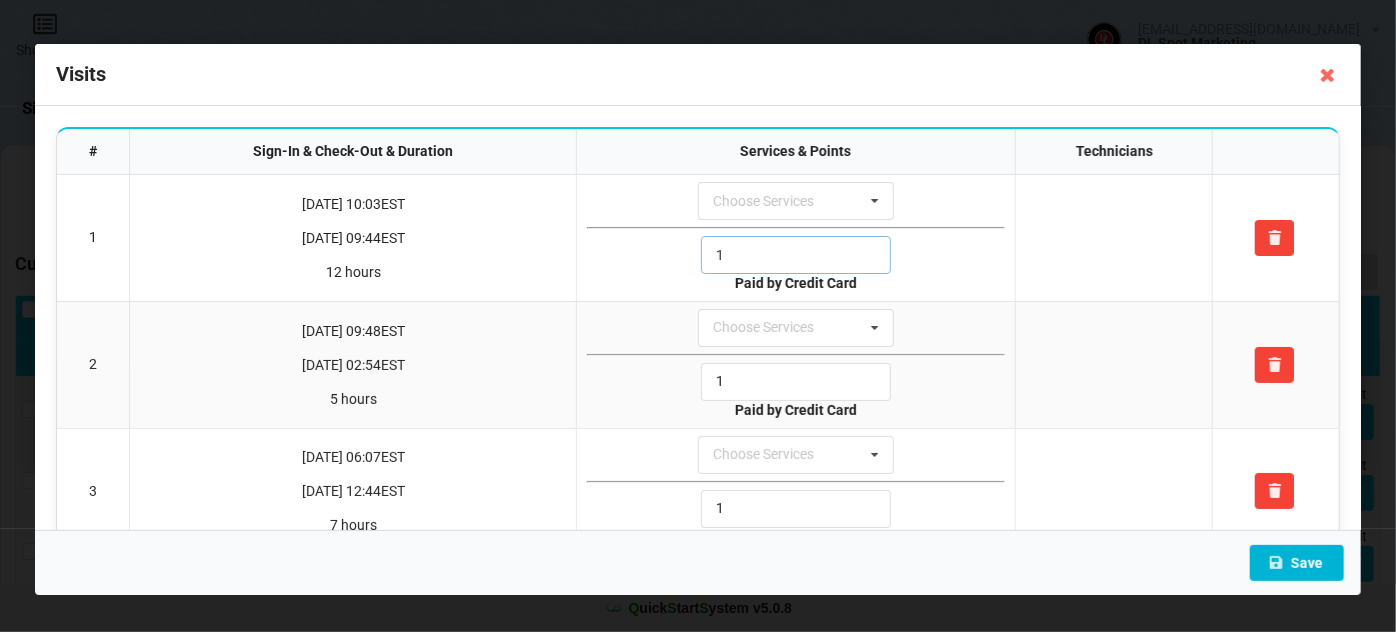 type on "1" 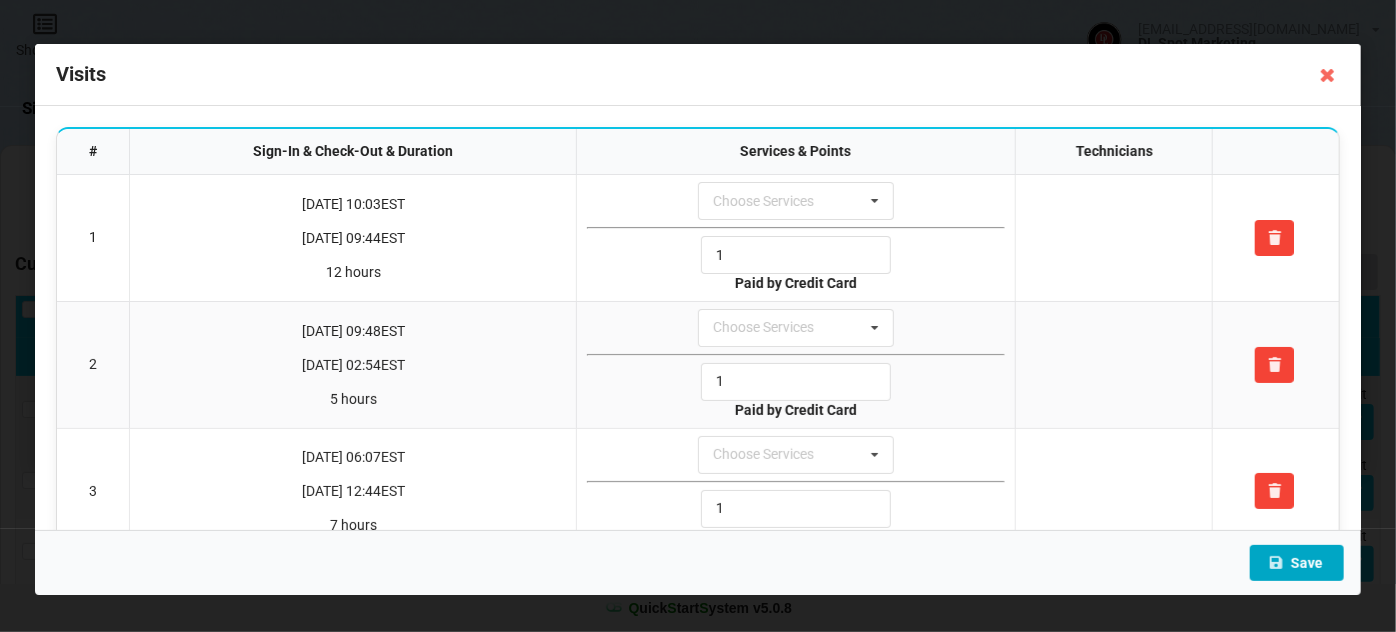 click on "Save" at bounding box center (1297, 563) 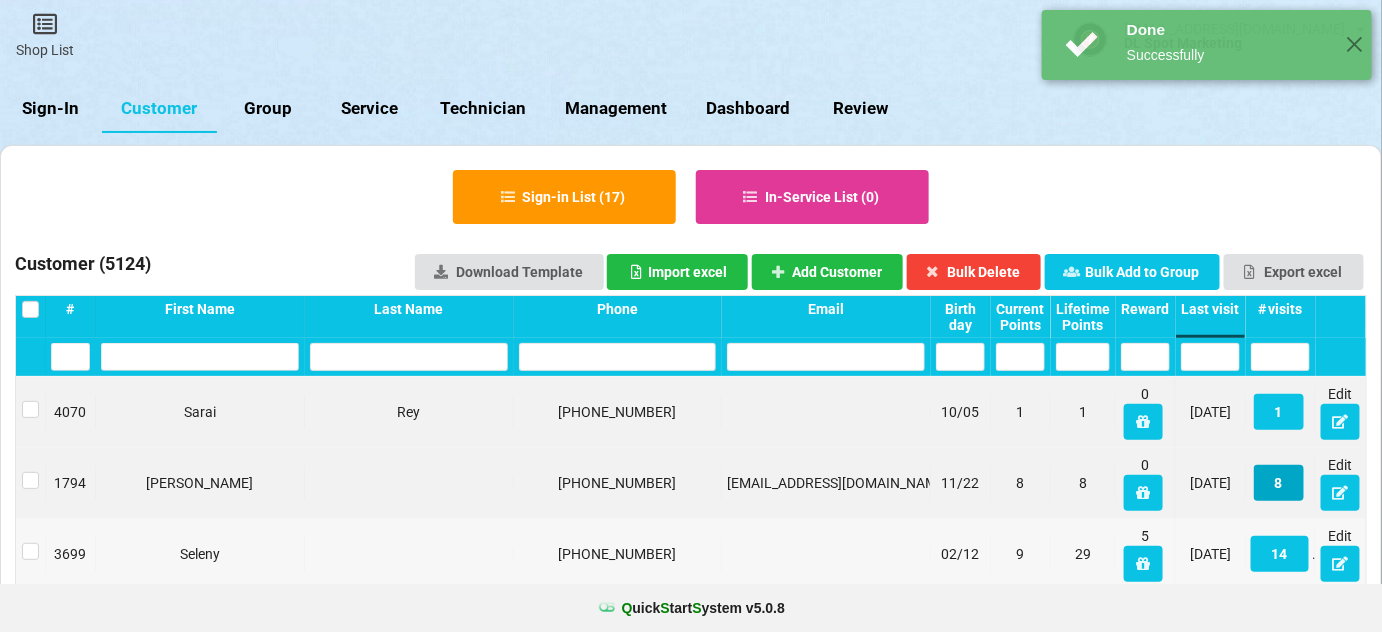 click on "8" at bounding box center (1279, 483) 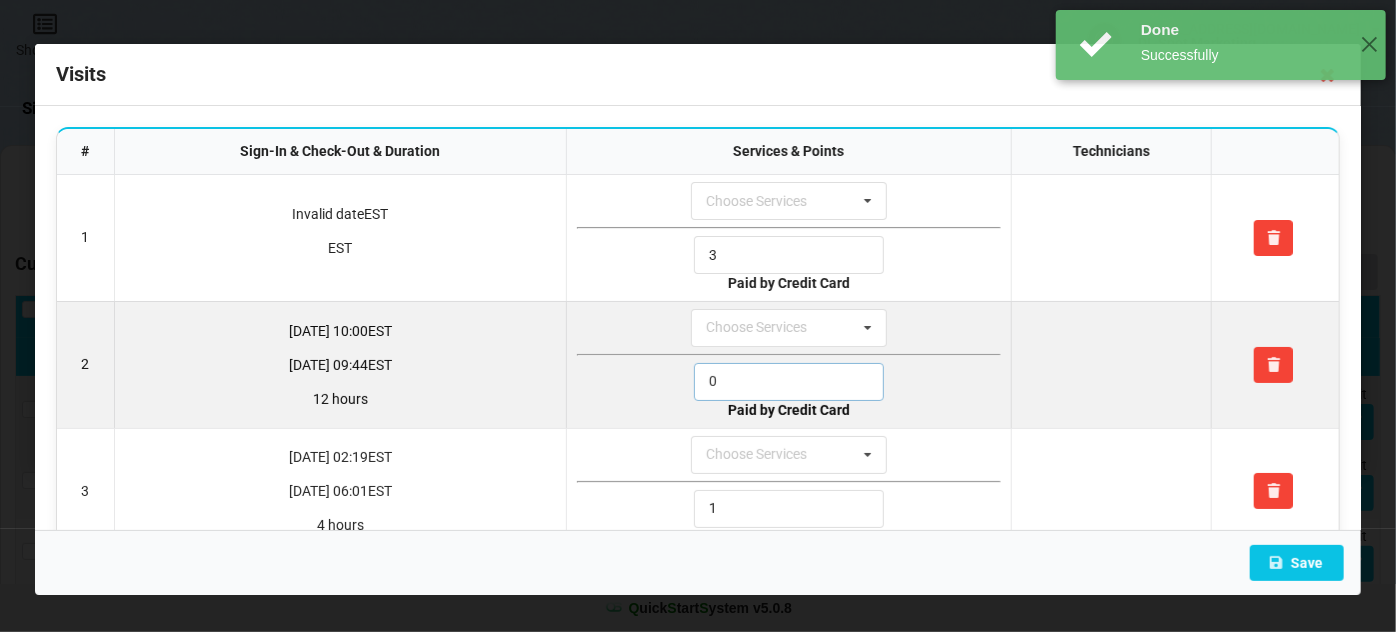 click on "0" at bounding box center (789, 382) 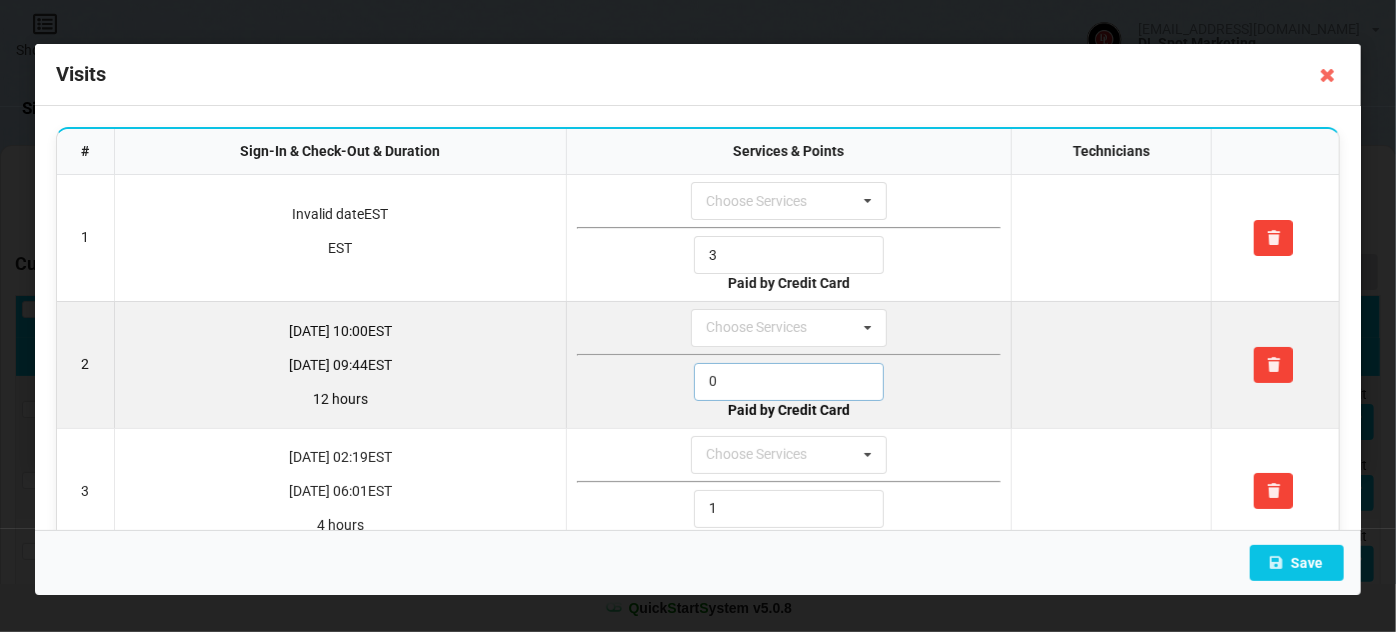 click on "0" at bounding box center [789, 382] 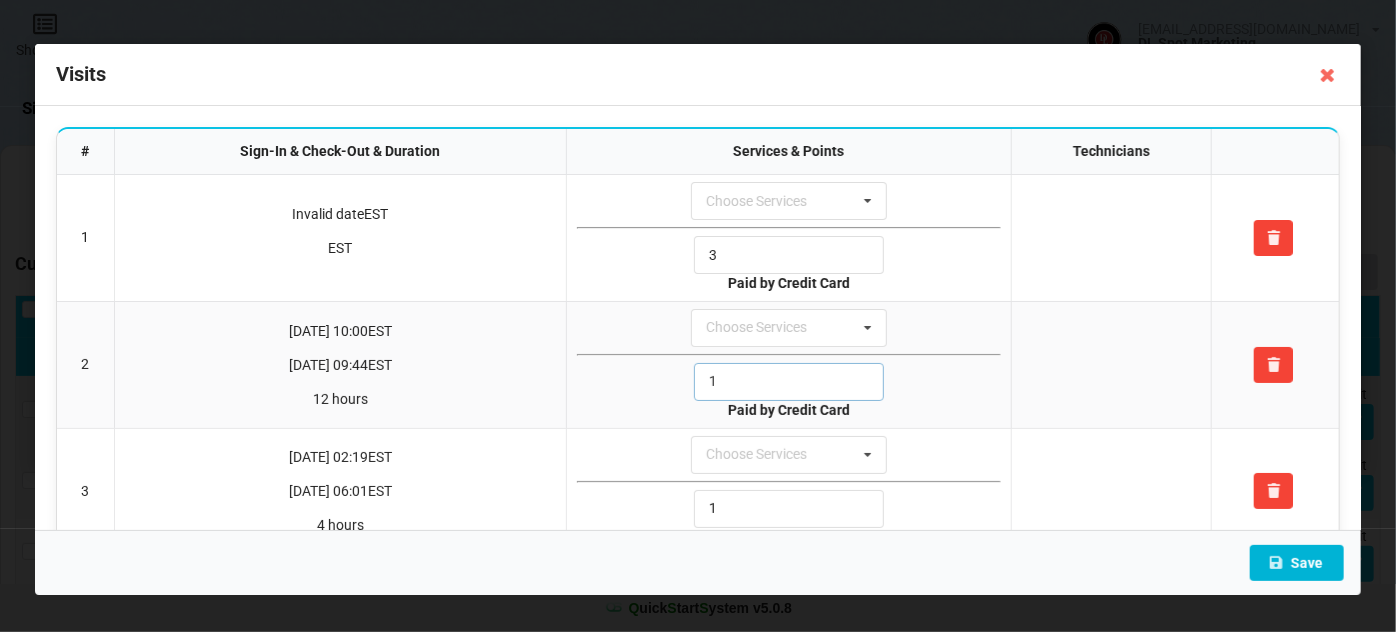 type on "1" 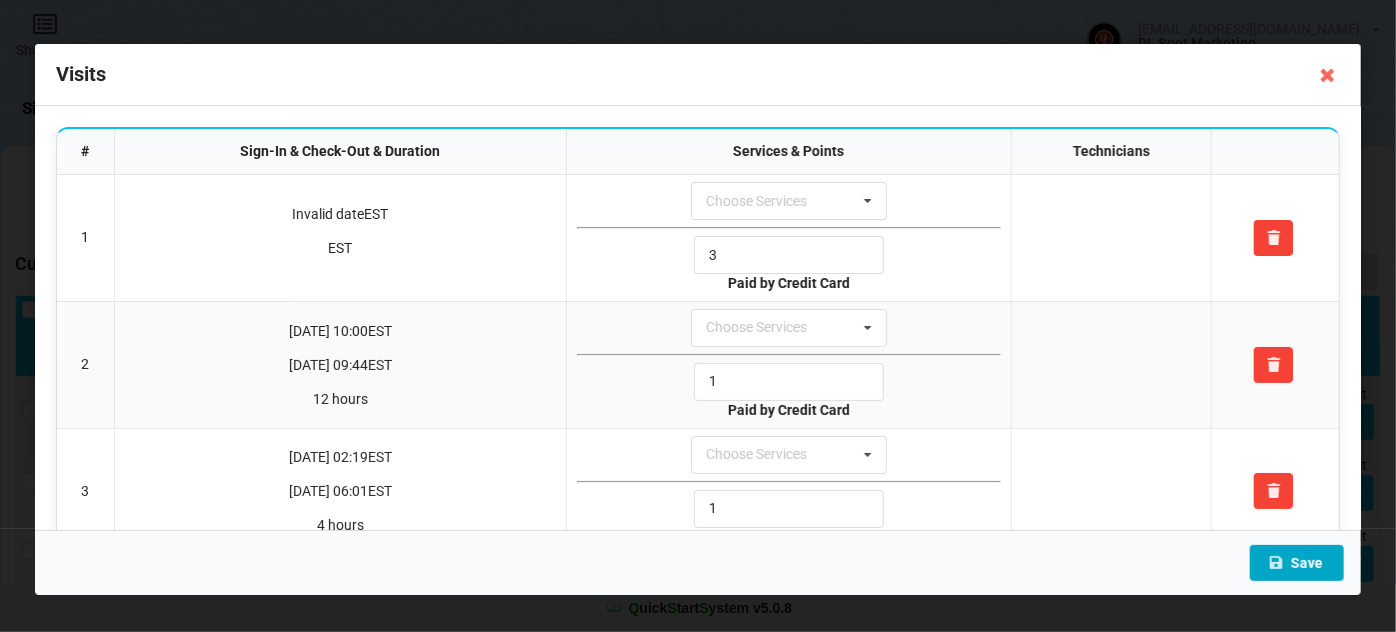 click on "Save" at bounding box center [1297, 563] 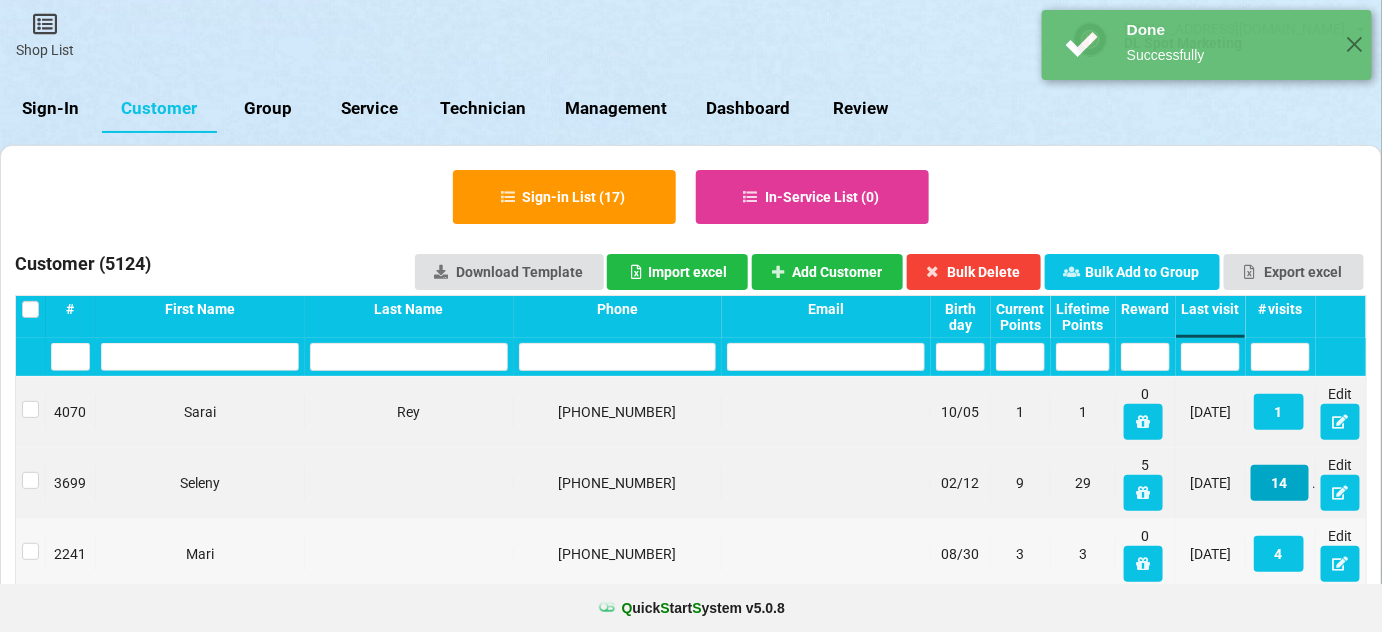 click on "14" at bounding box center (1280, 483) 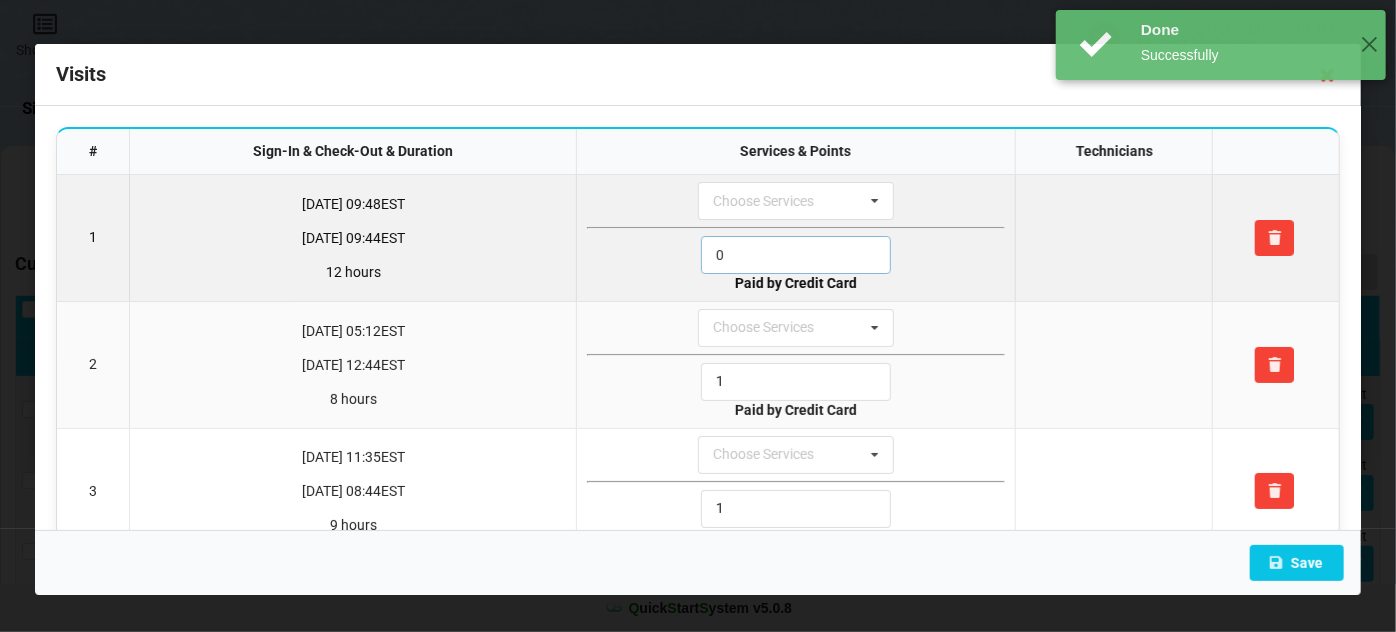 click on "0" at bounding box center (796, 255) 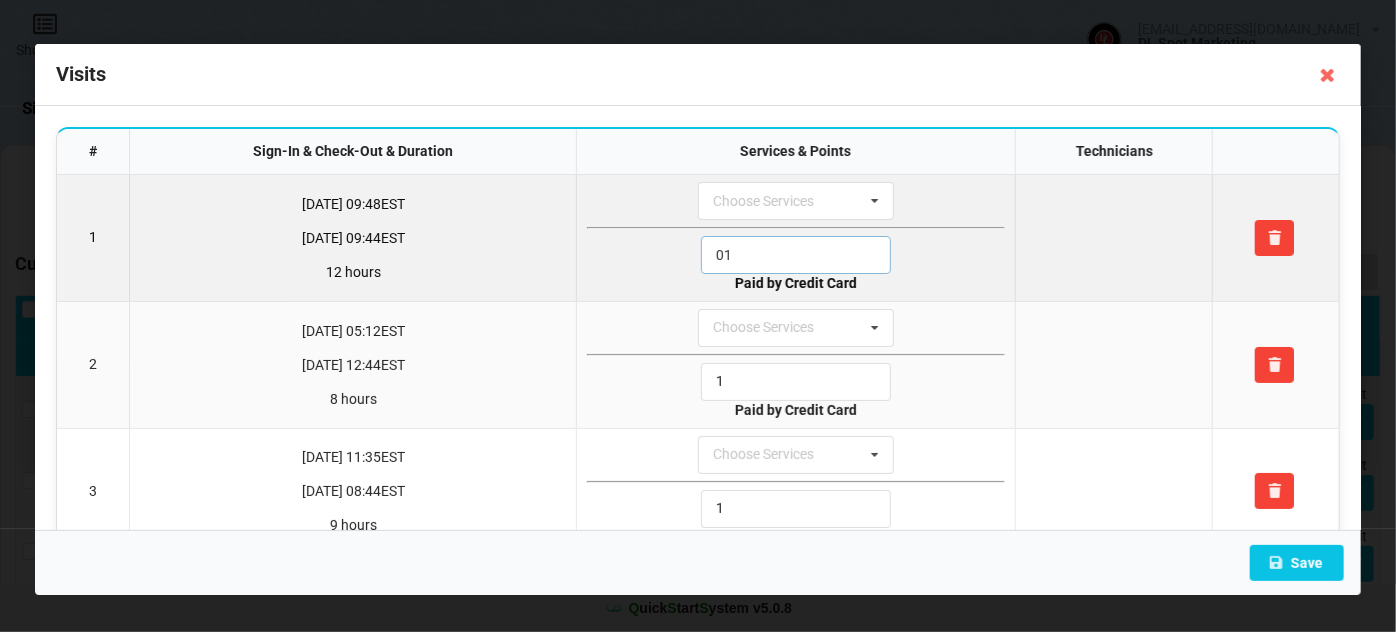 click on "01" at bounding box center (796, 255) 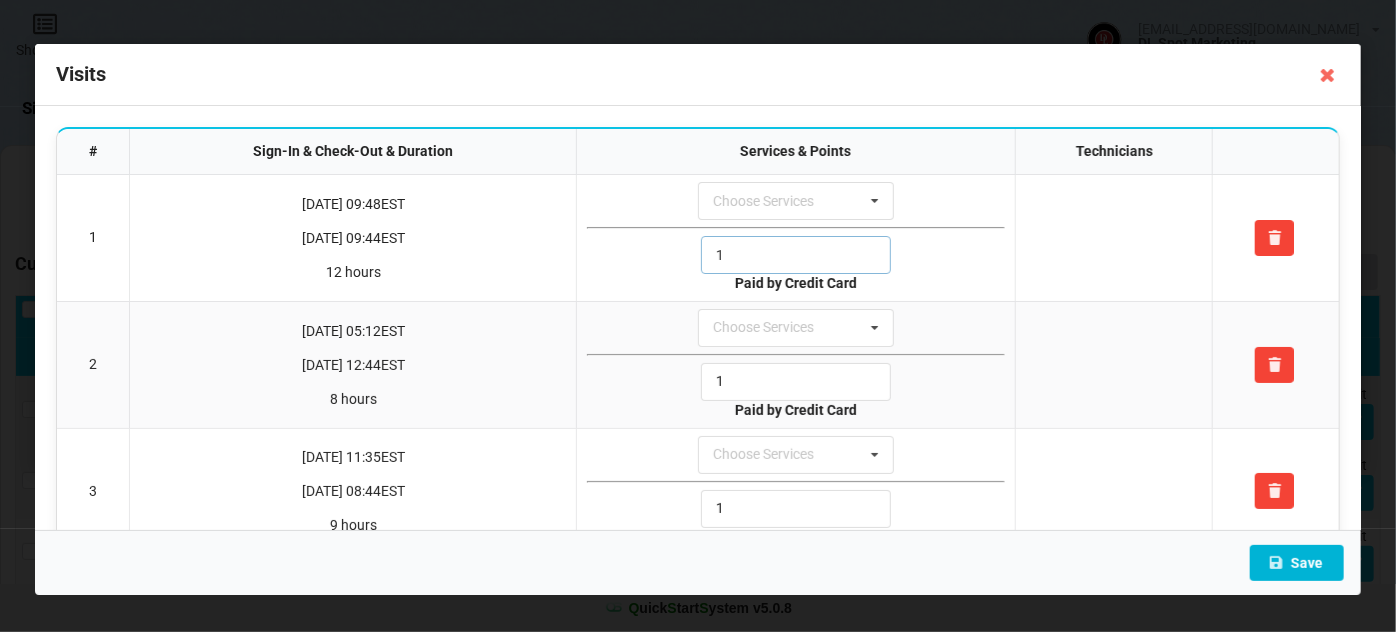 type on "1" 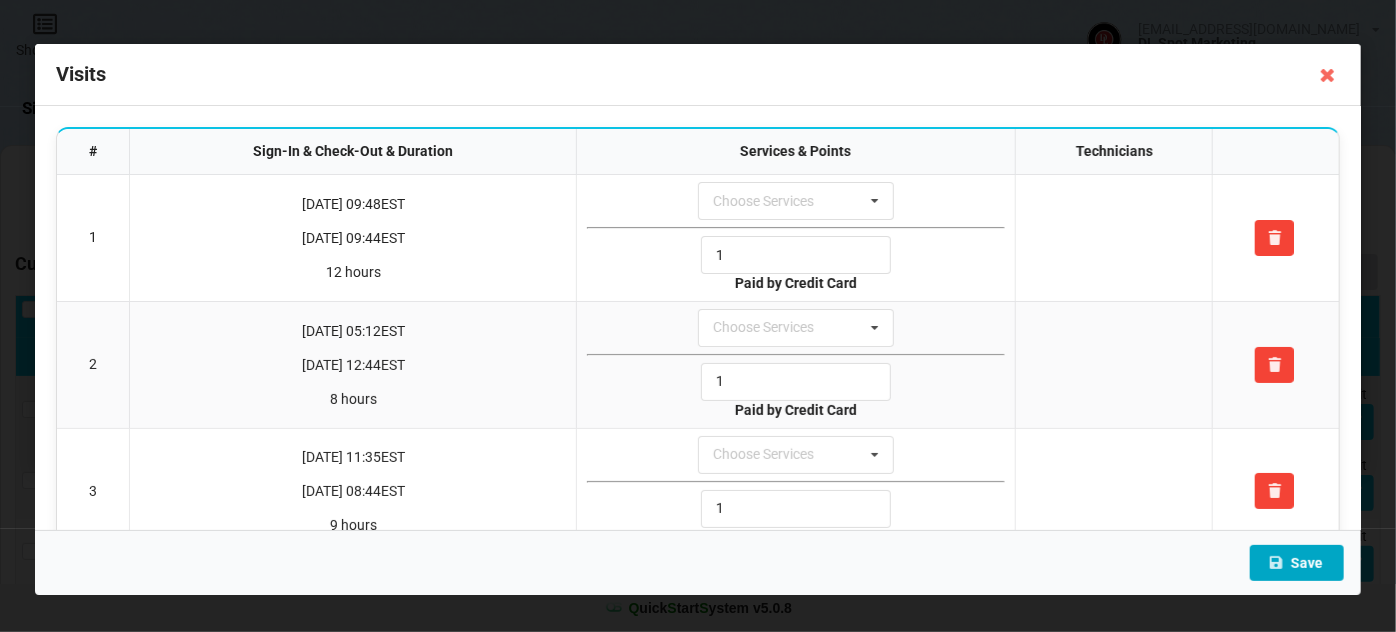 click on "Save" at bounding box center (1297, 563) 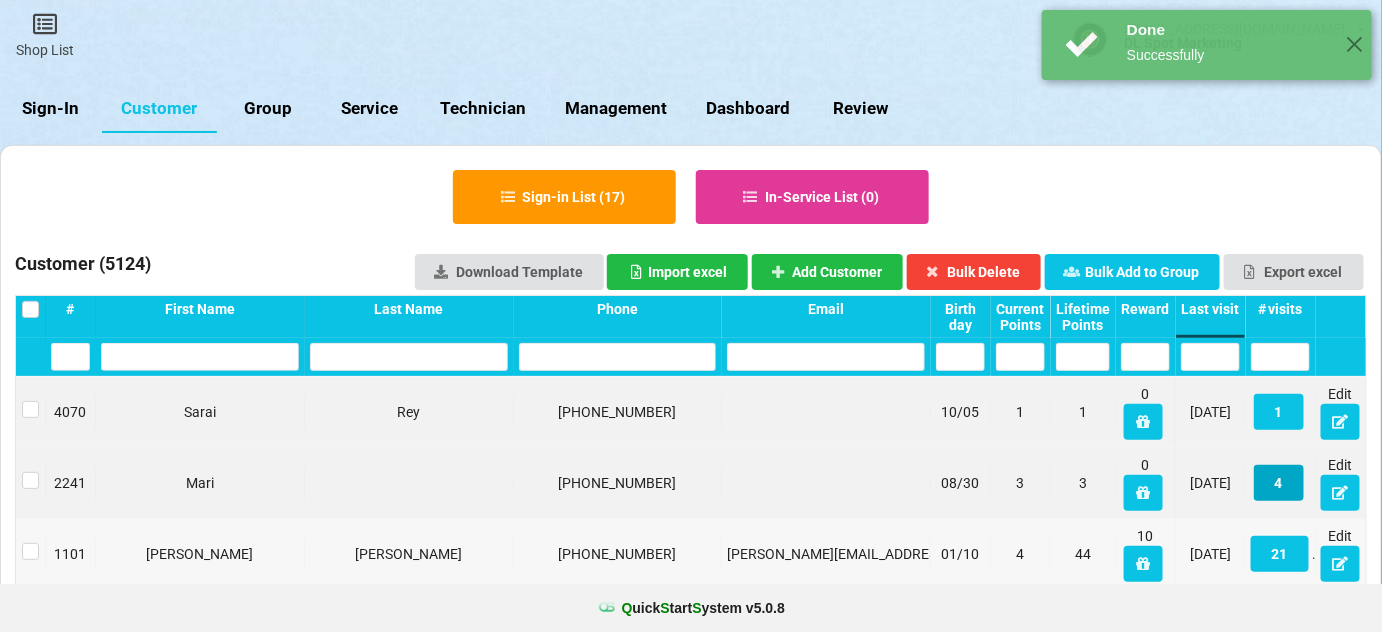 click on "4" at bounding box center (1279, 483) 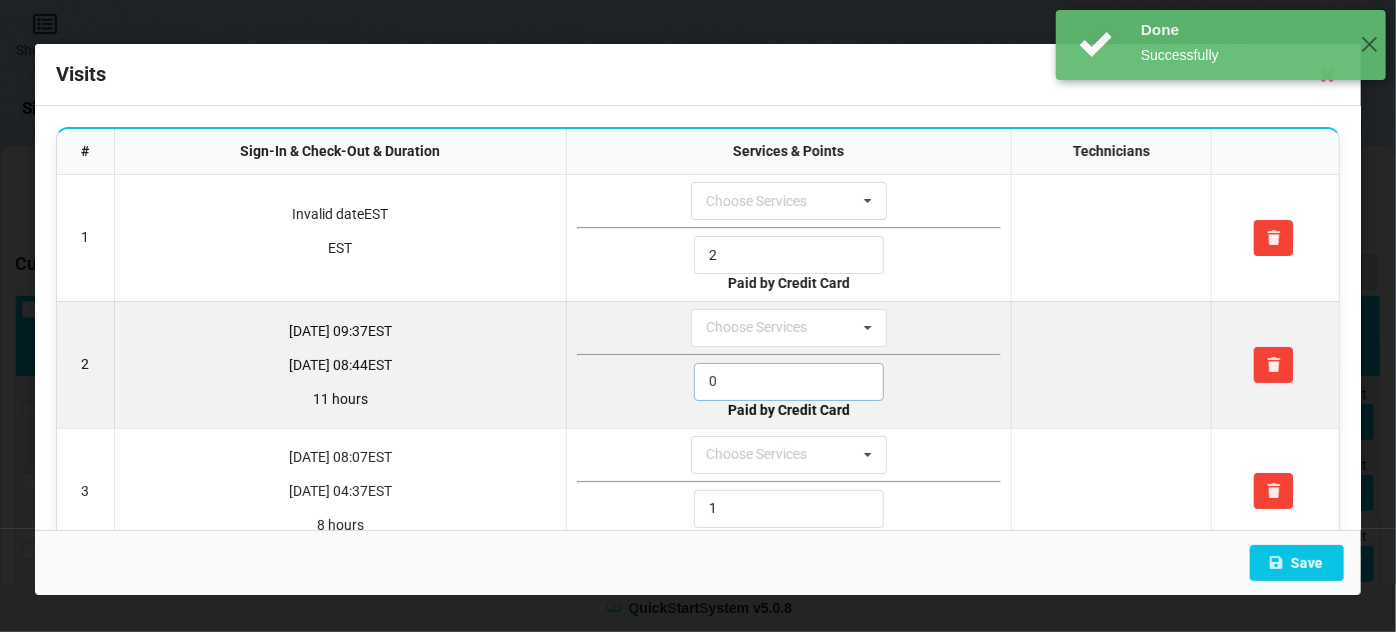 click on "0" at bounding box center (789, 382) 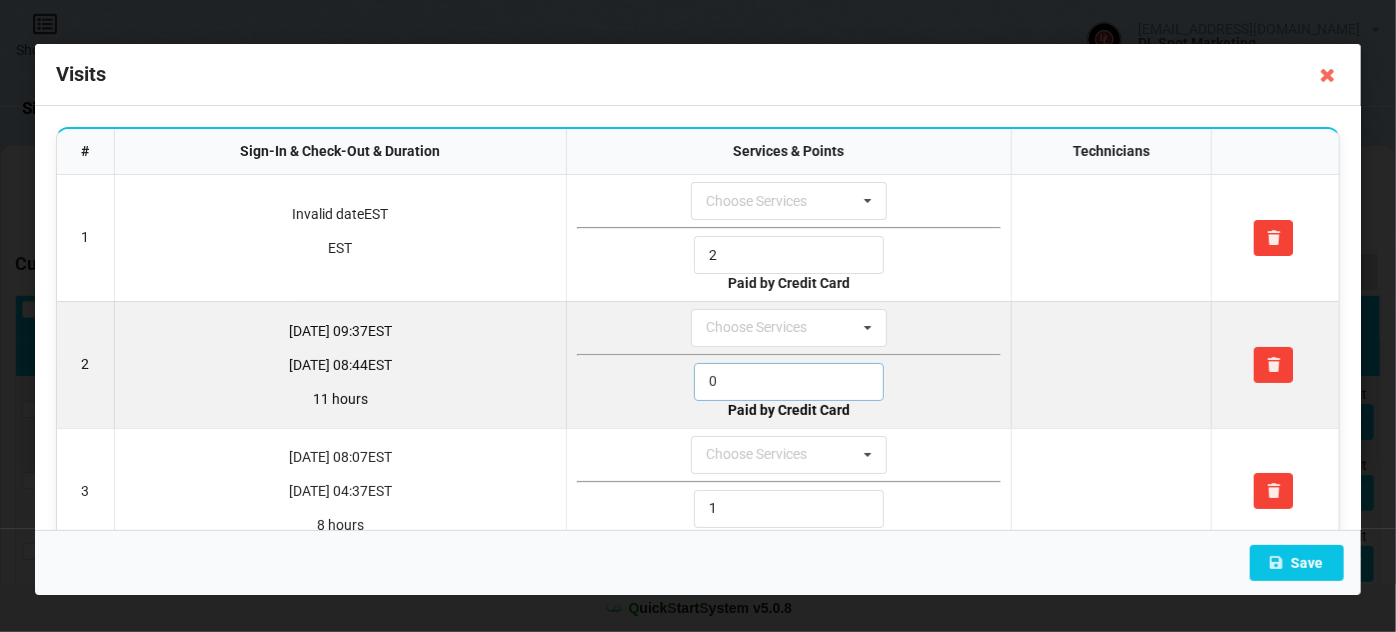 click on "0" at bounding box center [789, 382] 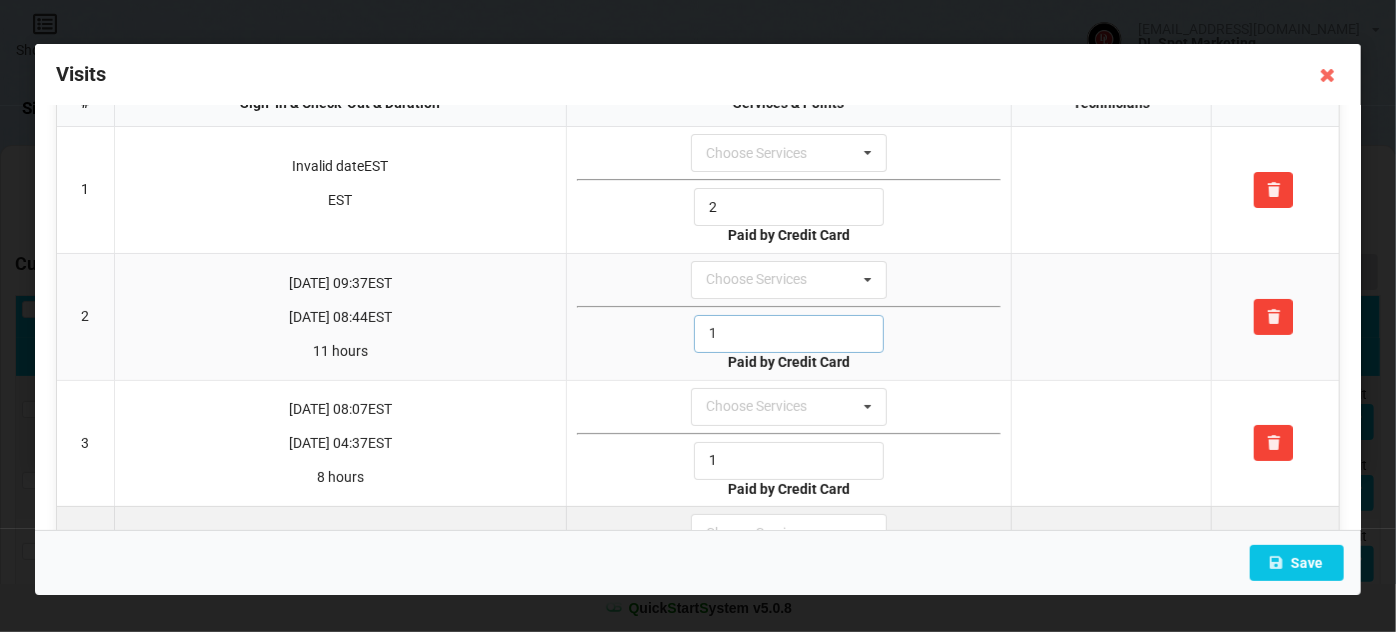 scroll, scrollTop: 167, scrollLeft: 0, axis: vertical 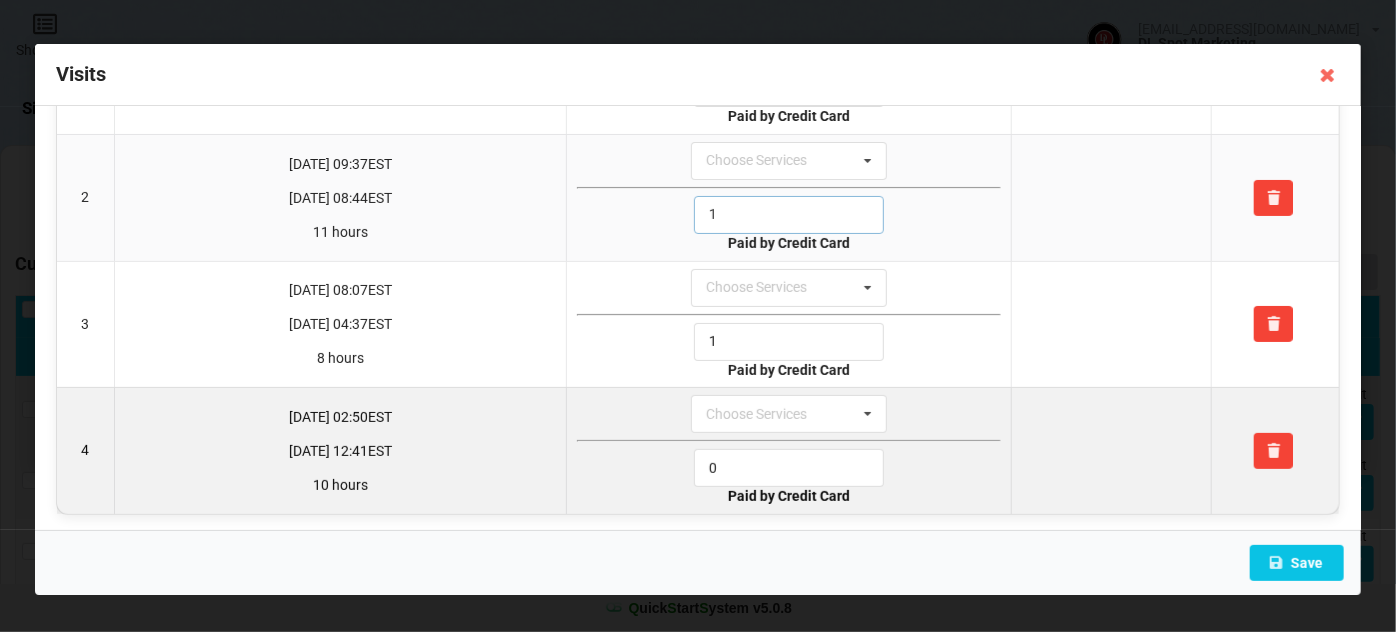 type on "1" 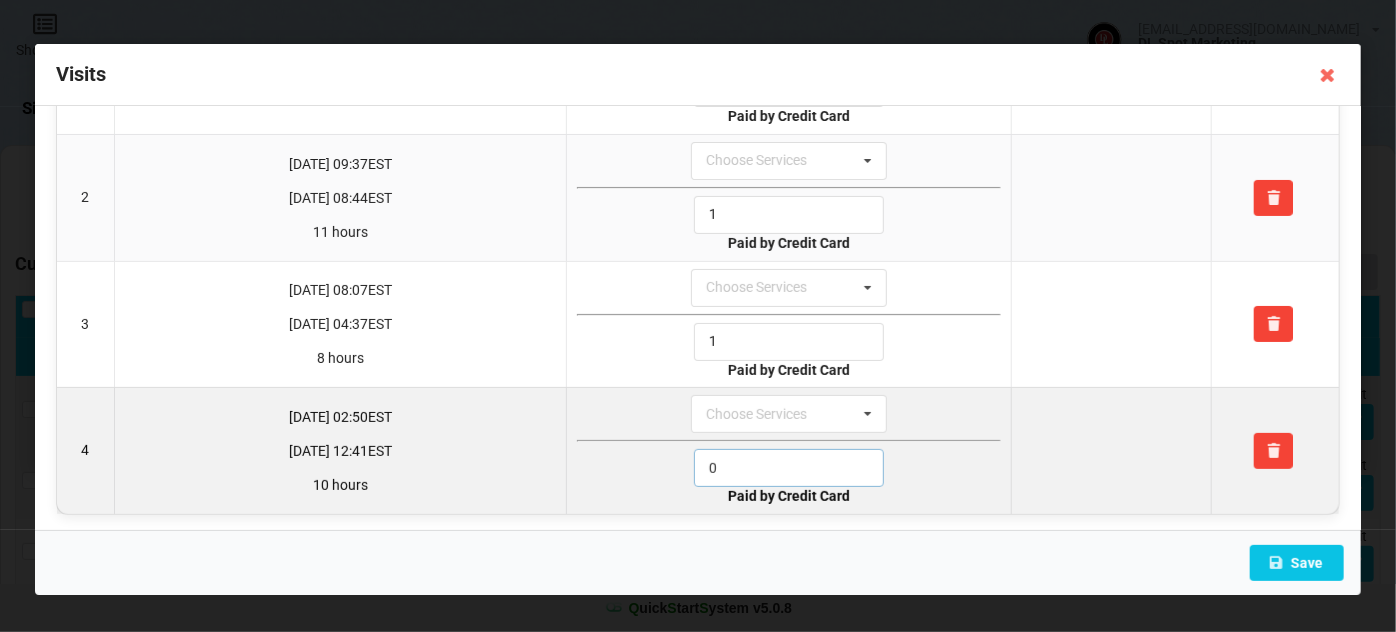 click on "0" at bounding box center (789, 468) 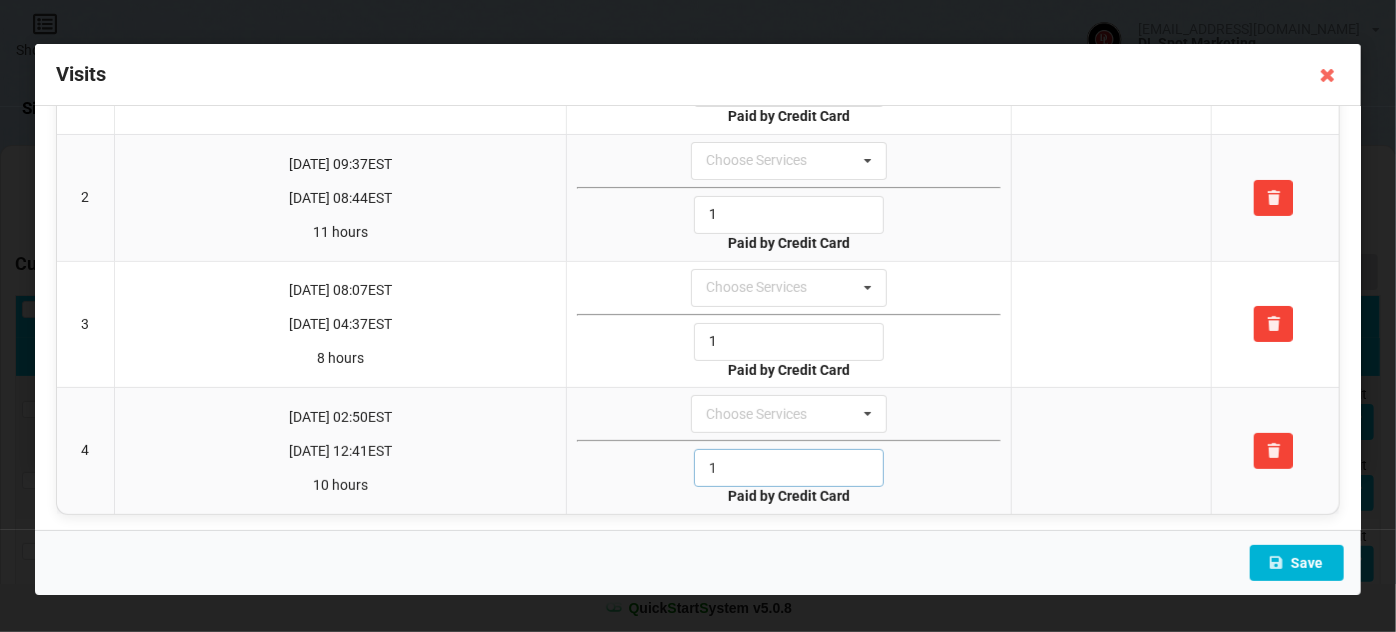 type on "1" 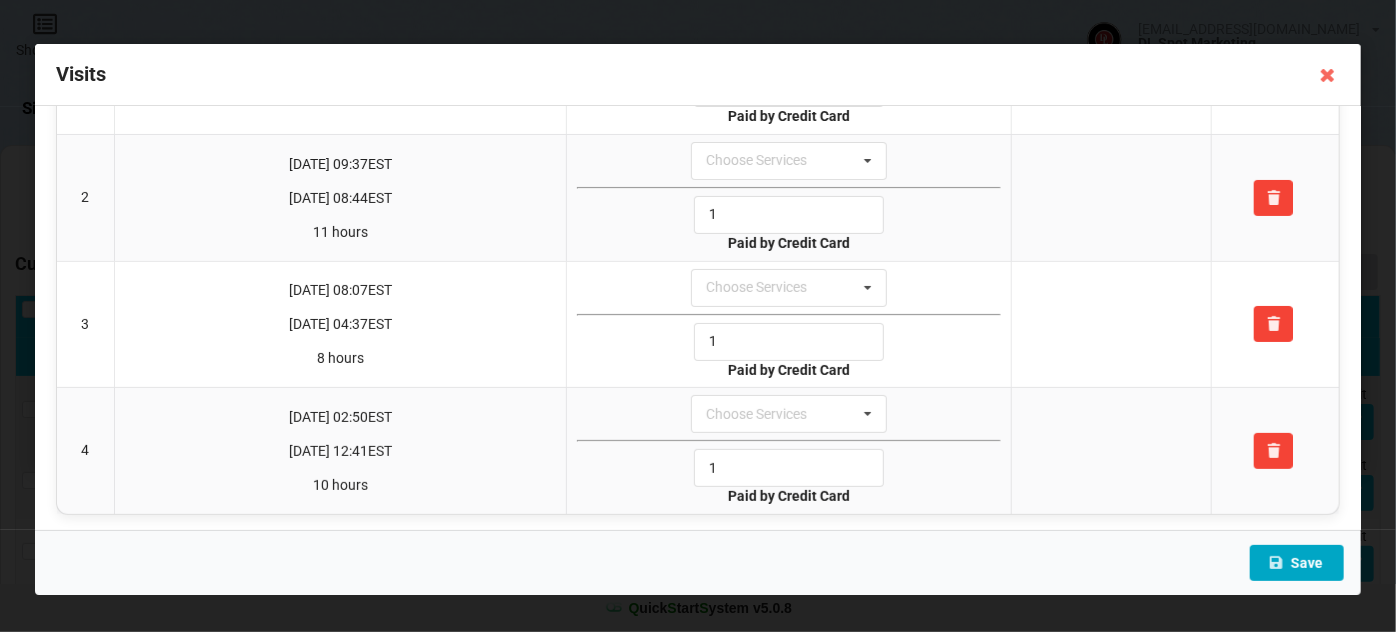 click on "Save" at bounding box center (1297, 563) 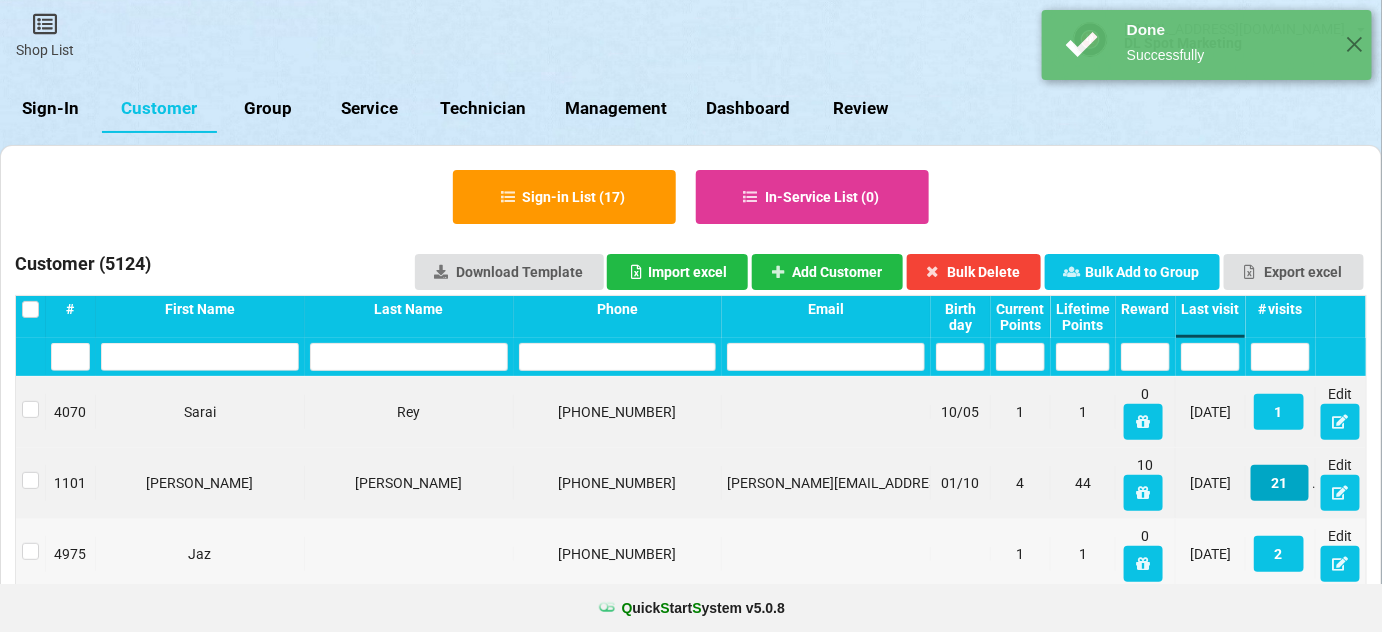 click on "21" at bounding box center (1280, 483) 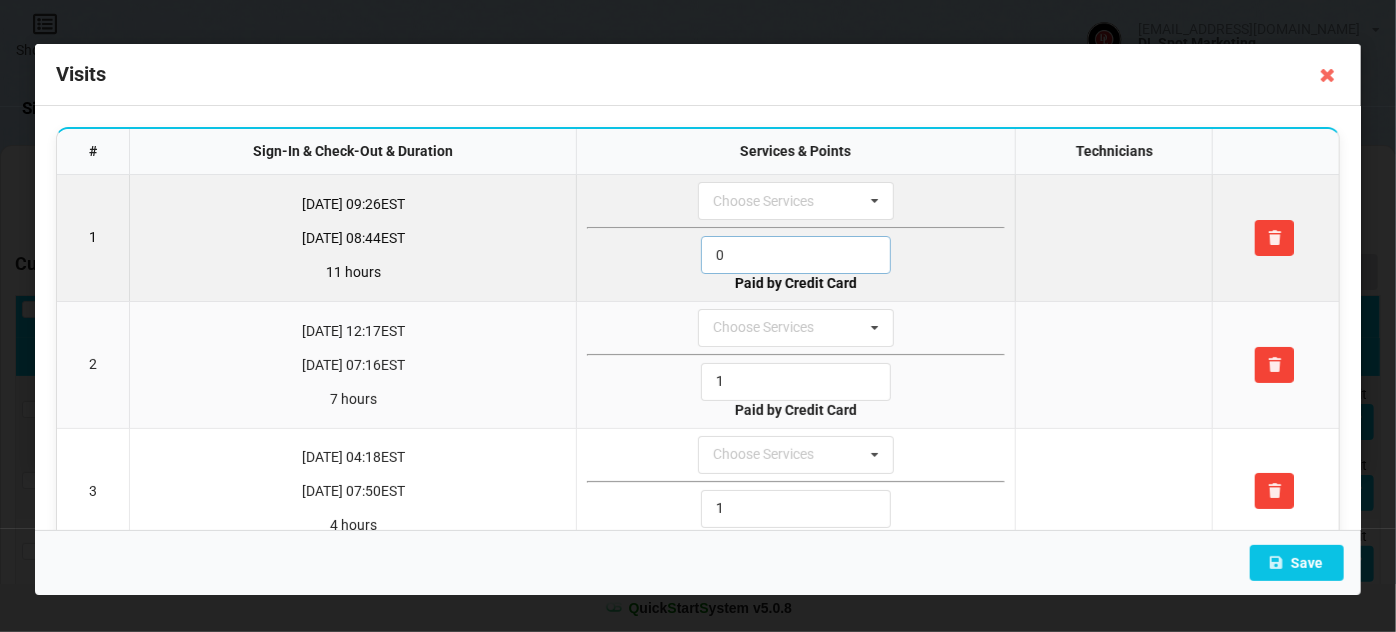 click on "0" at bounding box center [796, 255] 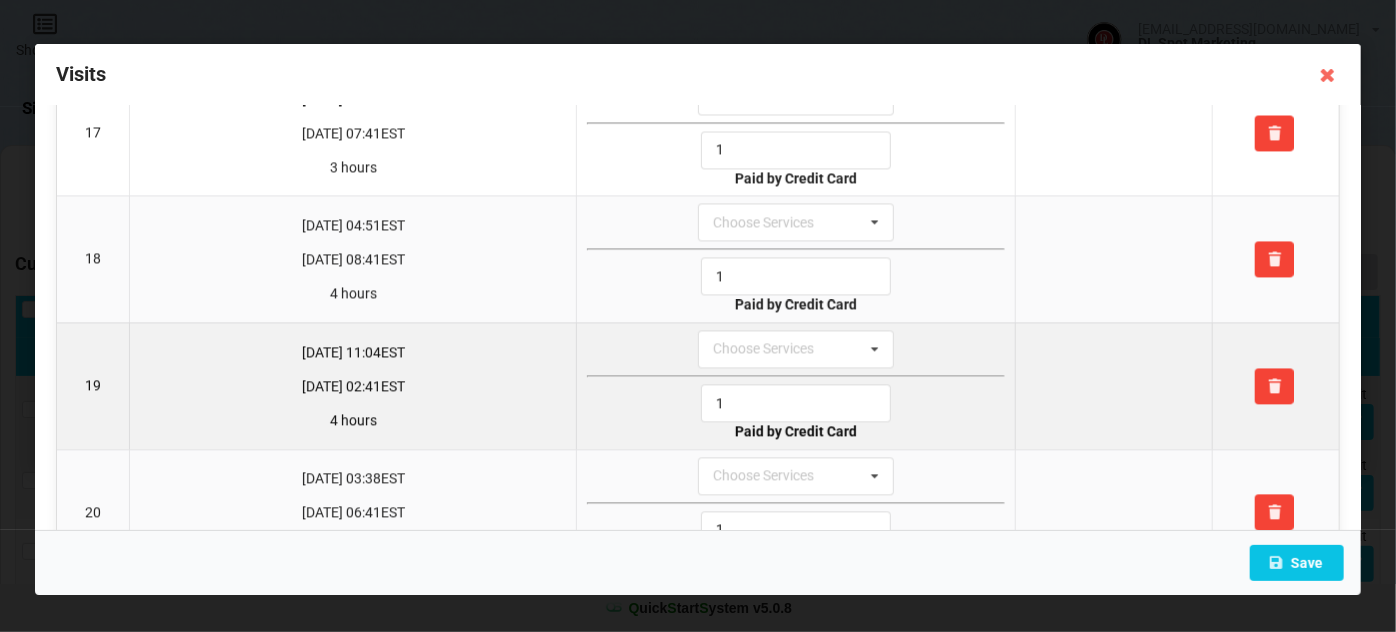 scroll, scrollTop: 2296, scrollLeft: 0, axis: vertical 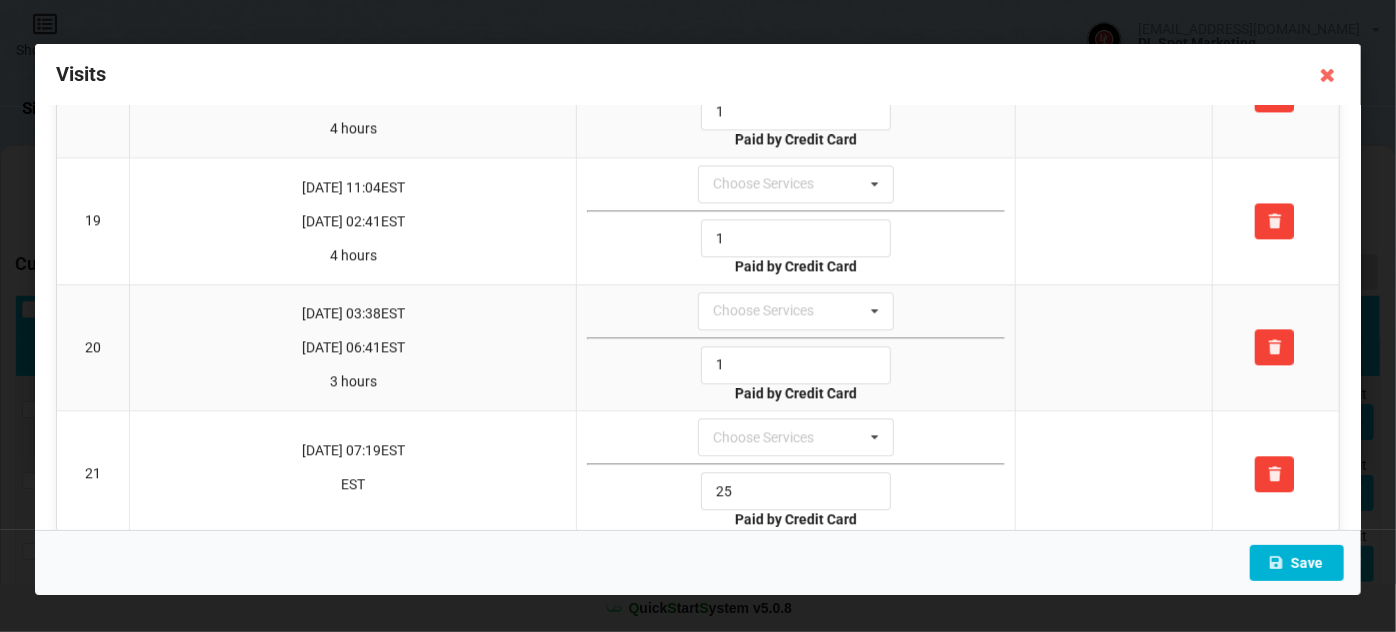 type on "1" 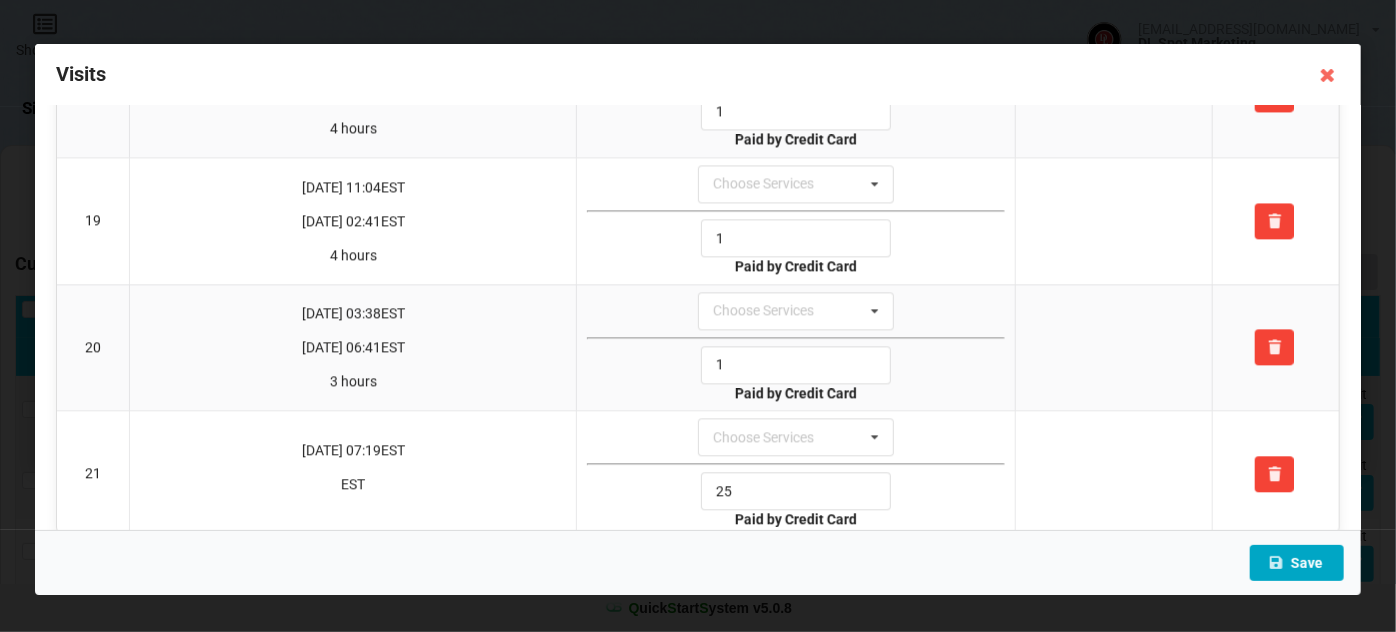 click on "Save" at bounding box center [1297, 563] 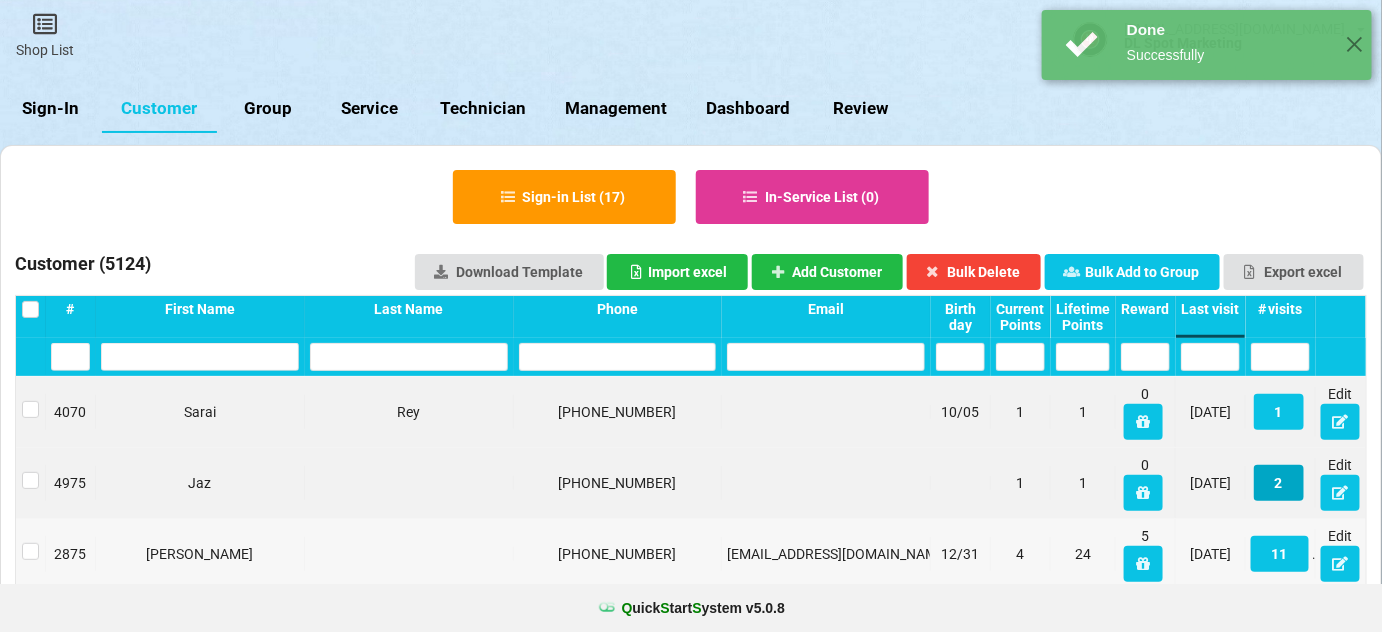 click on "2" at bounding box center [1279, 483] 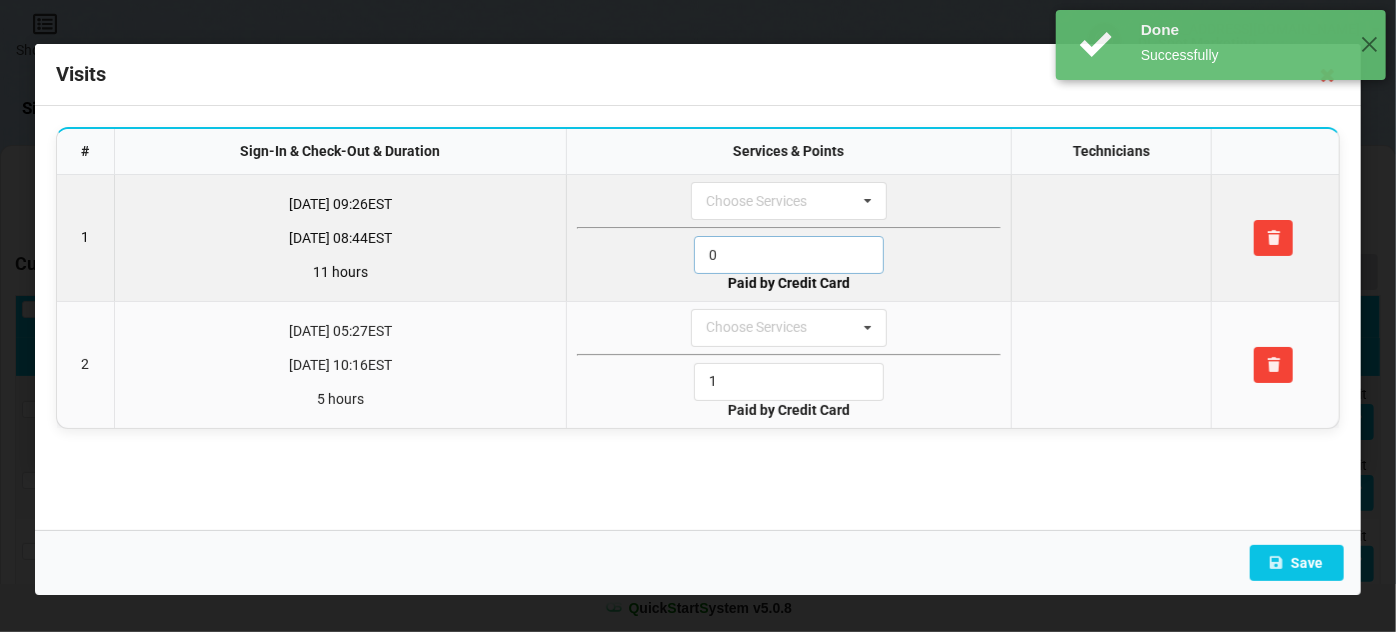 click on "0" at bounding box center [789, 255] 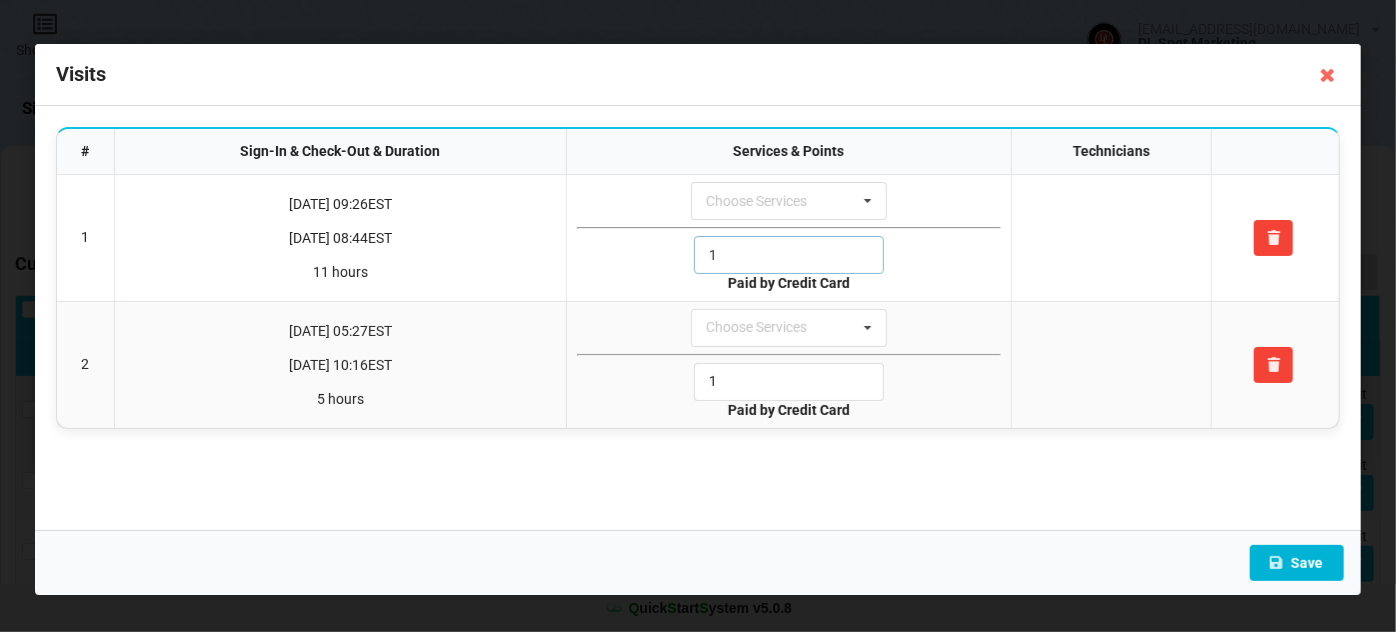type on "1" 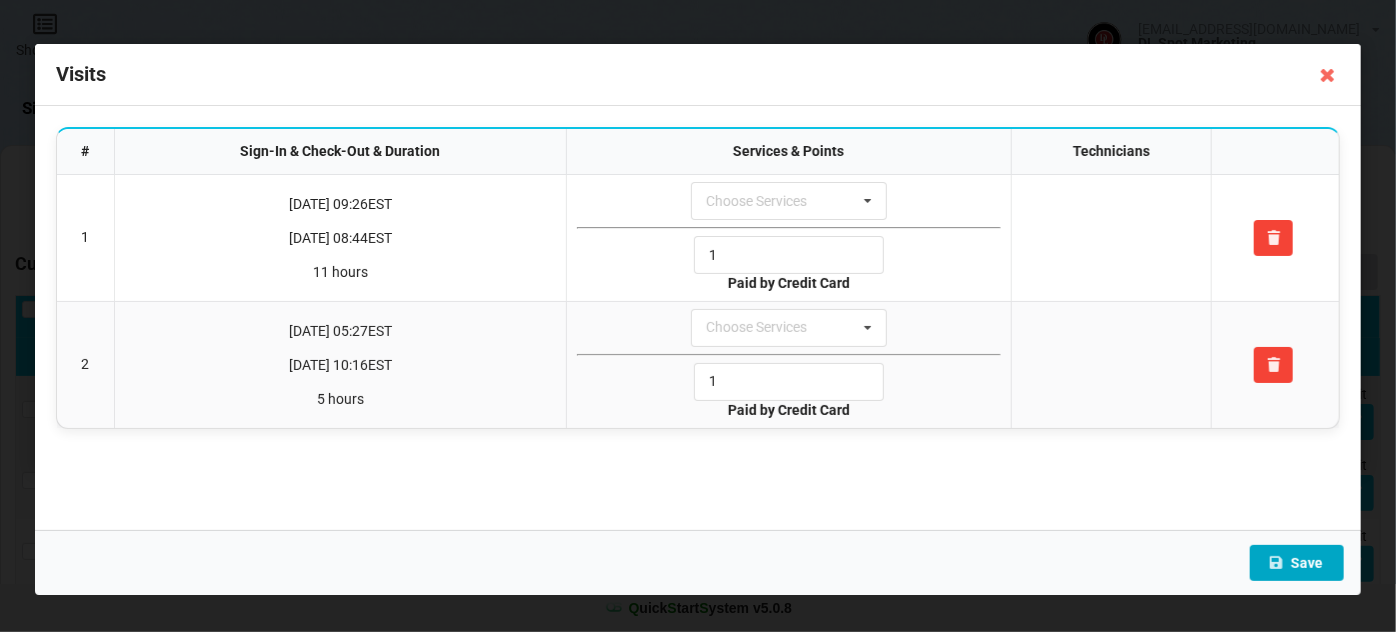 click on "Save" at bounding box center (1297, 563) 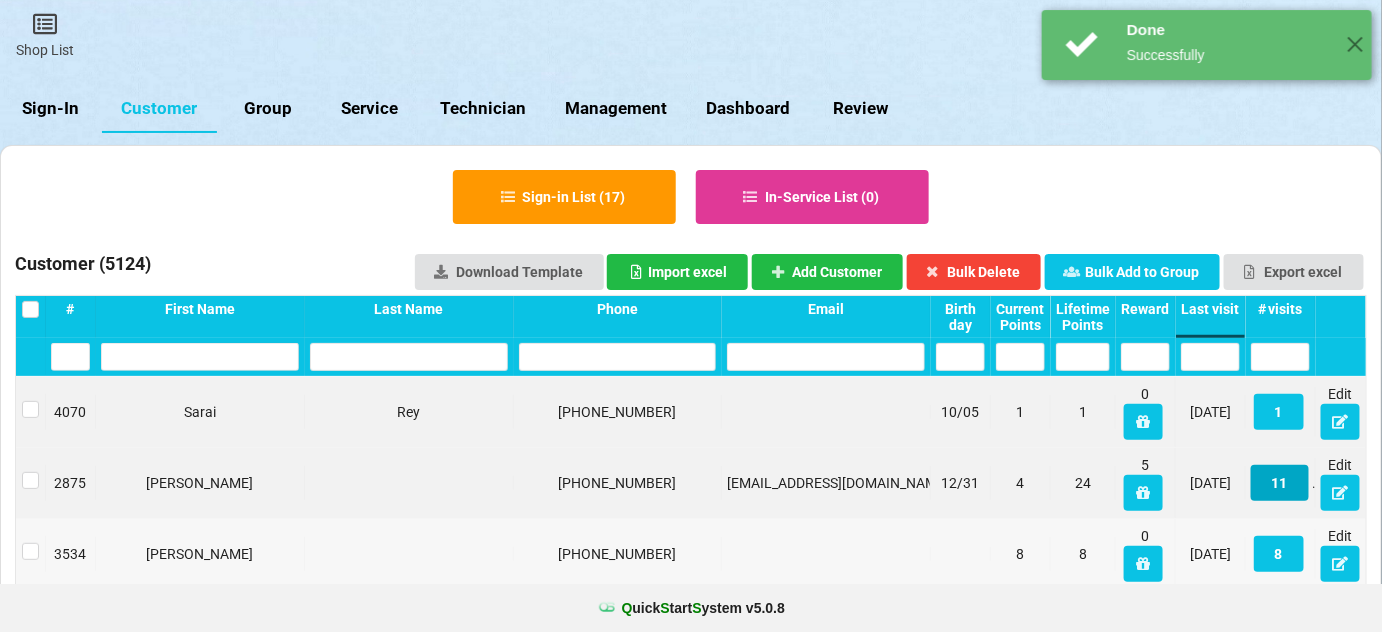 click on "11" at bounding box center (1280, 483) 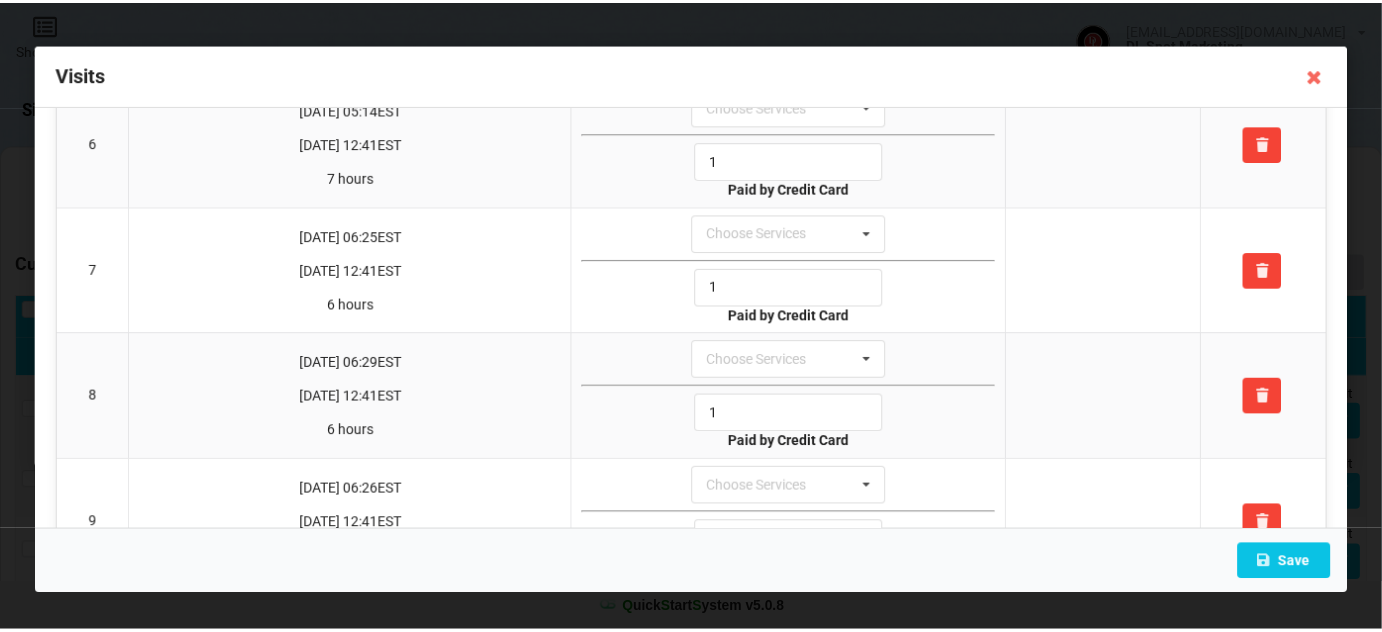 scroll, scrollTop: 1044, scrollLeft: 0, axis: vertical 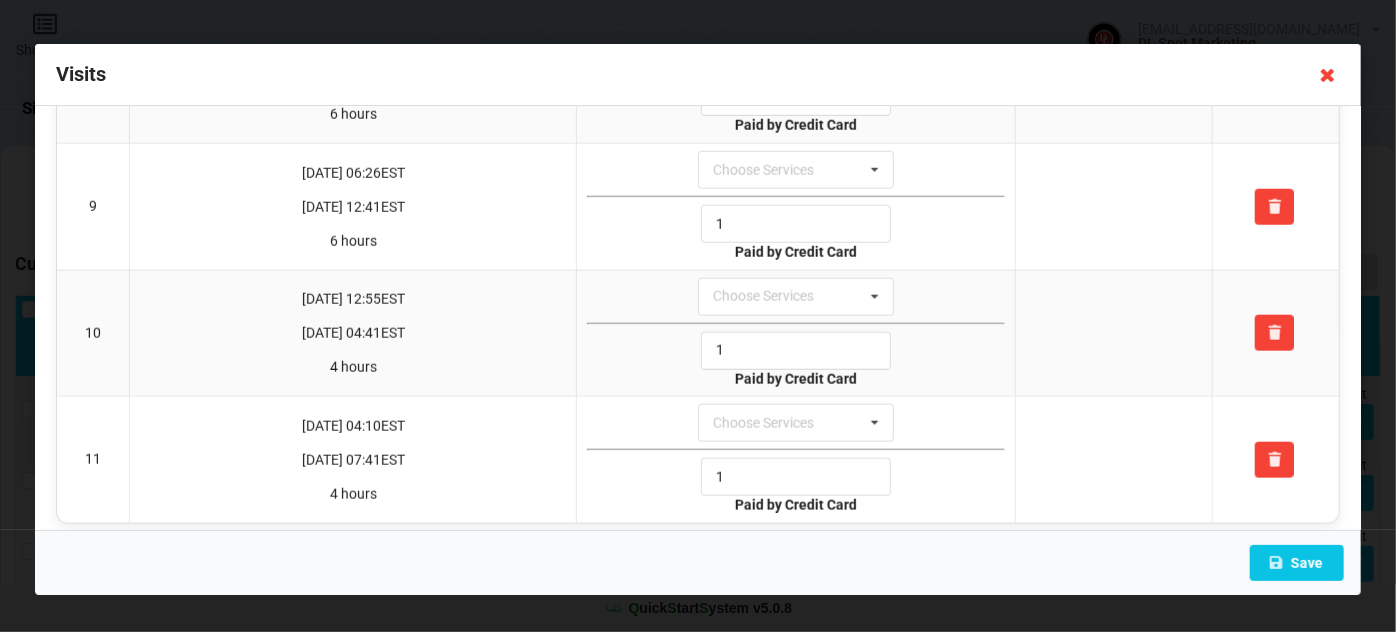 click at bounding box center [1328, 75] 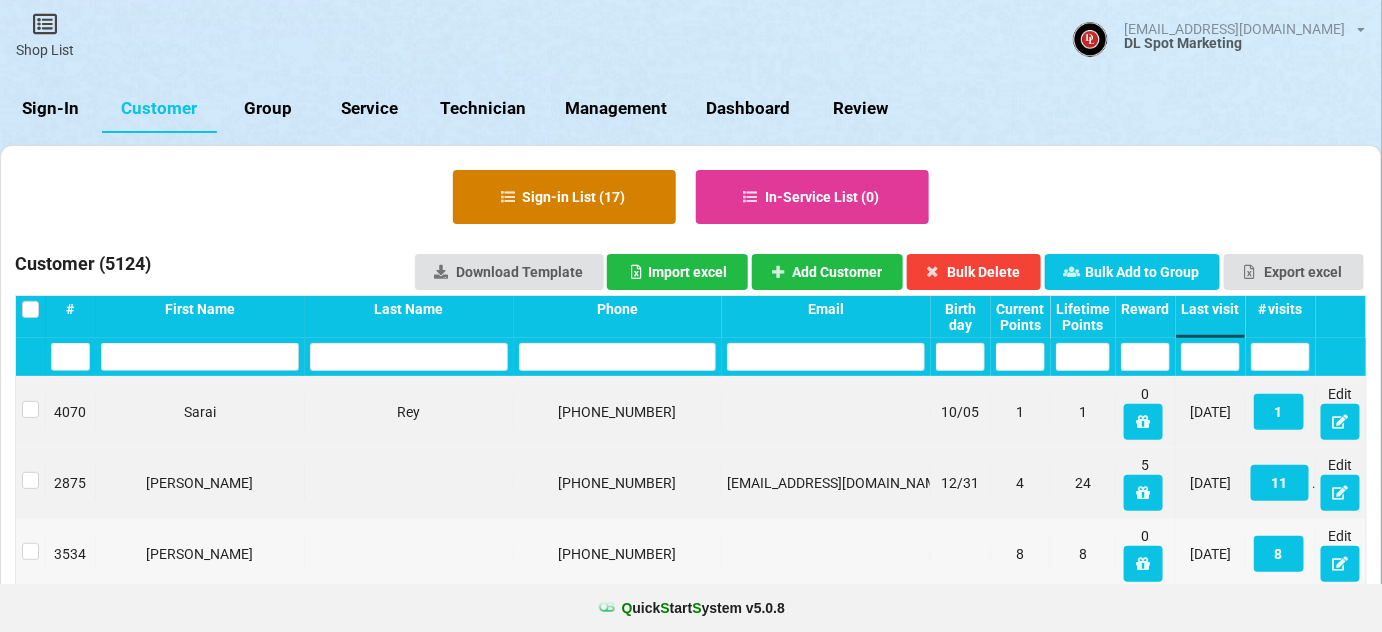 click on "Sign-in List ( 17 )" at bounding box center (564, 197) 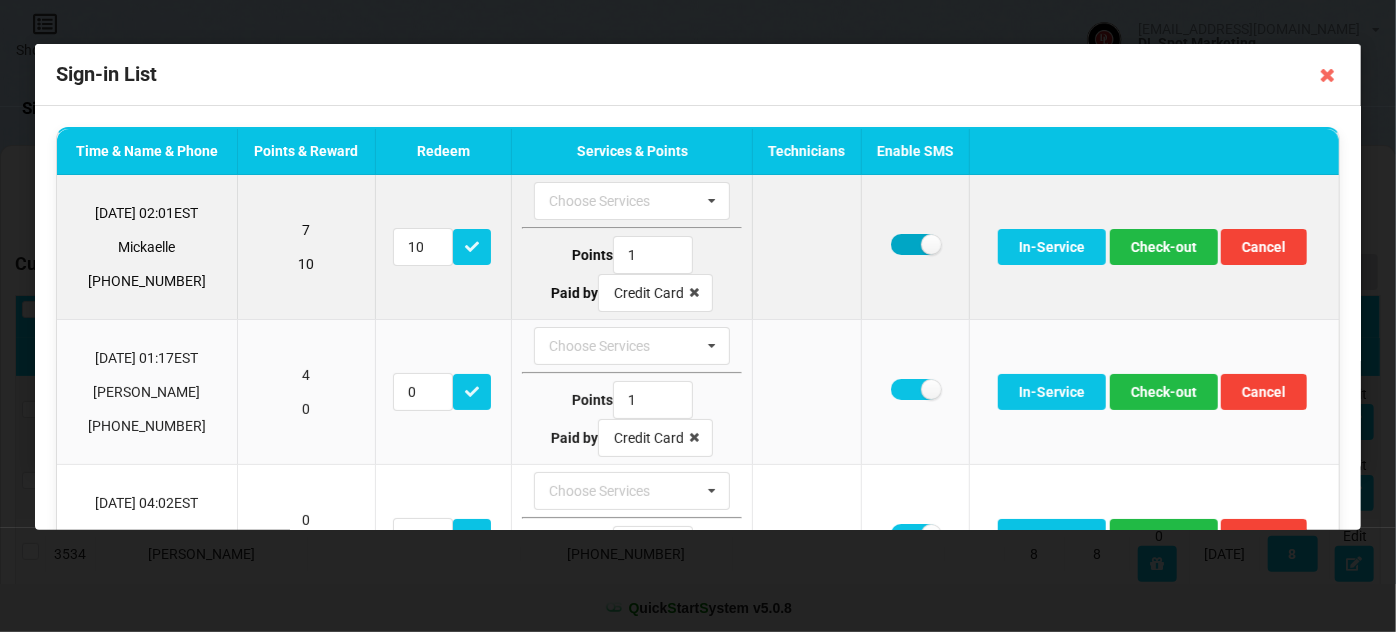 click at bounding box center [915, 244] 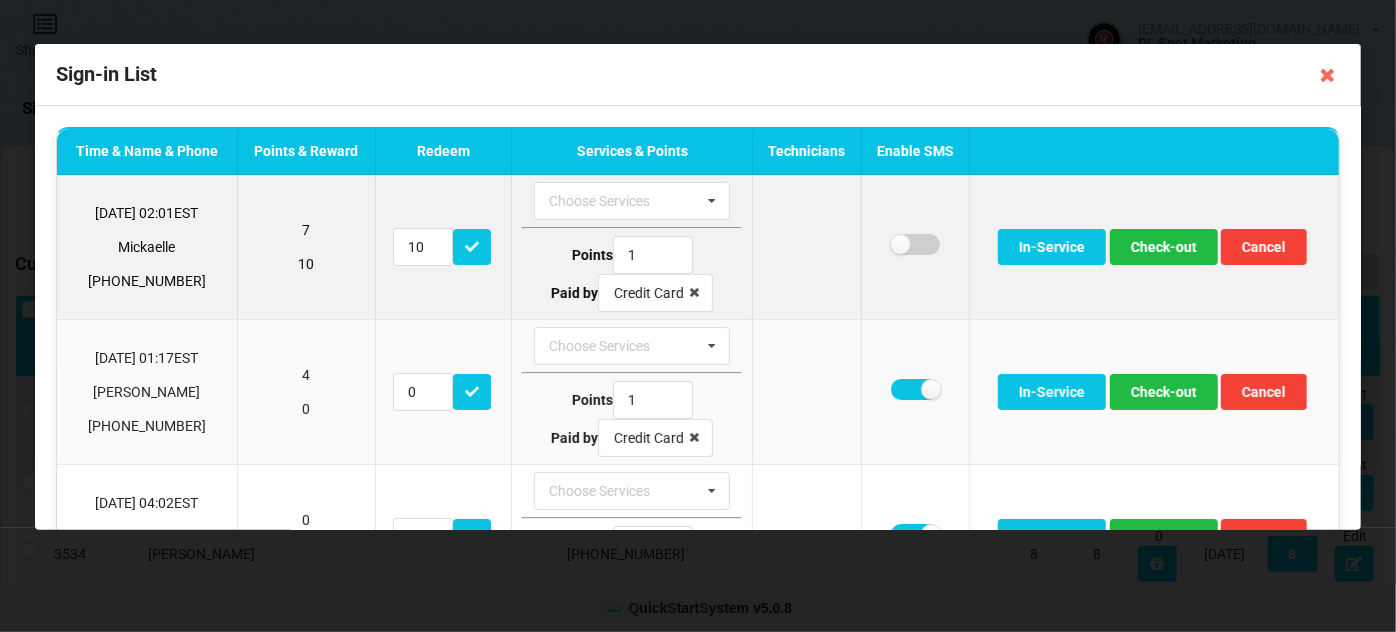 checkbox on "false" 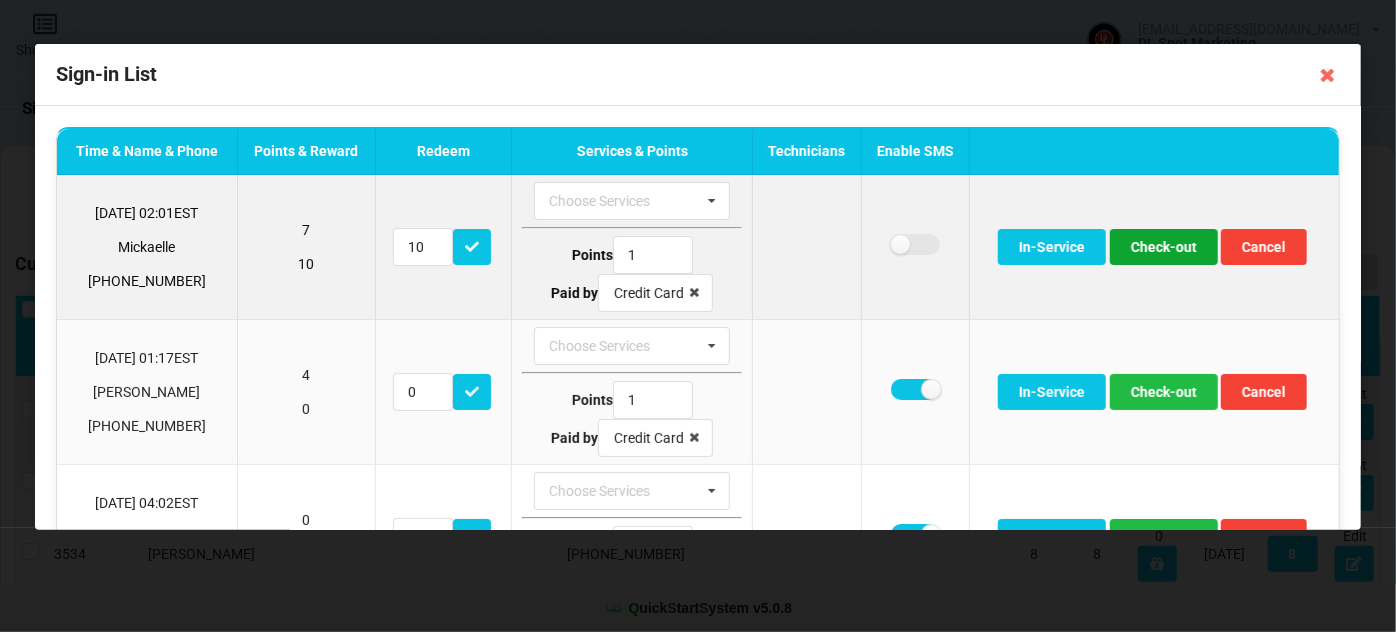 click on "Check-out" at bounding box center (1164, 247) 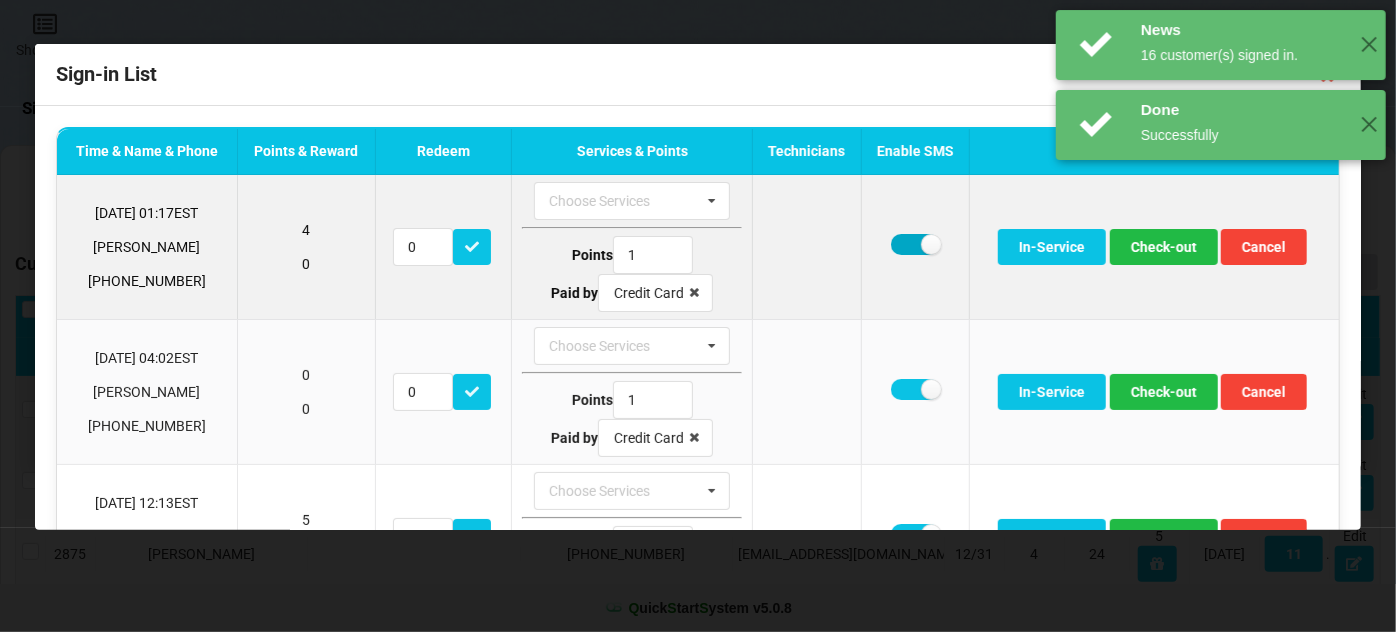 click at bounding box center (915, 244) 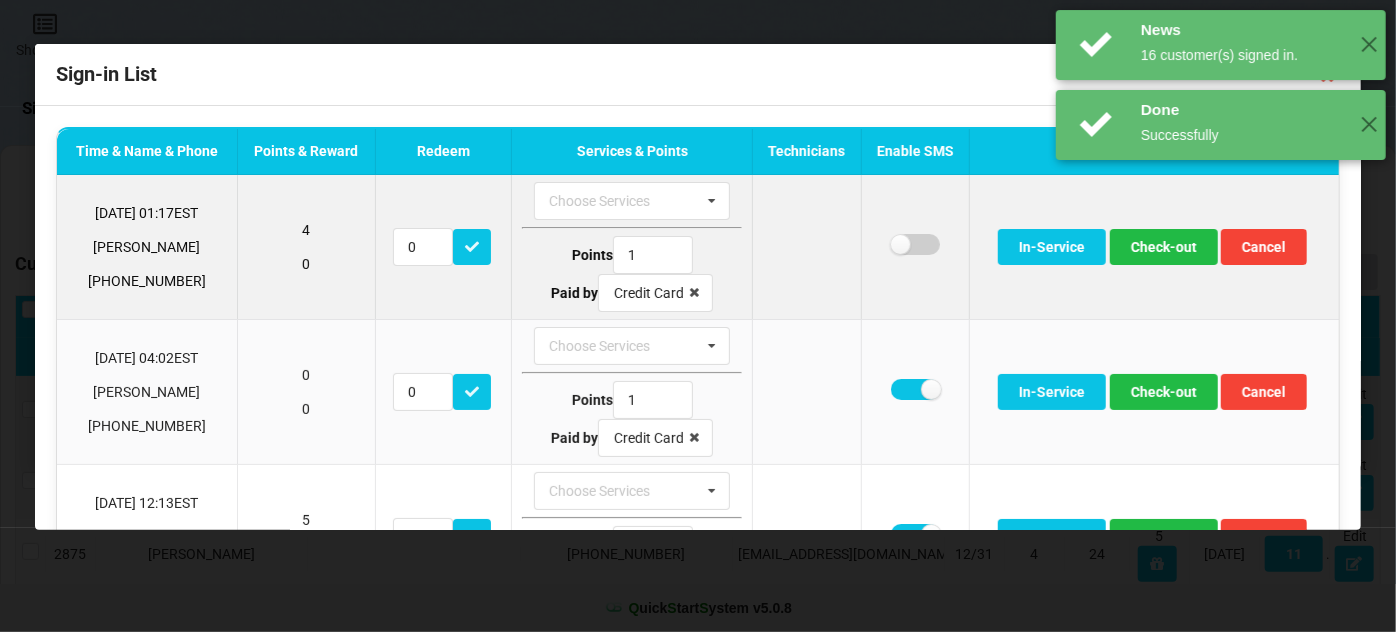 checkbox on "false" 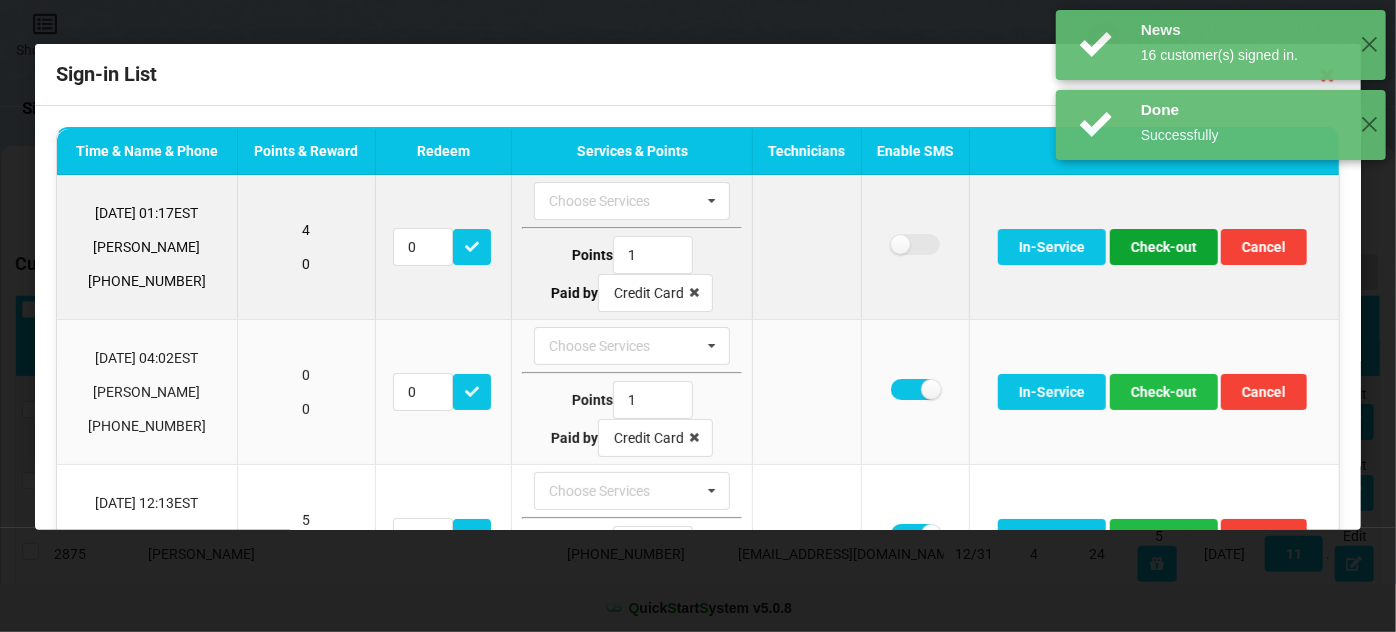 click on "Check-out" at bounding box center [1164, 247] 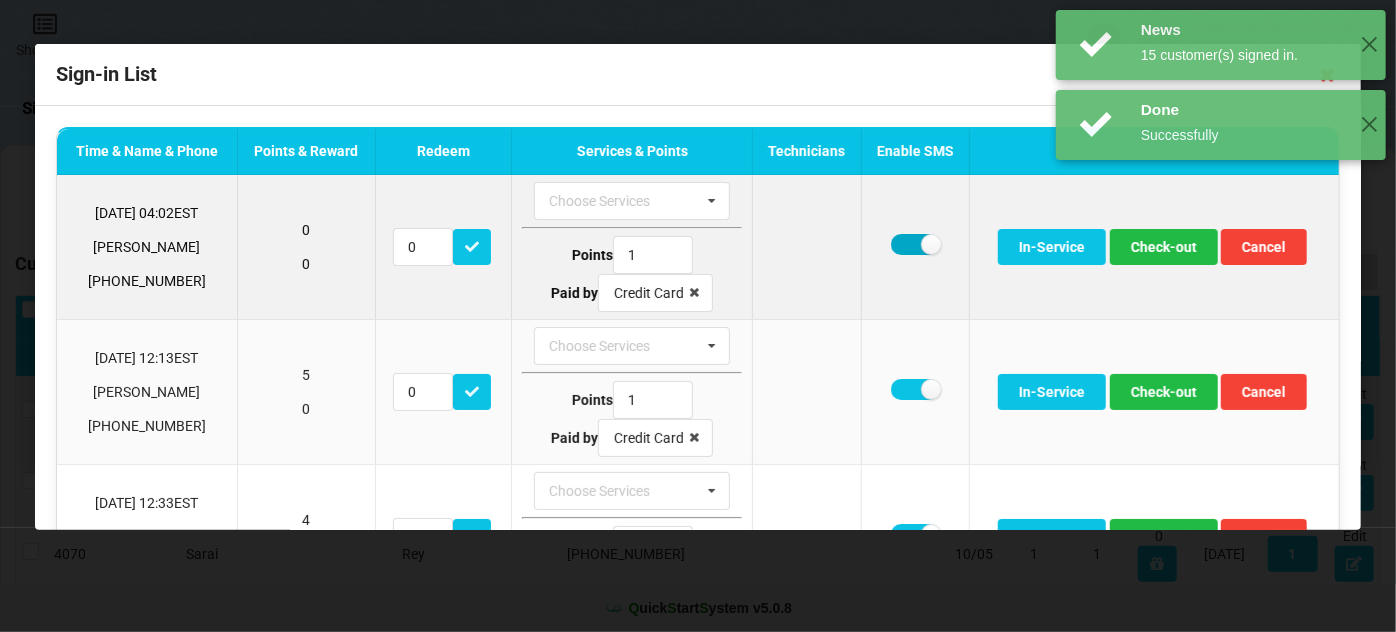 click at bounding box center [915, 244] 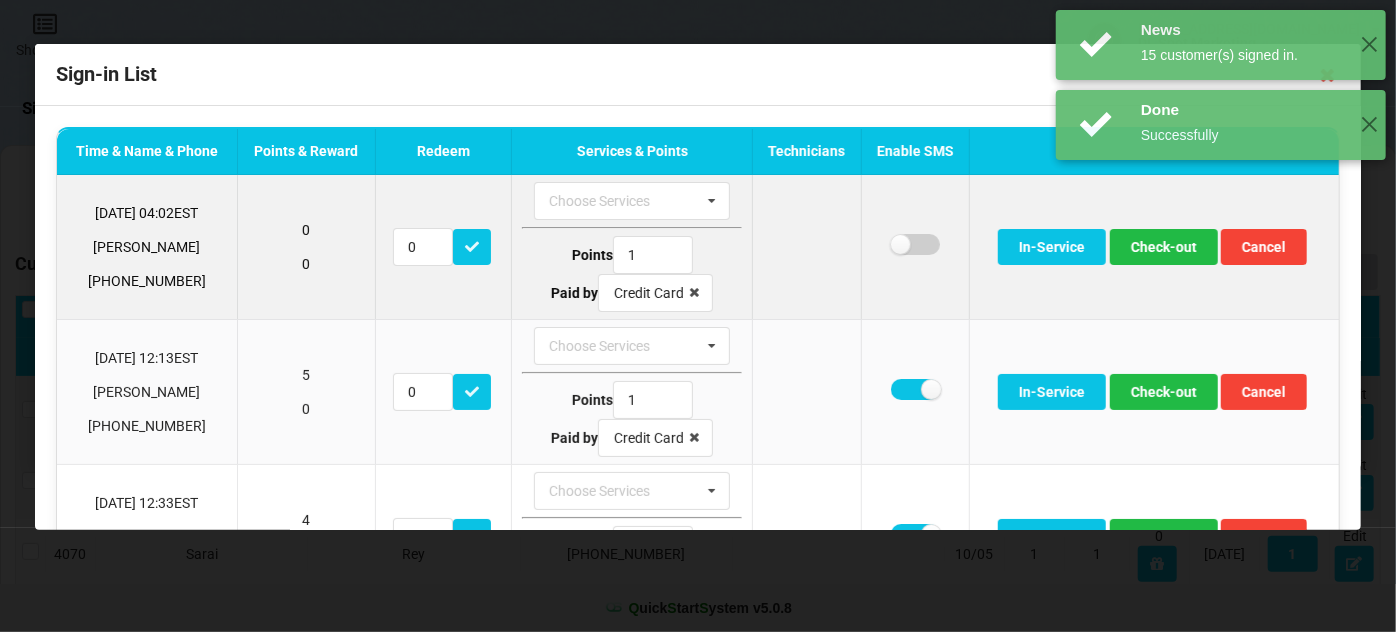 checkbox on "false" 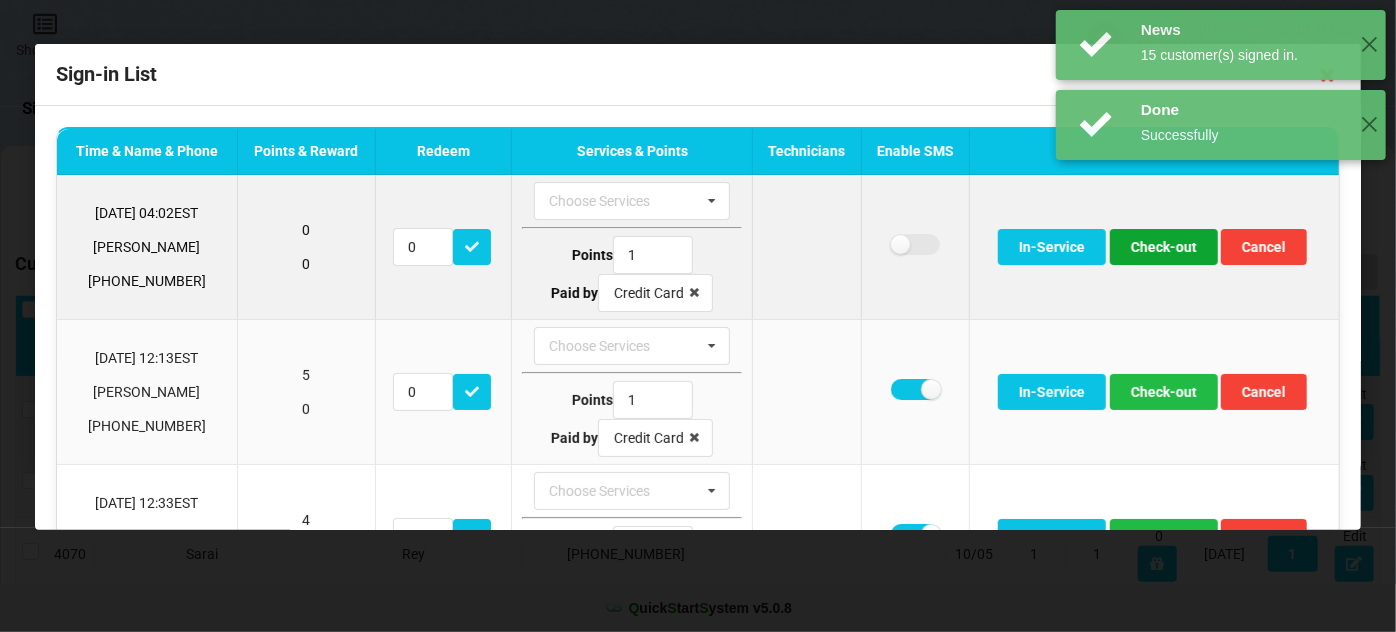 click on "Check-out" at bounding box center [1164, 247] 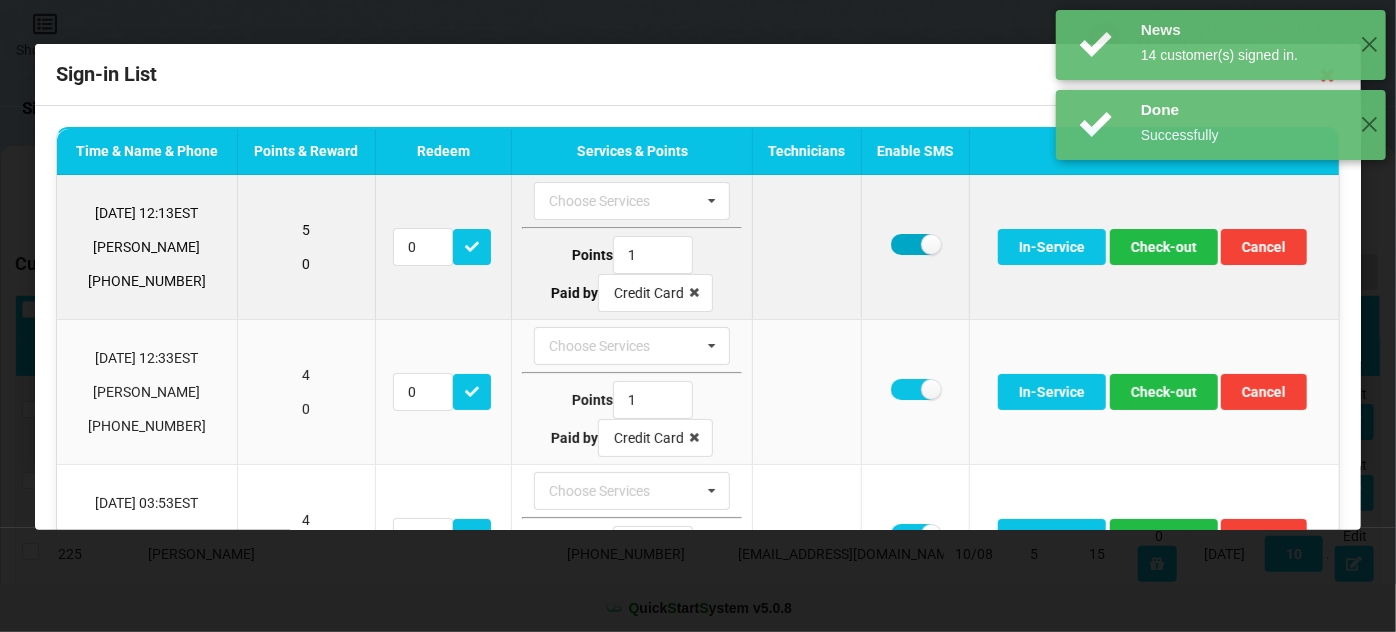 click at bounding box center [915, 244] 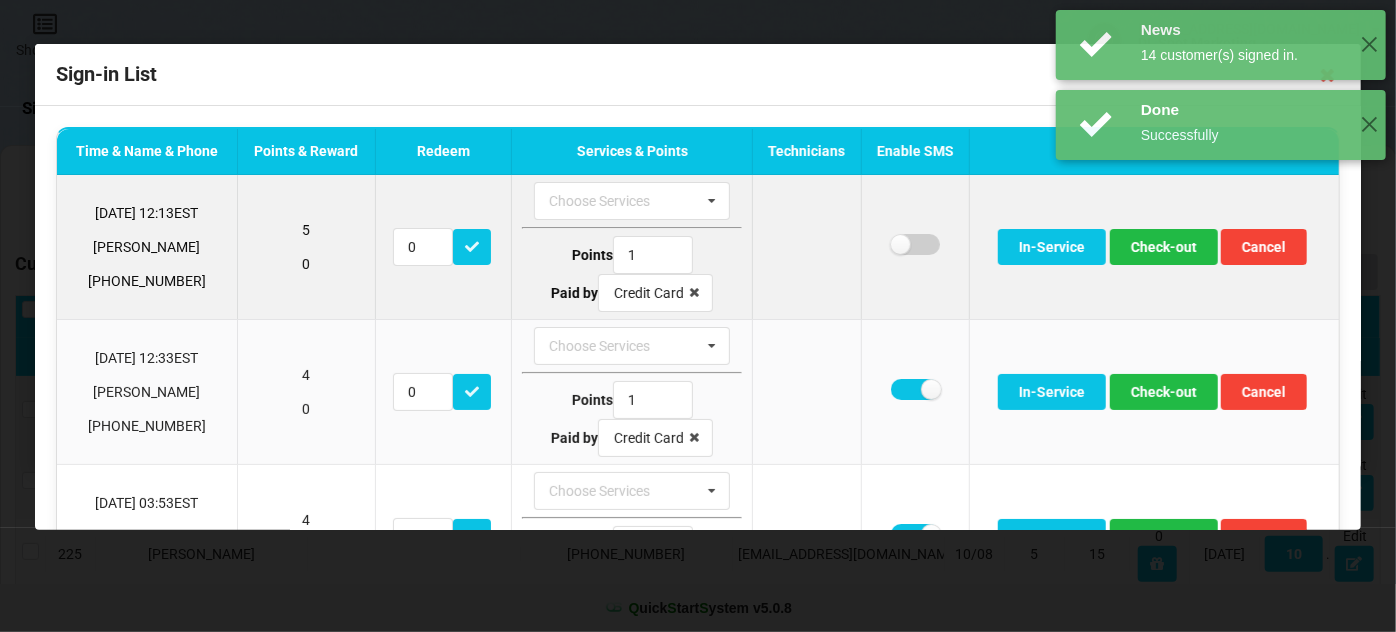 checkbox on "false" 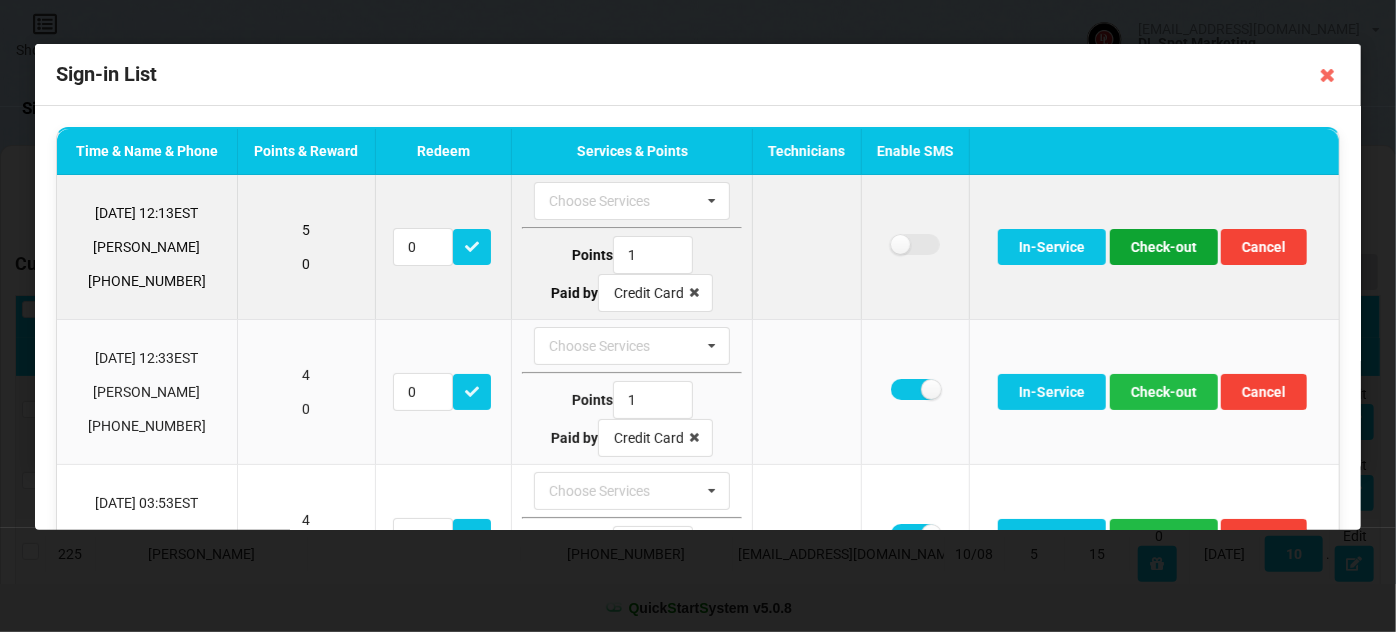 click on "Check-out" at bounding box center (1164, 247) 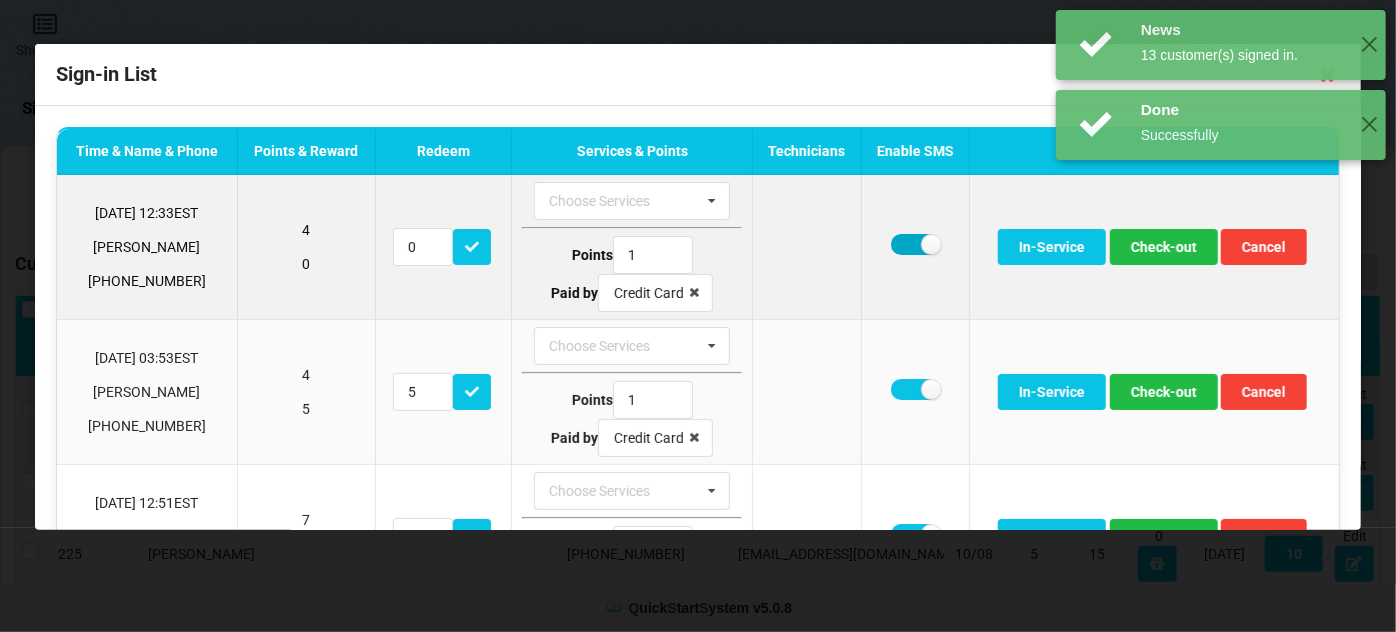 click at bounding box center (915, 244) 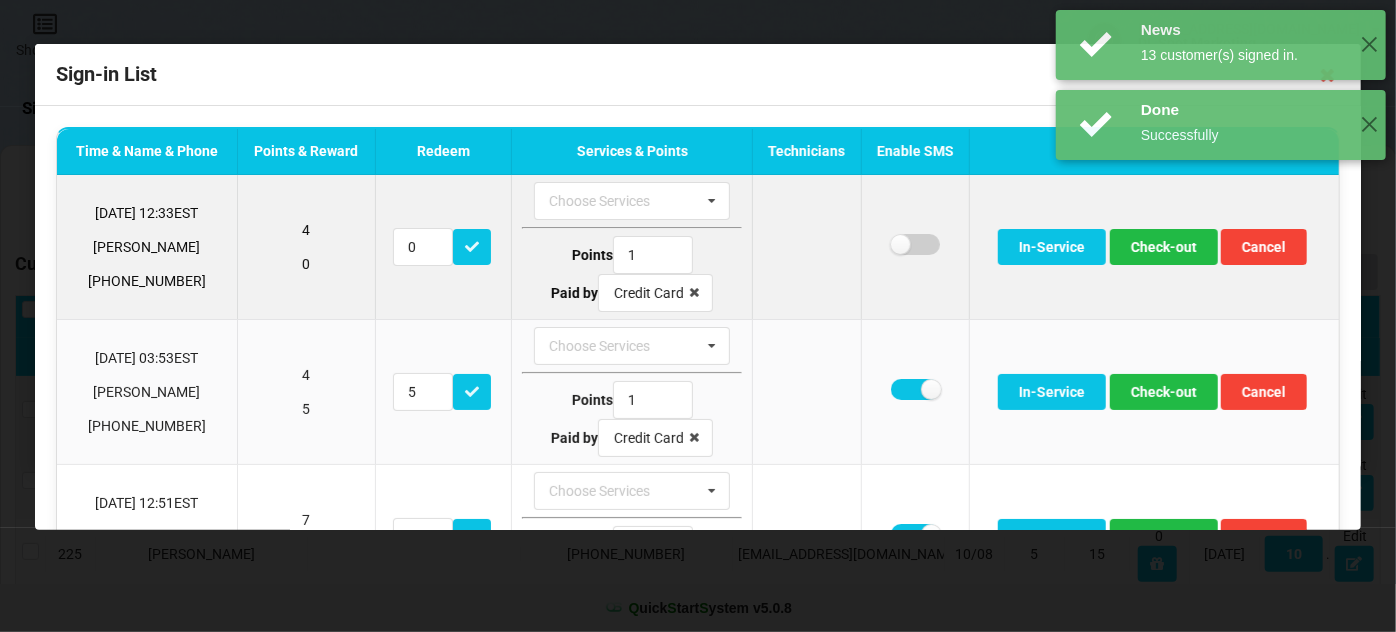 checkbox on "false" 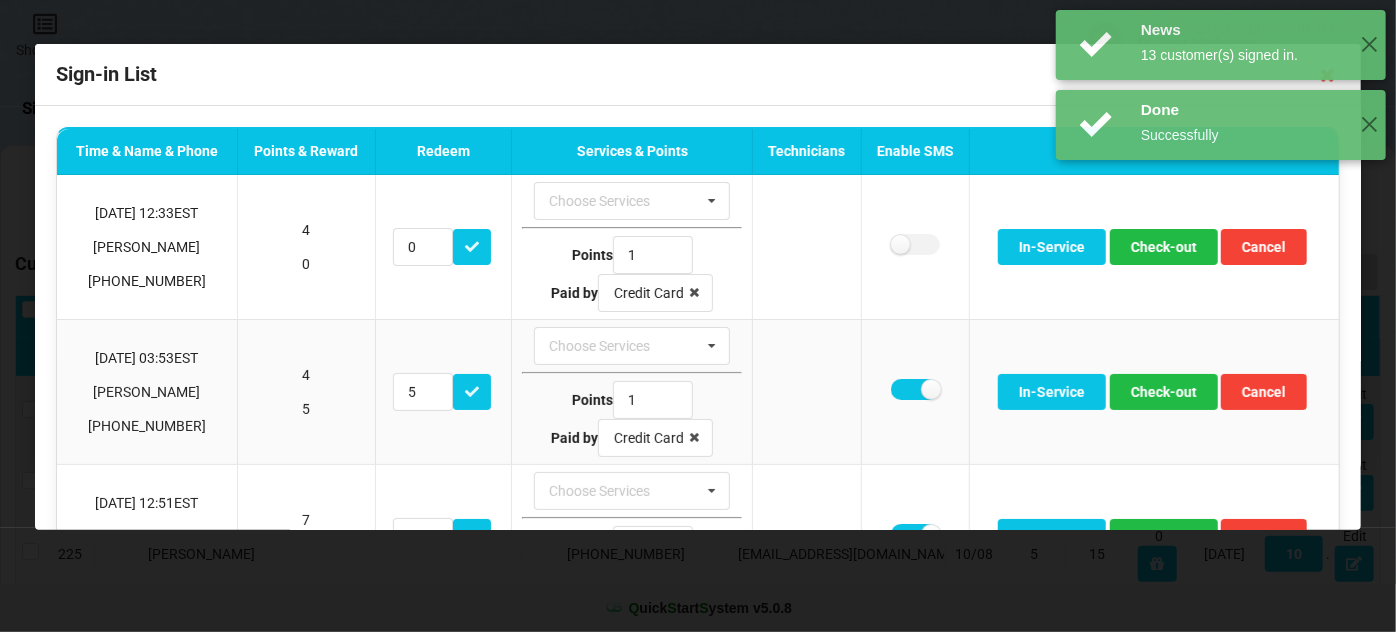 click on "News 13 customer(s) signed in. ✕ Done Successfully ✕ Done Successfully ✕" at bounding box center [1221, 125] 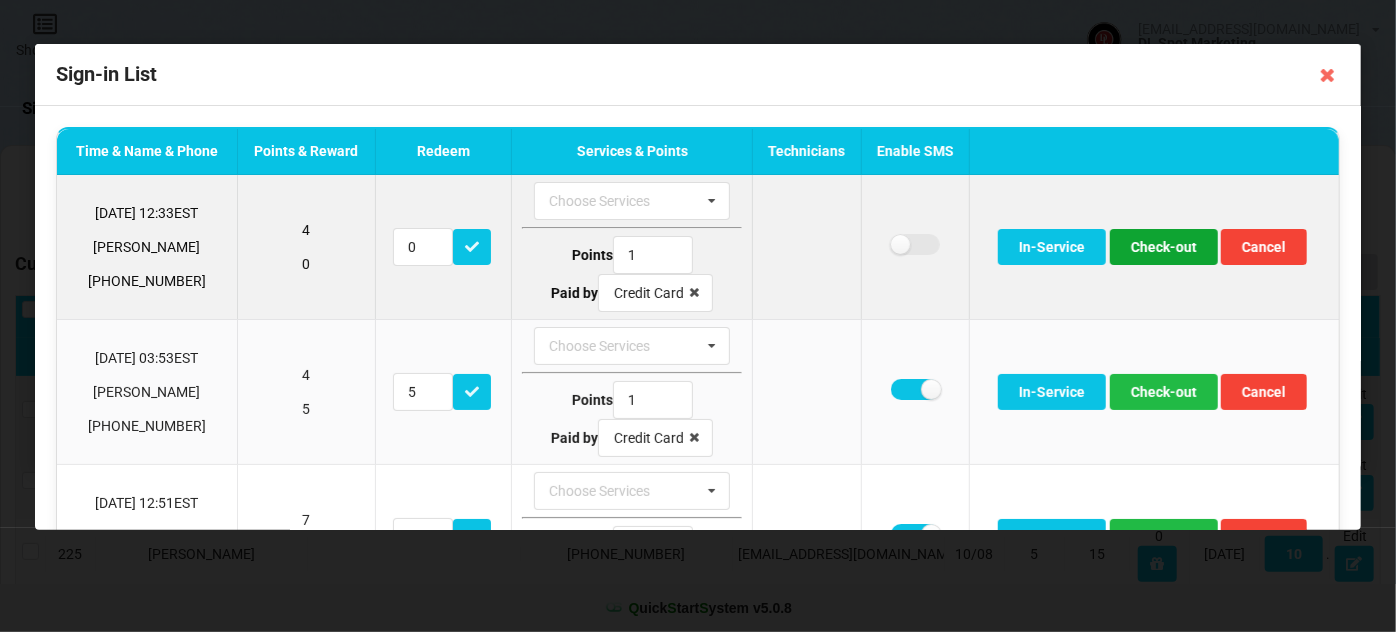 click on "Check-out" at bounding box center (1164, 247) 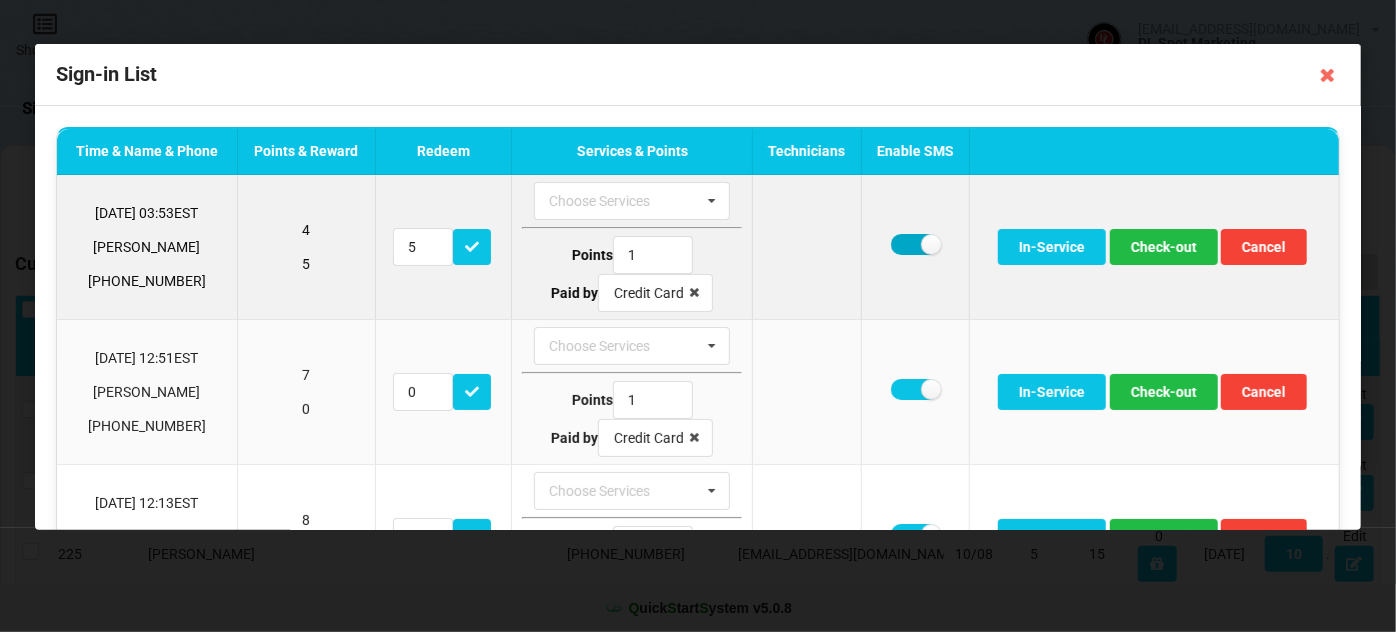 click at bounding box center [915, 244] 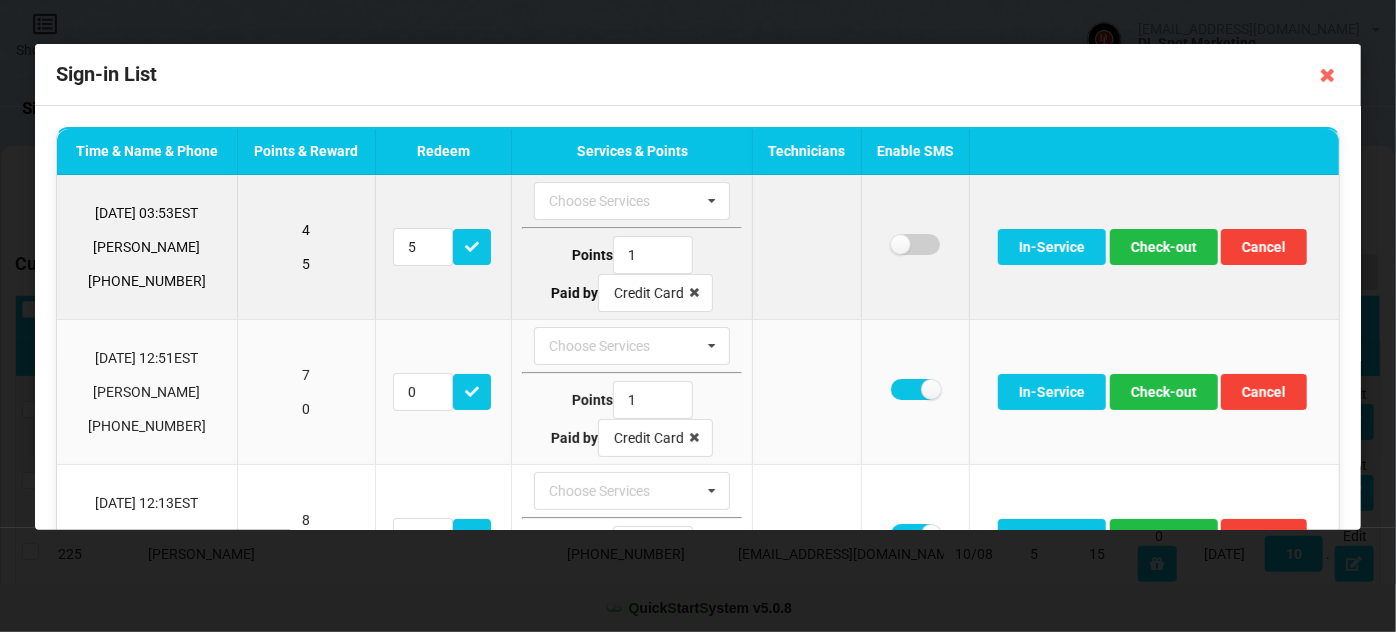 checkbox on "false" 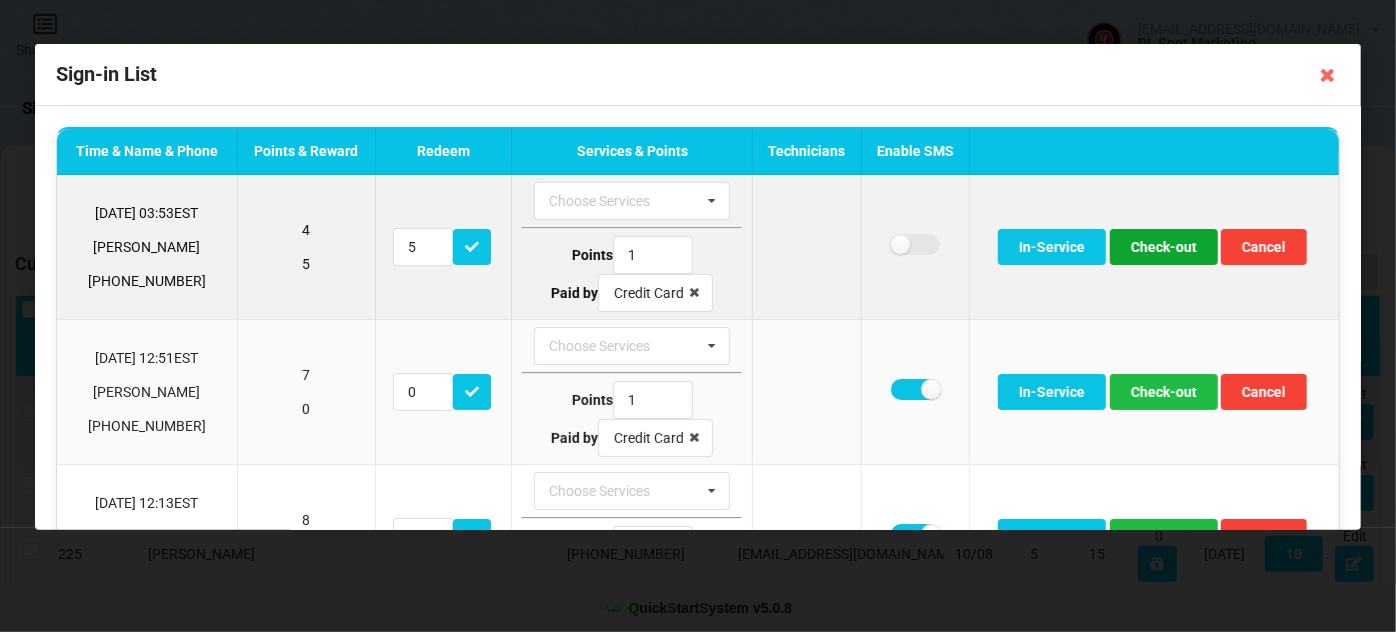 click on "Check-out" at bounding box center (1164, 247) 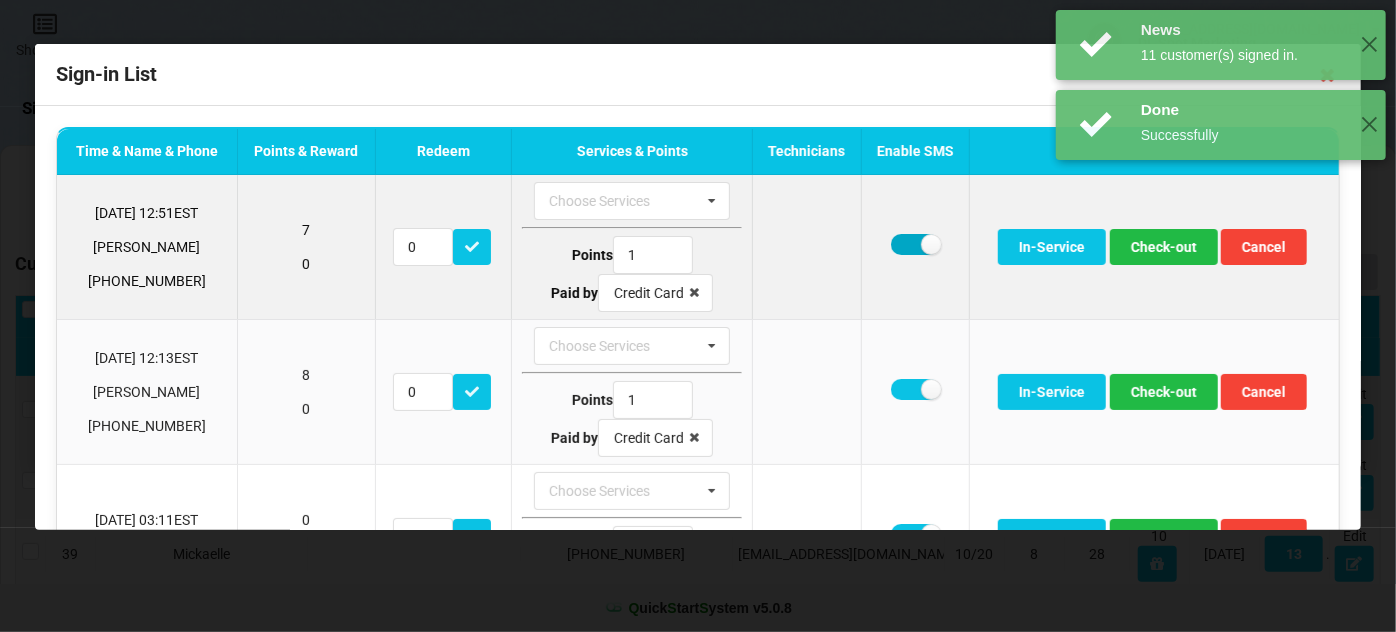 click at bounding box center (915, 244) 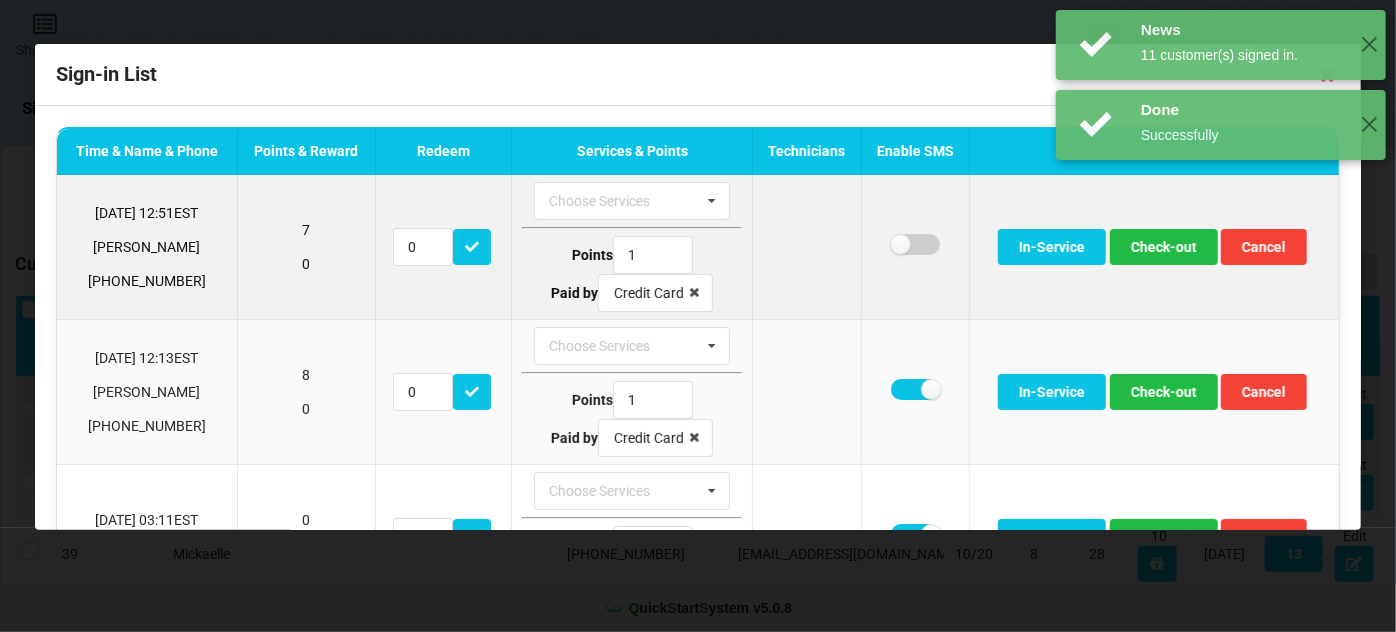 checkbox on "false" 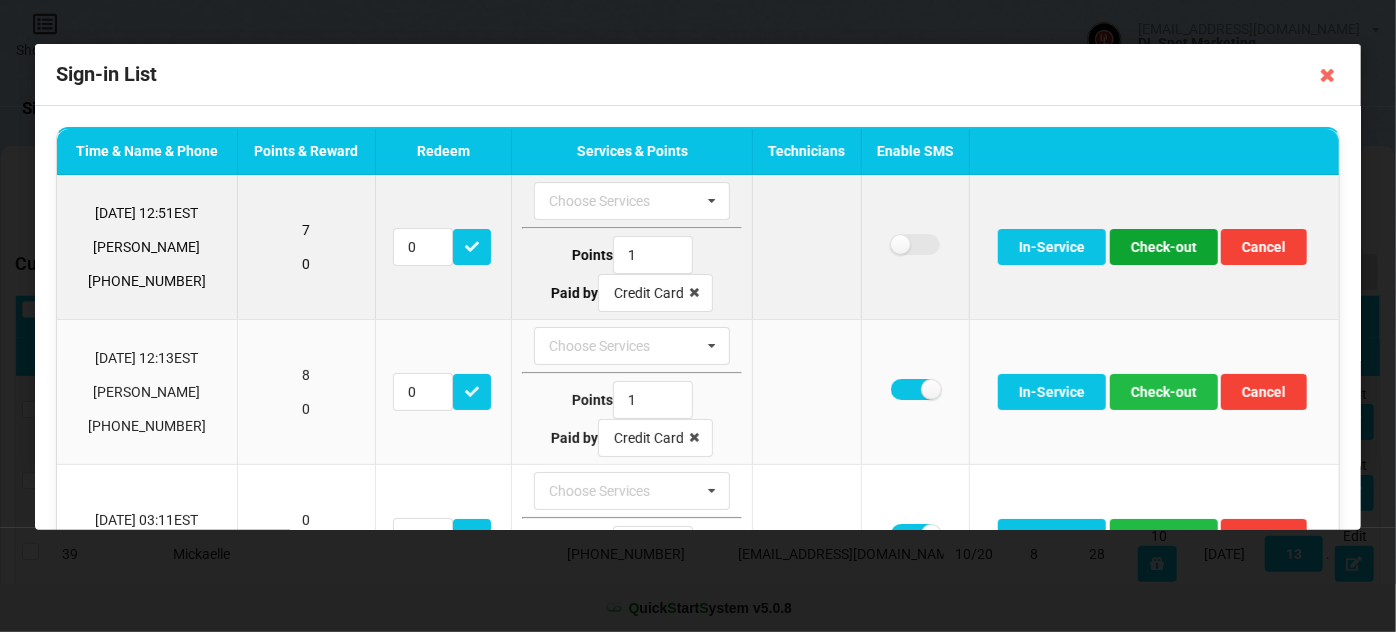 click on "Check-out" at bounding box center (1164, 247) 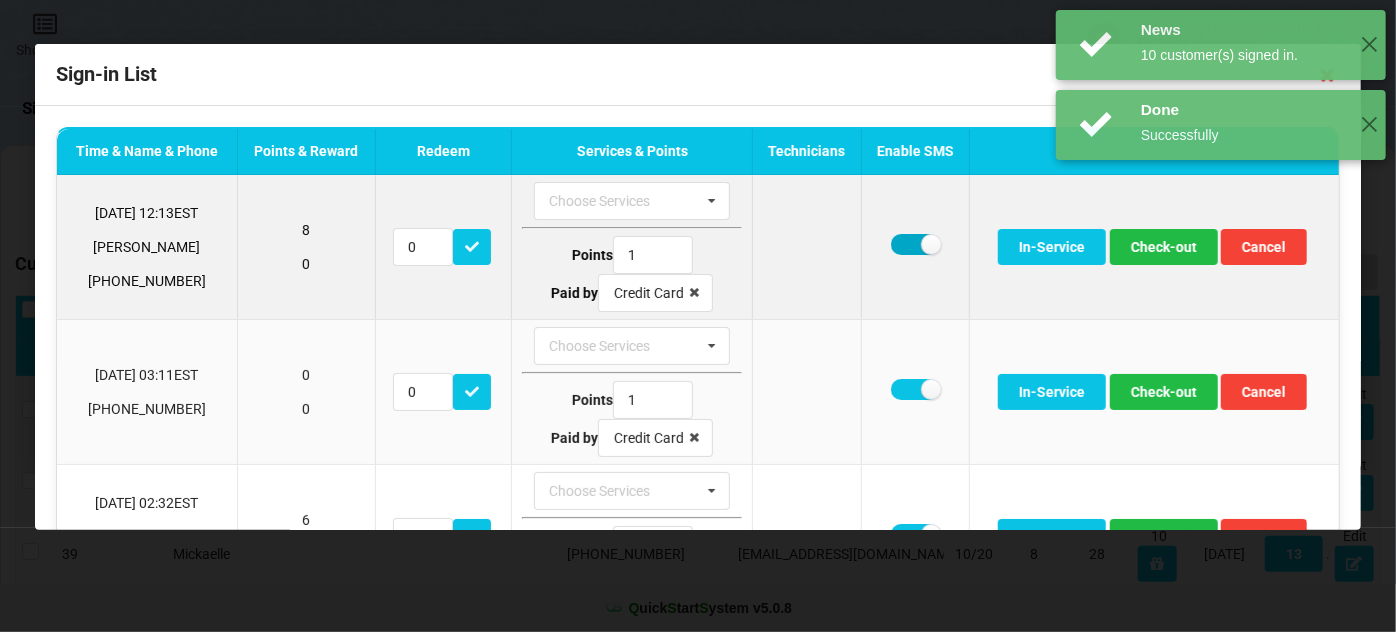 click at bounding box center (915, 244) 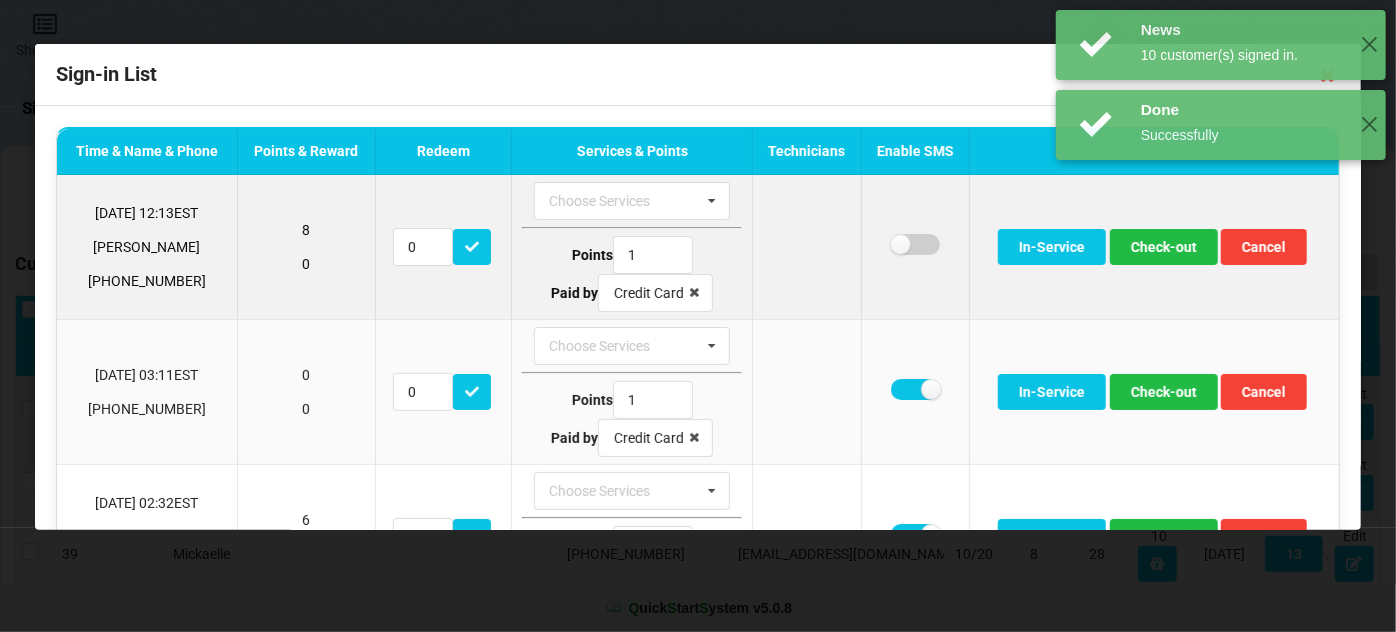checkbox on "false" 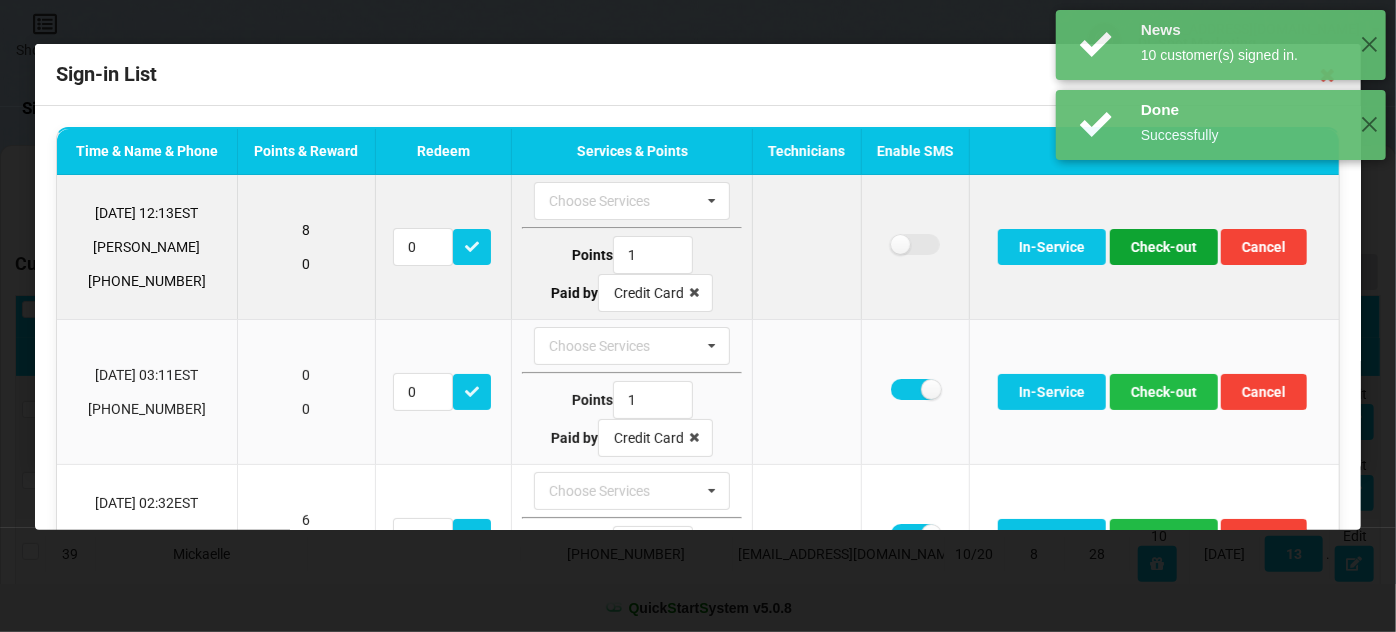 click on "Check-out" at bounding box center (1164, 247) 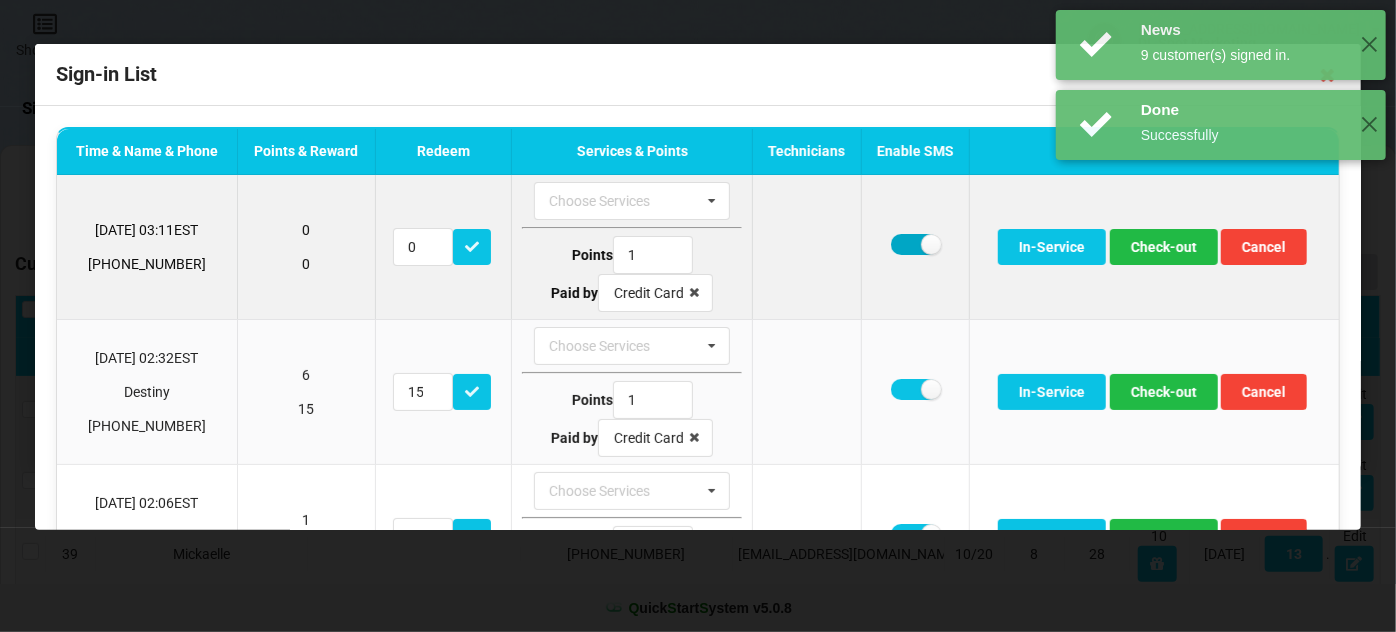 click at bounding box center (915, 244) 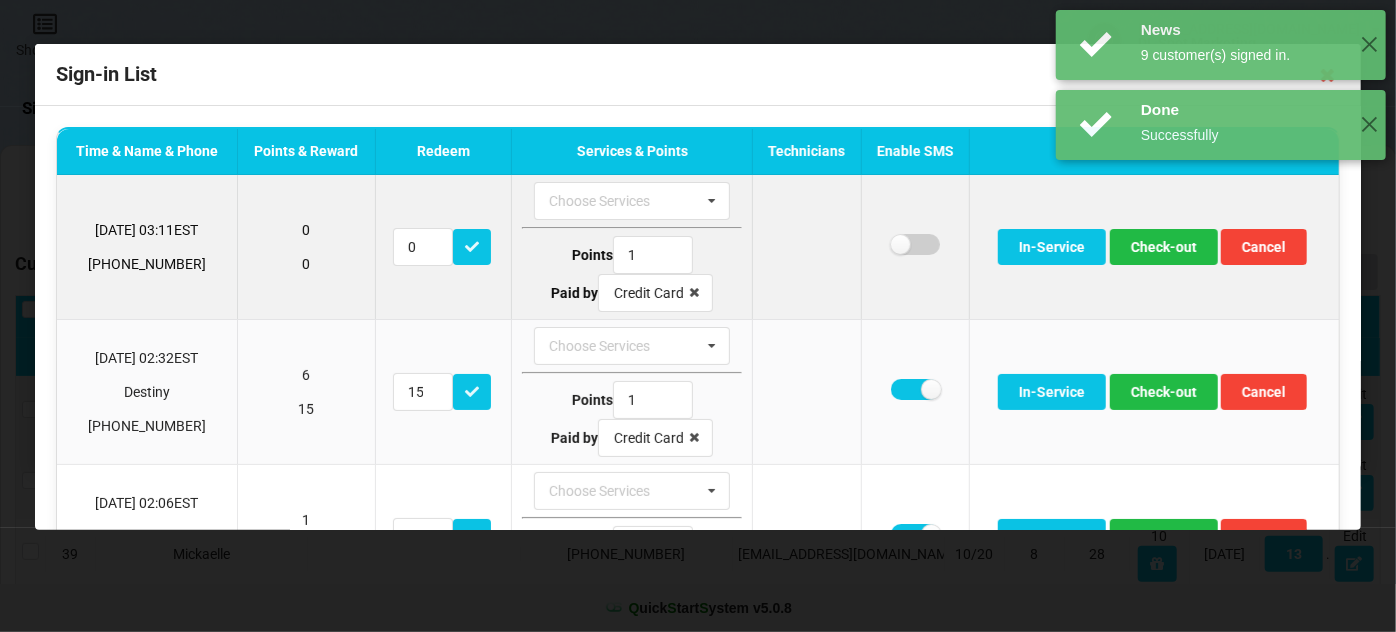 checkbox on "false" 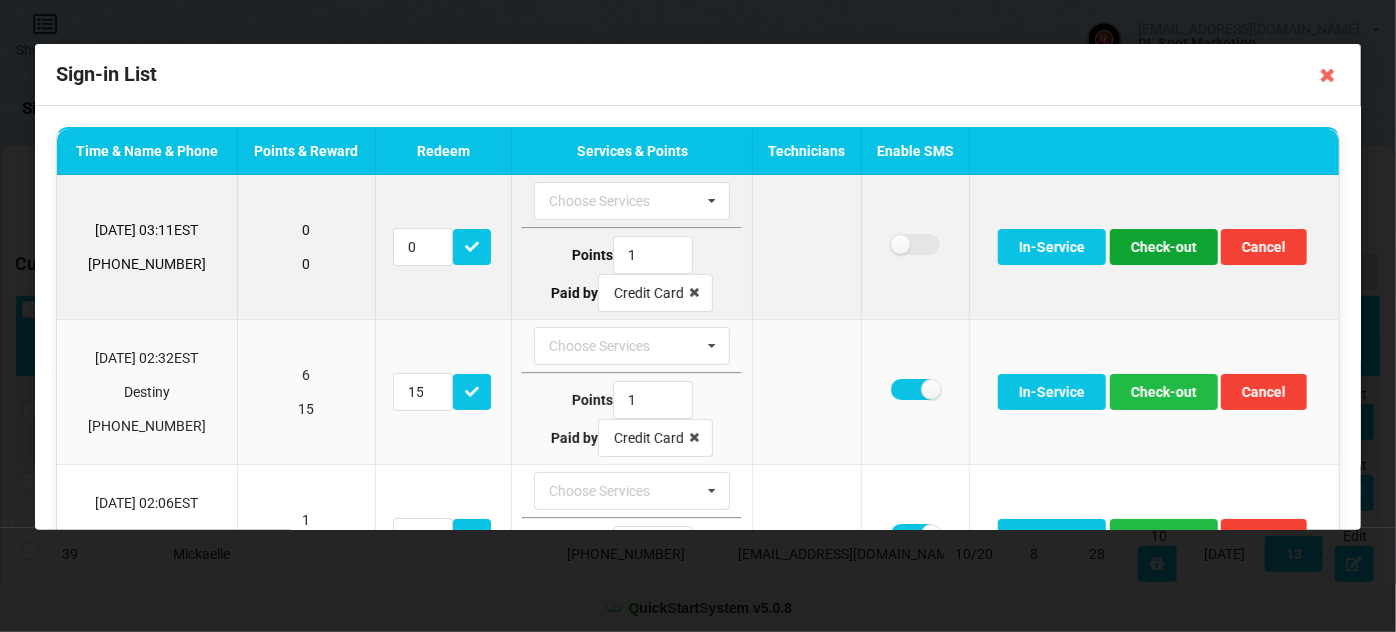 click on "Check-out" at bounding box center (1164, 247) 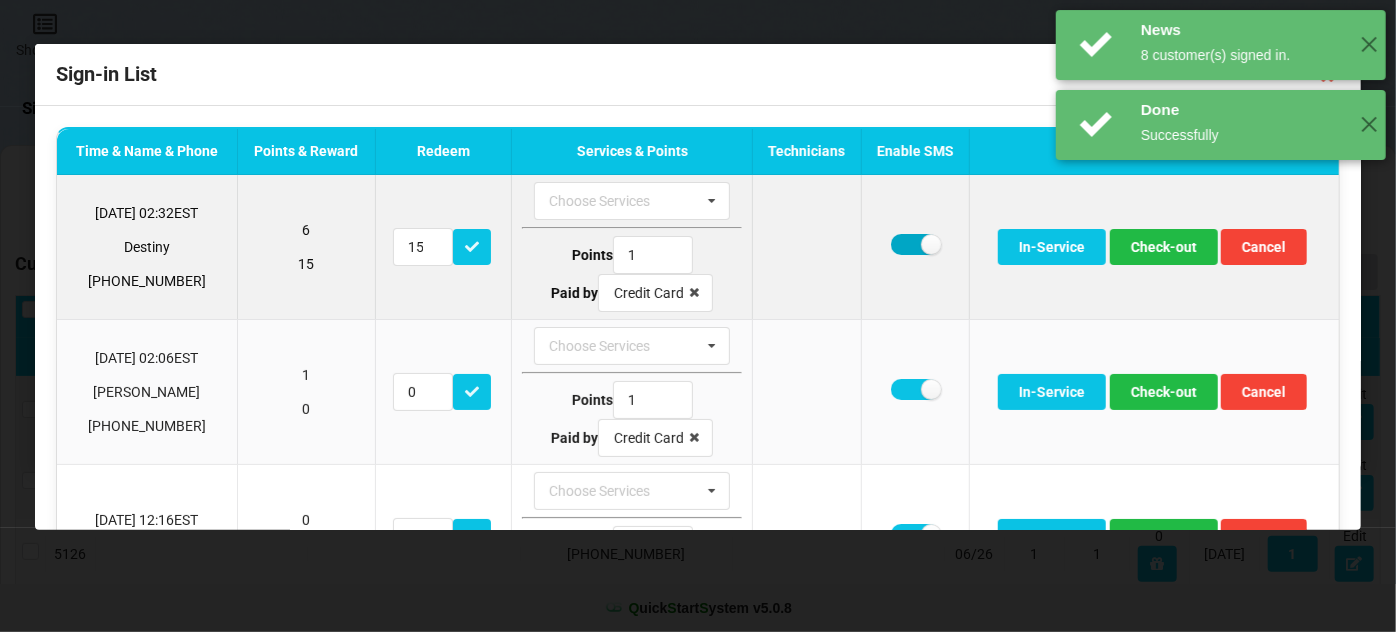 click at bounding box center (915, 244) 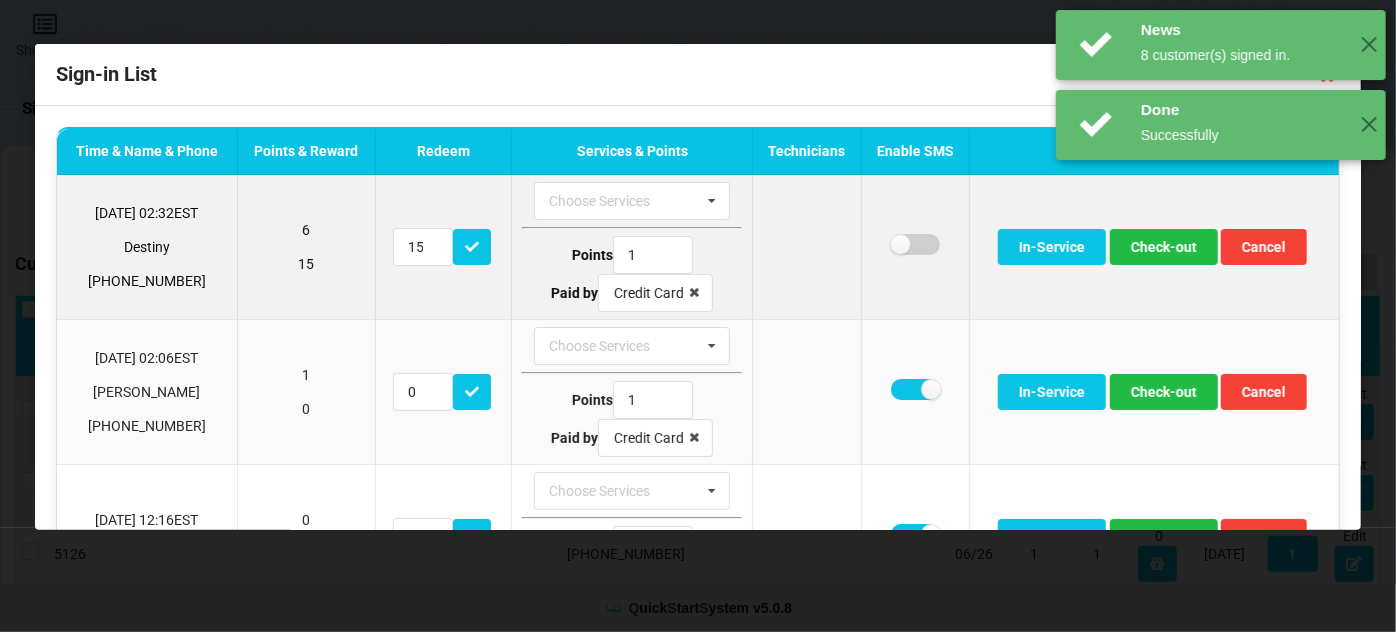 checkbox on "false" 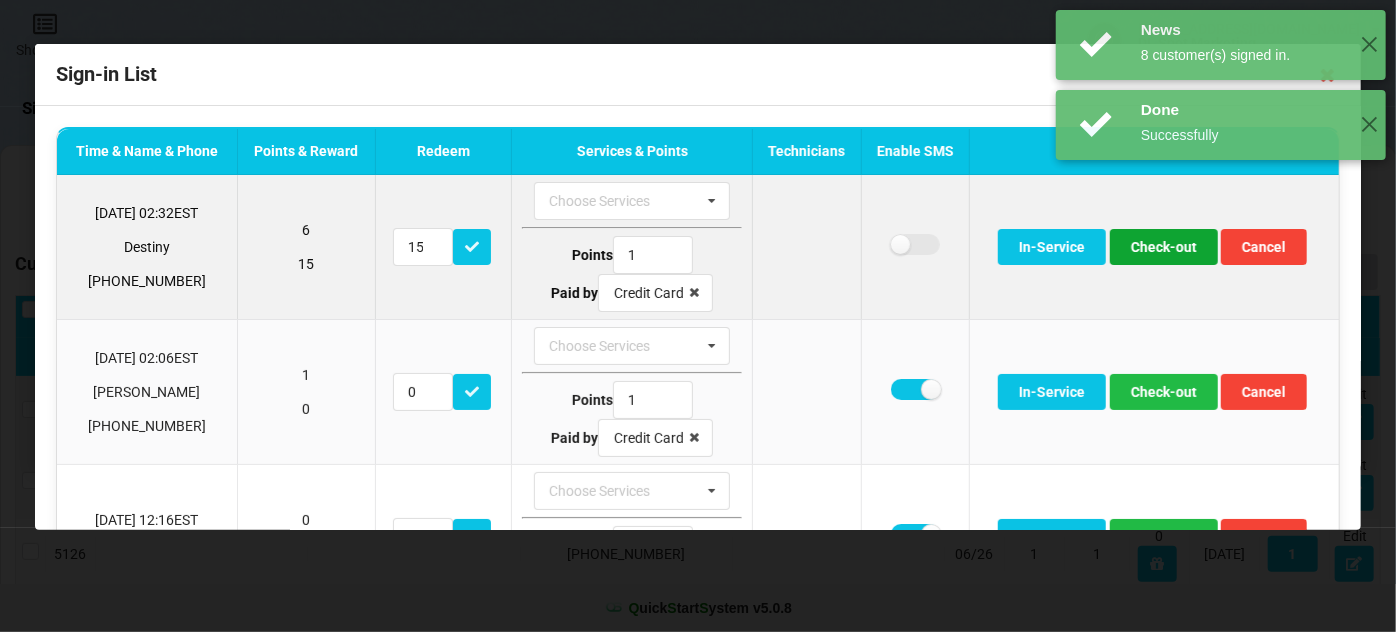 click on "Check-out" at bounding box center (1164, 247) 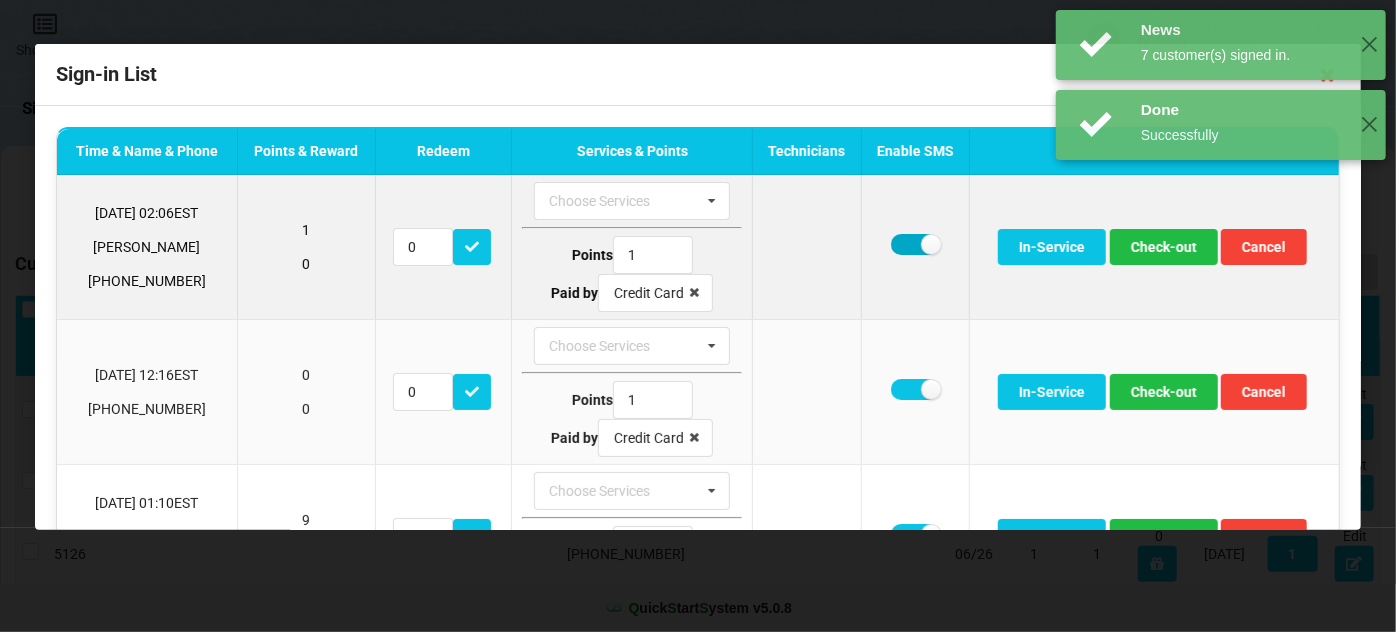 click at bounding box center (915, 244) 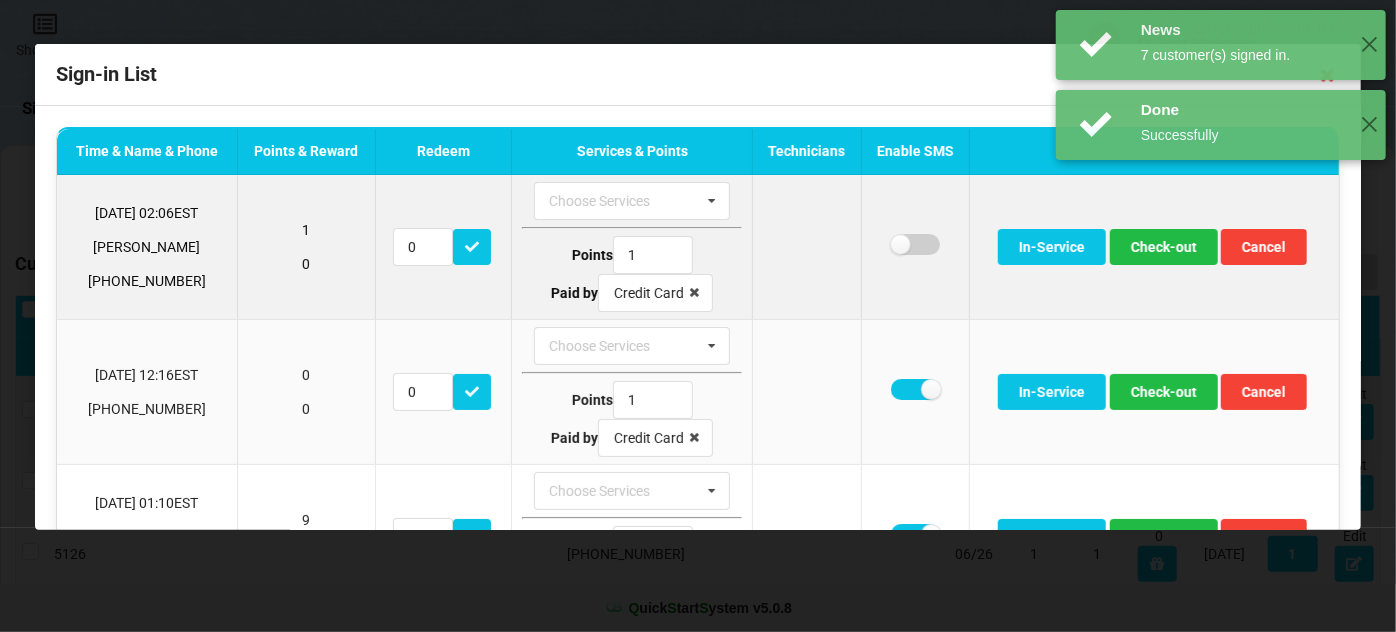 checkbox on "false" 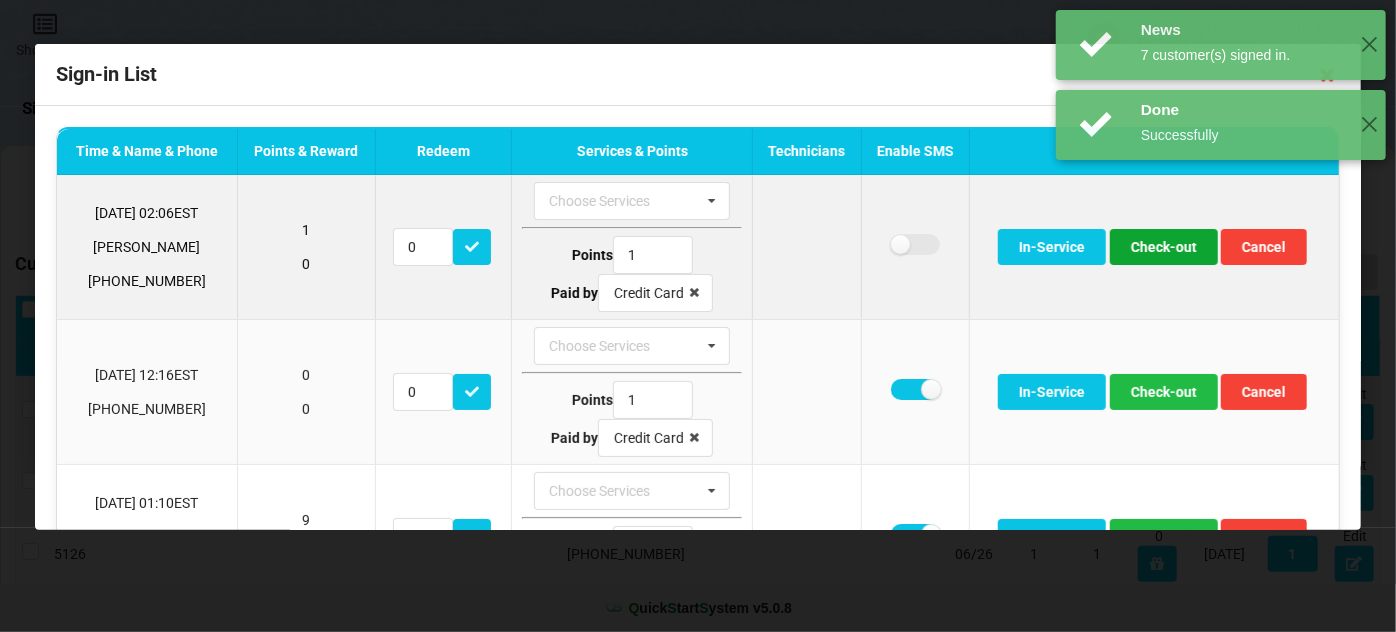 click on "Check-out" at bounding box center (1164, 247) 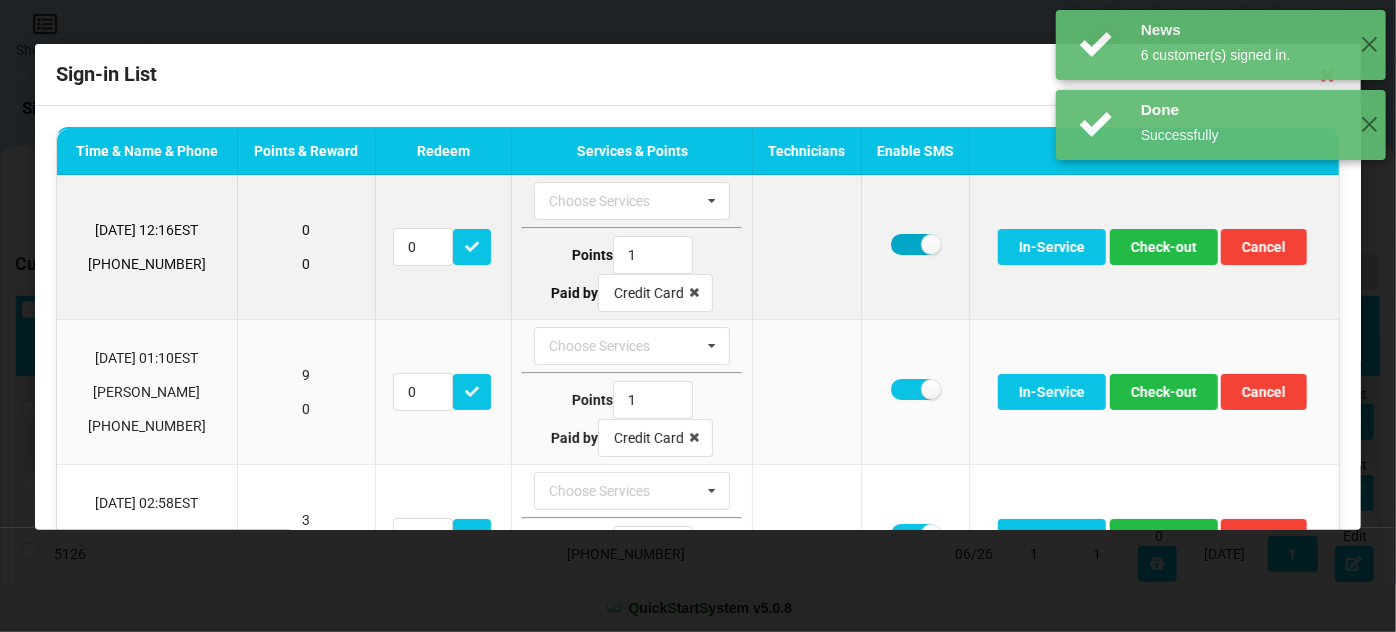 click at bounding box center [915, 244] 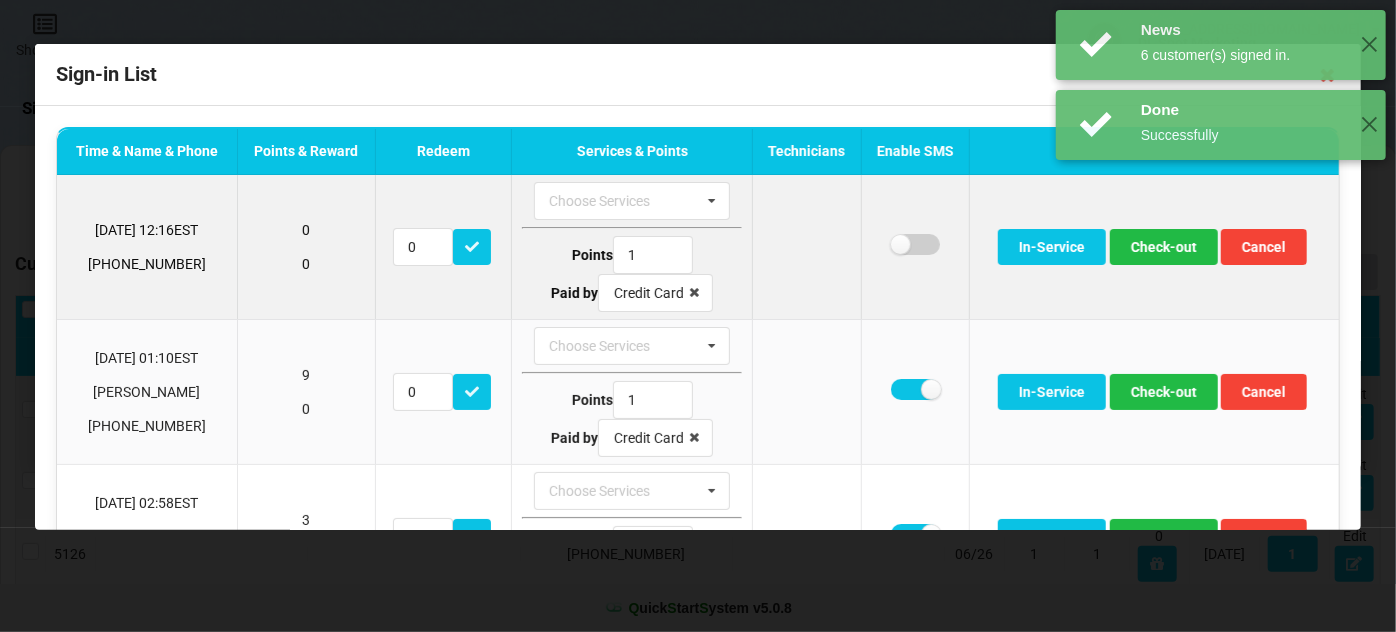 checkbox on "false" 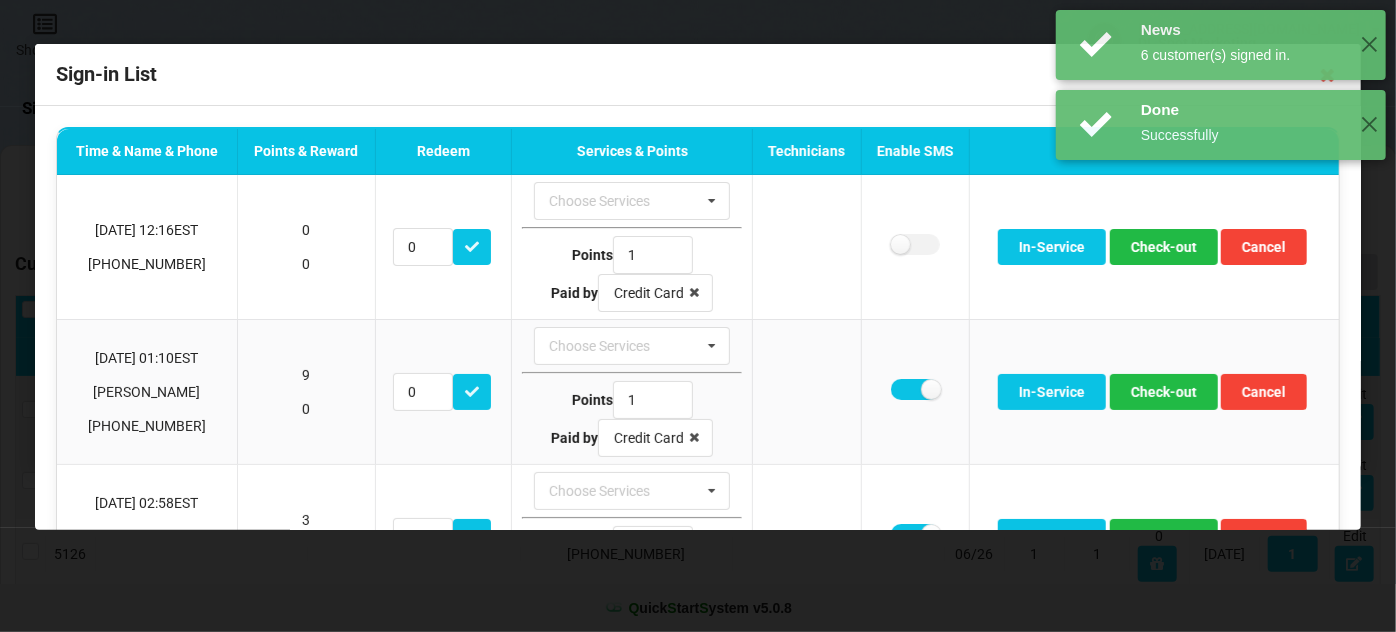 click on "News 6 customer(s) signed in. ✕ Done Successfully ✕ Done Successfully ✕" at bounding box center [1221, 125] 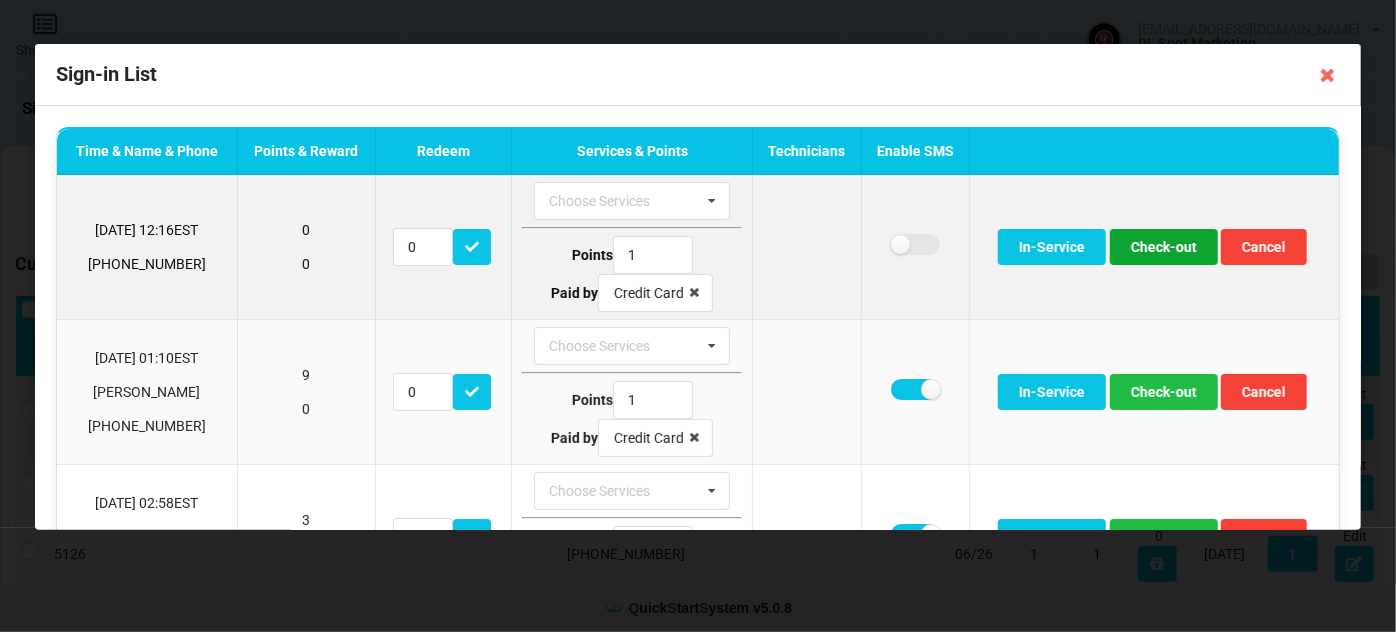 click on "Check-out" at bounding box center (1164, 247) 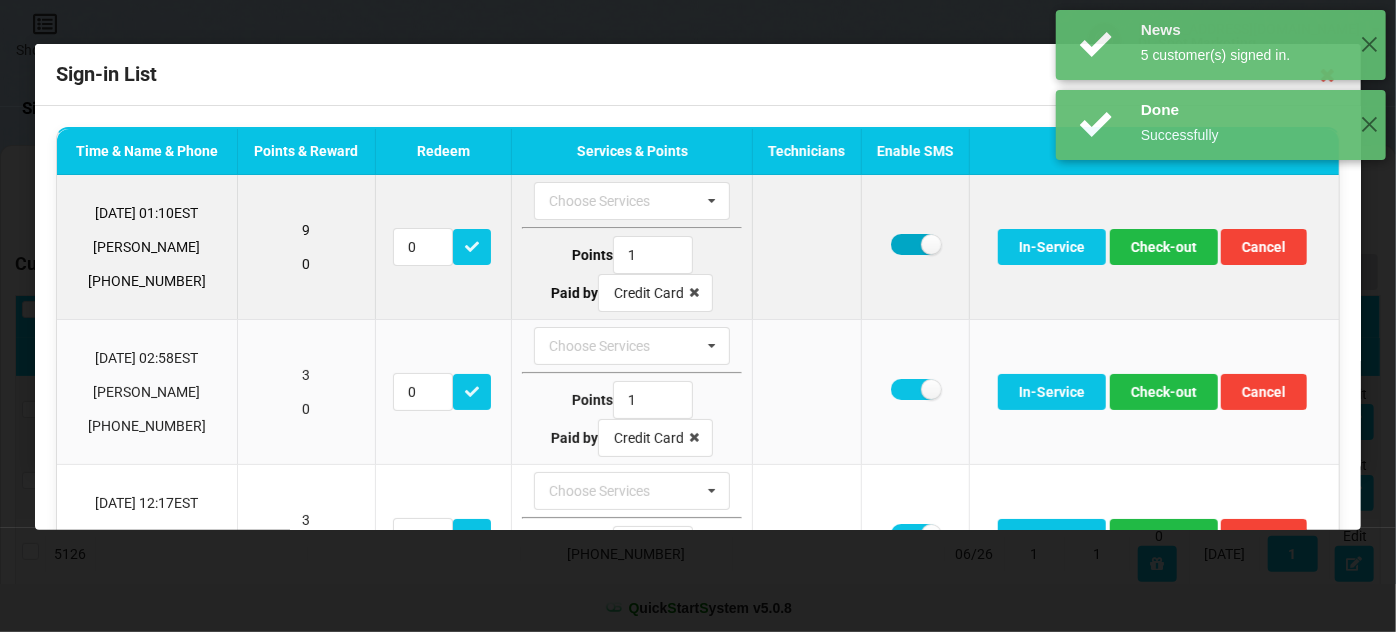 click at bounding box center (915, 244) 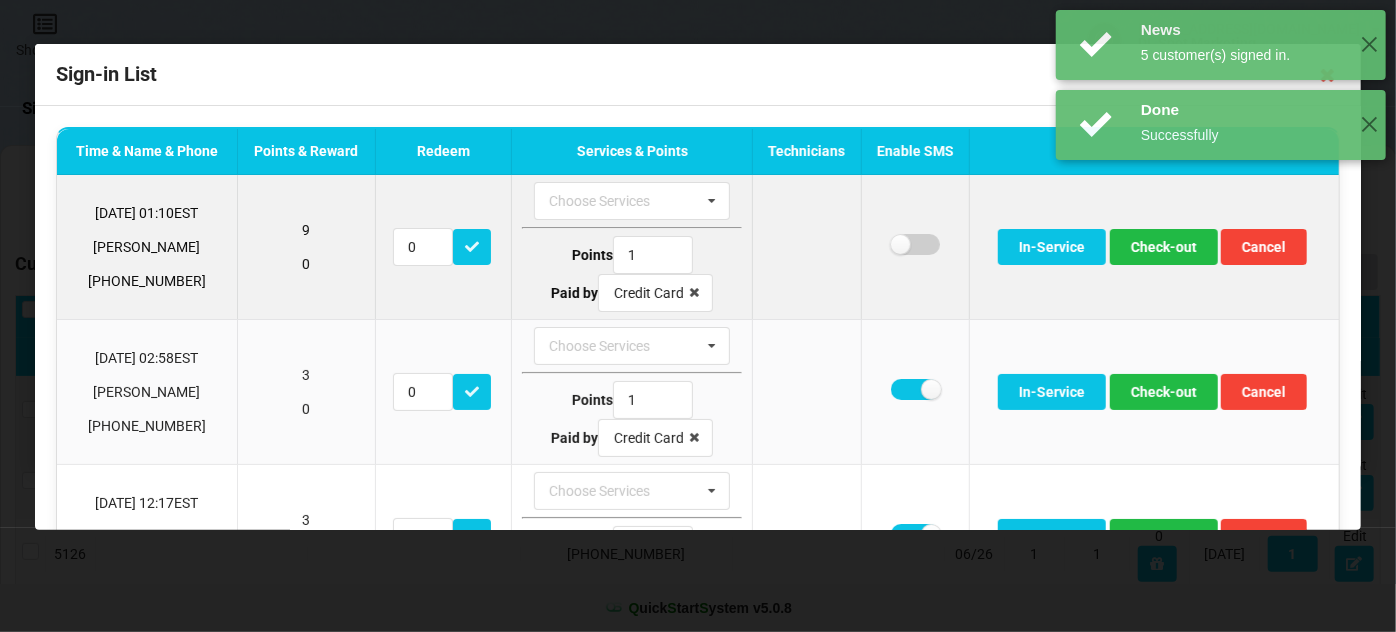 checkbox on "false" 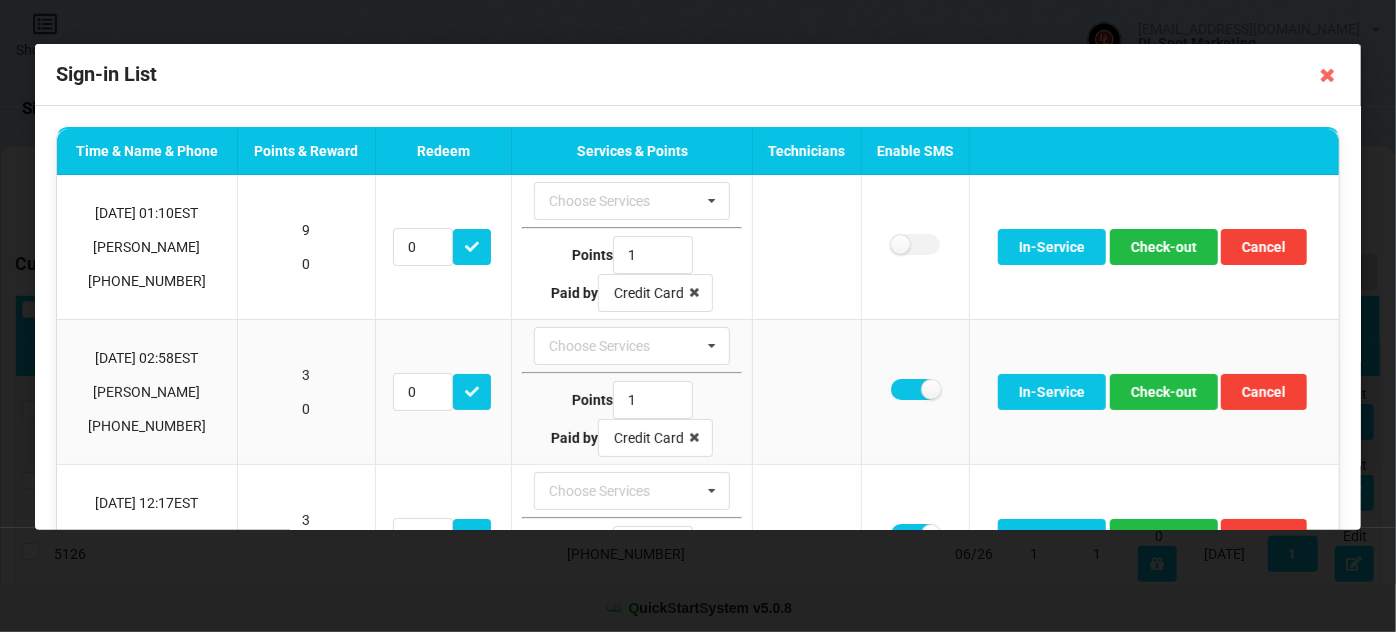 click on "News 5 customer(s) signed in. ✕ Done Successfully ✕ Done Successfully ✕" at bounding box center [1221, 125] 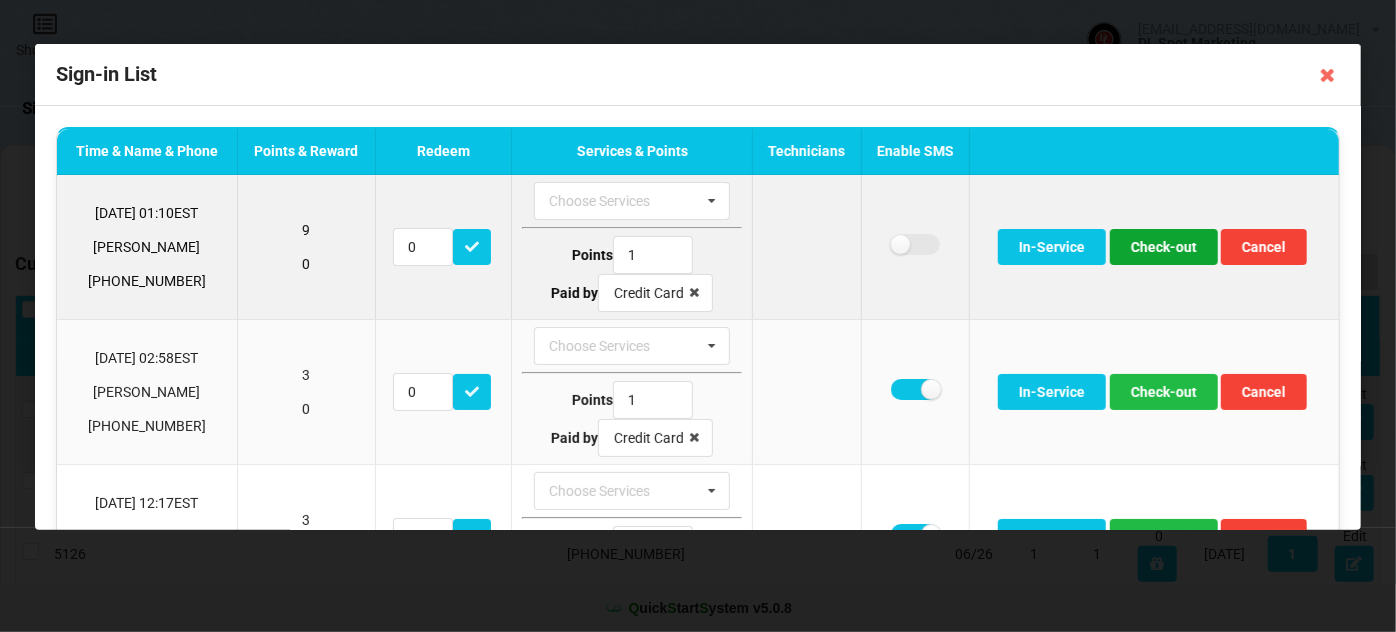 click on "Check-out" at bounding box center [1164, 247] 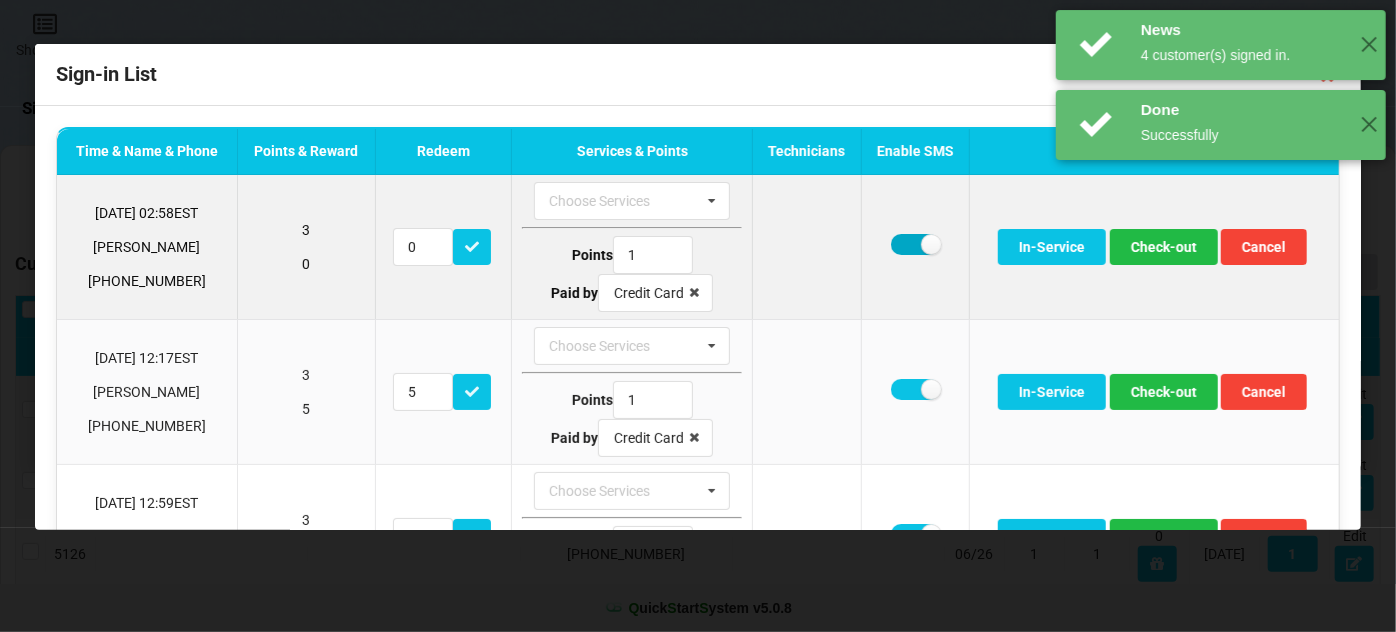 click at bounding box center [915, 244] 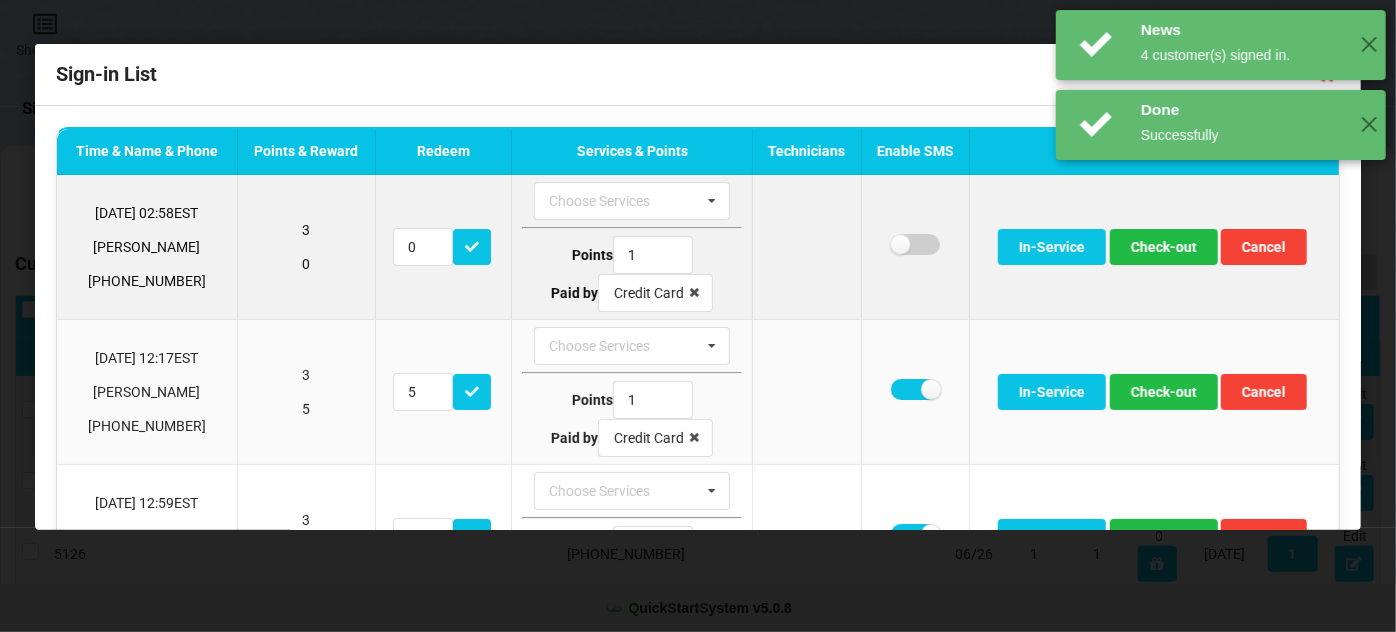 checkbox on "false" 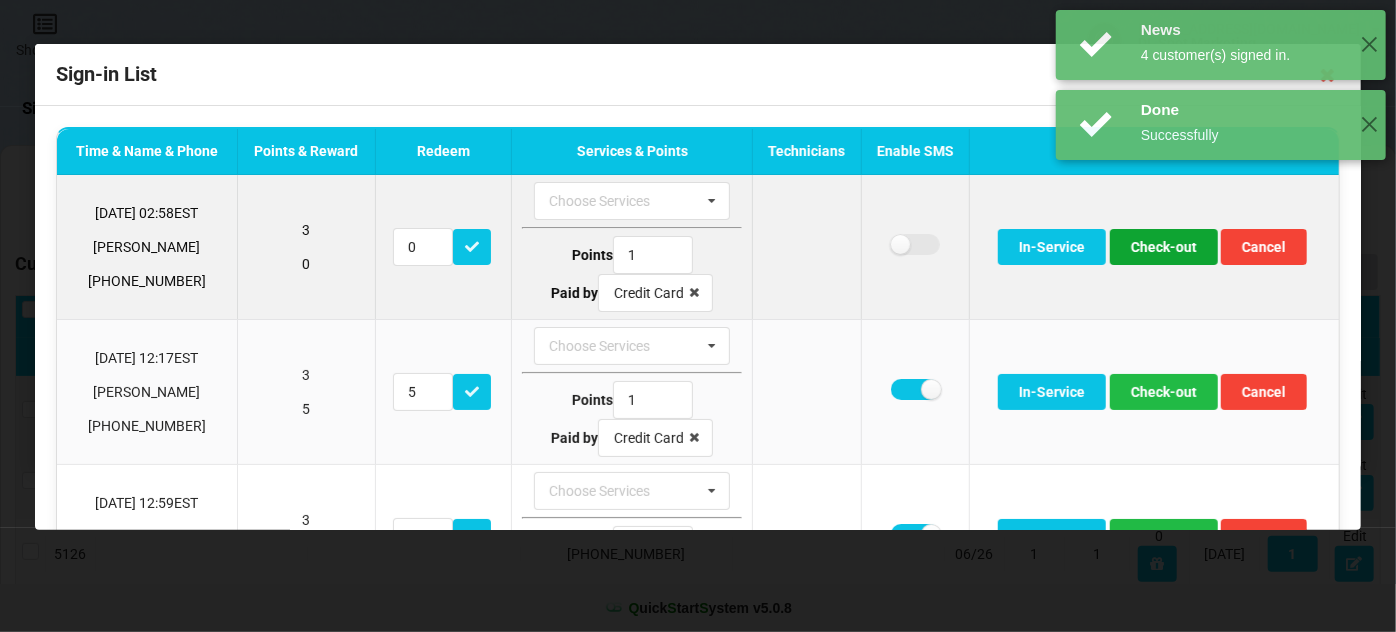 click on "Check-out" at bounding box center (1164, 247) 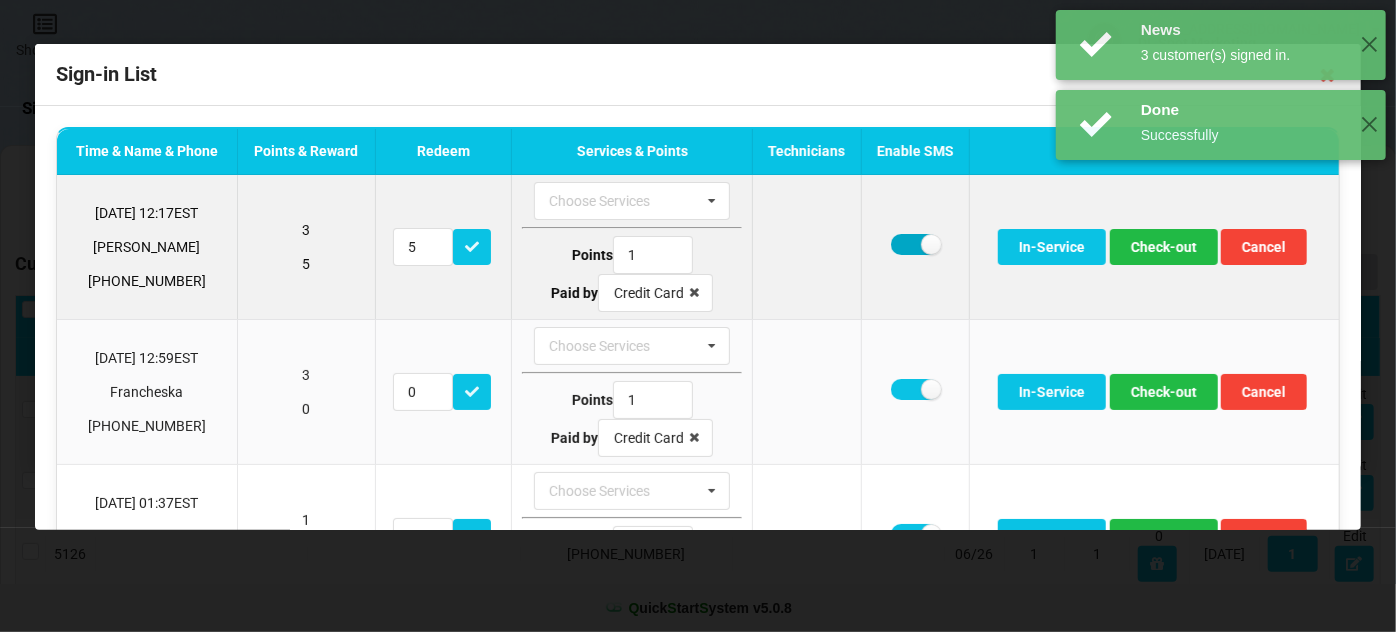 click at bounding box center (915, 244) 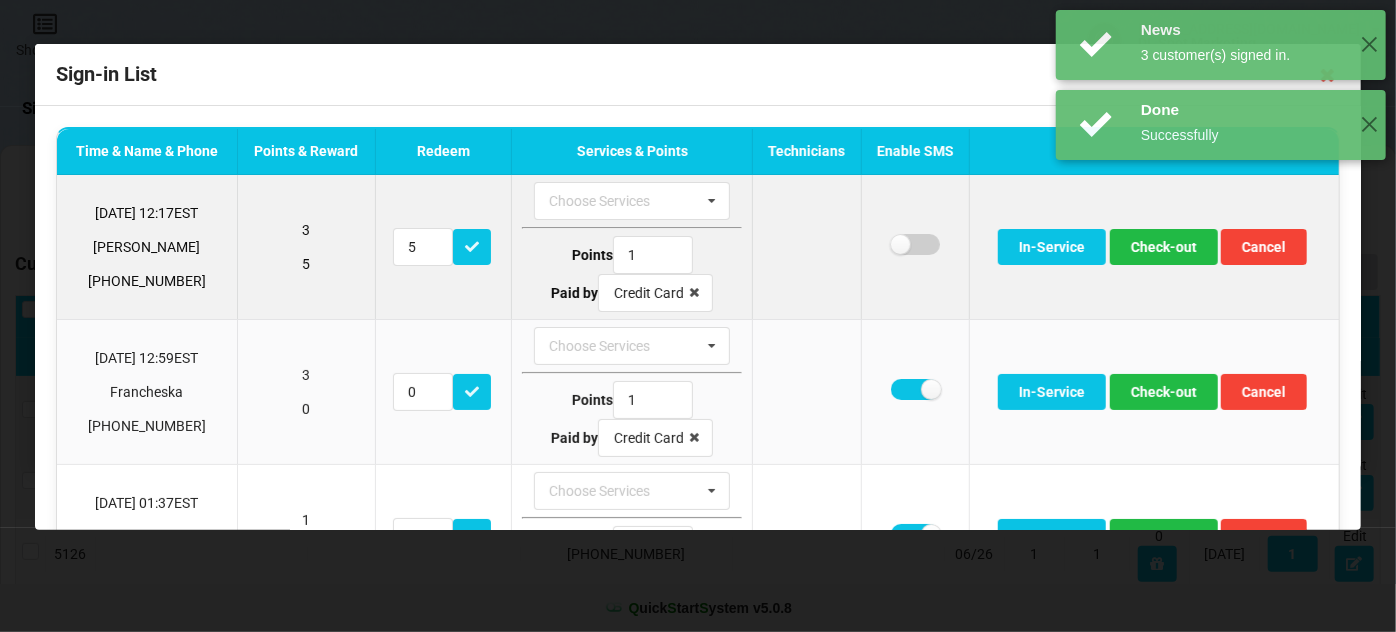 checkbox on "false" 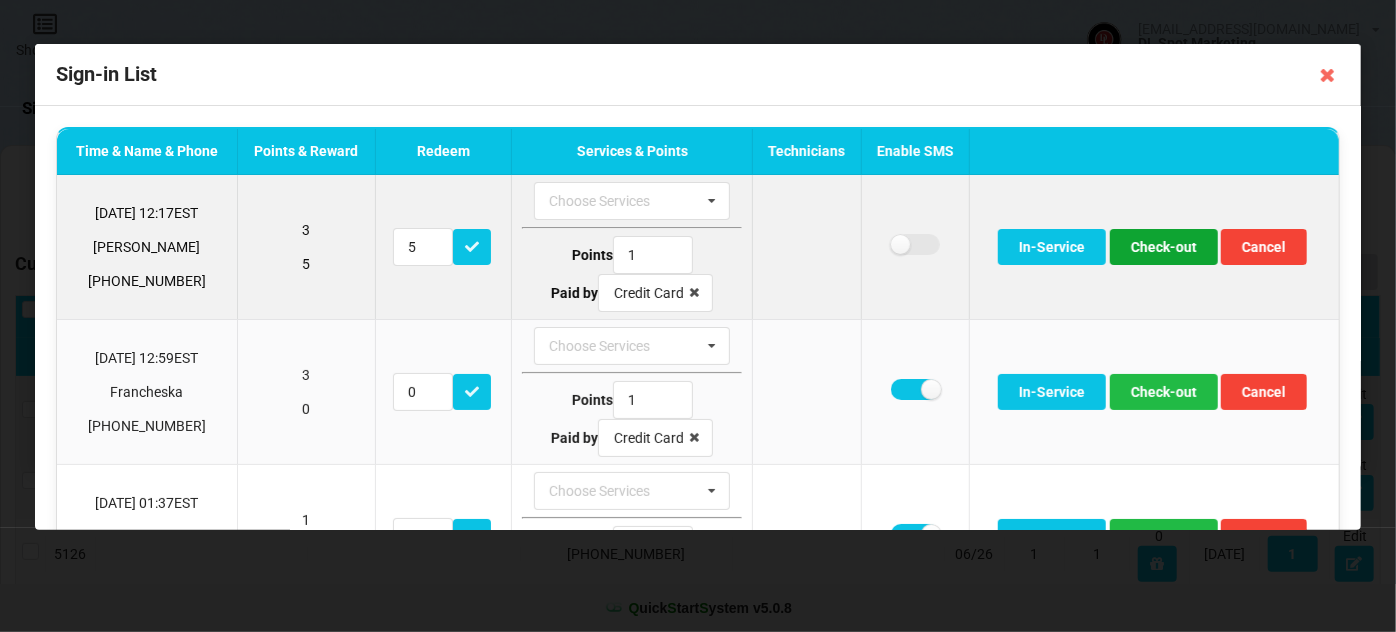 click on "Check-out" at bounding box center (1164, 247) 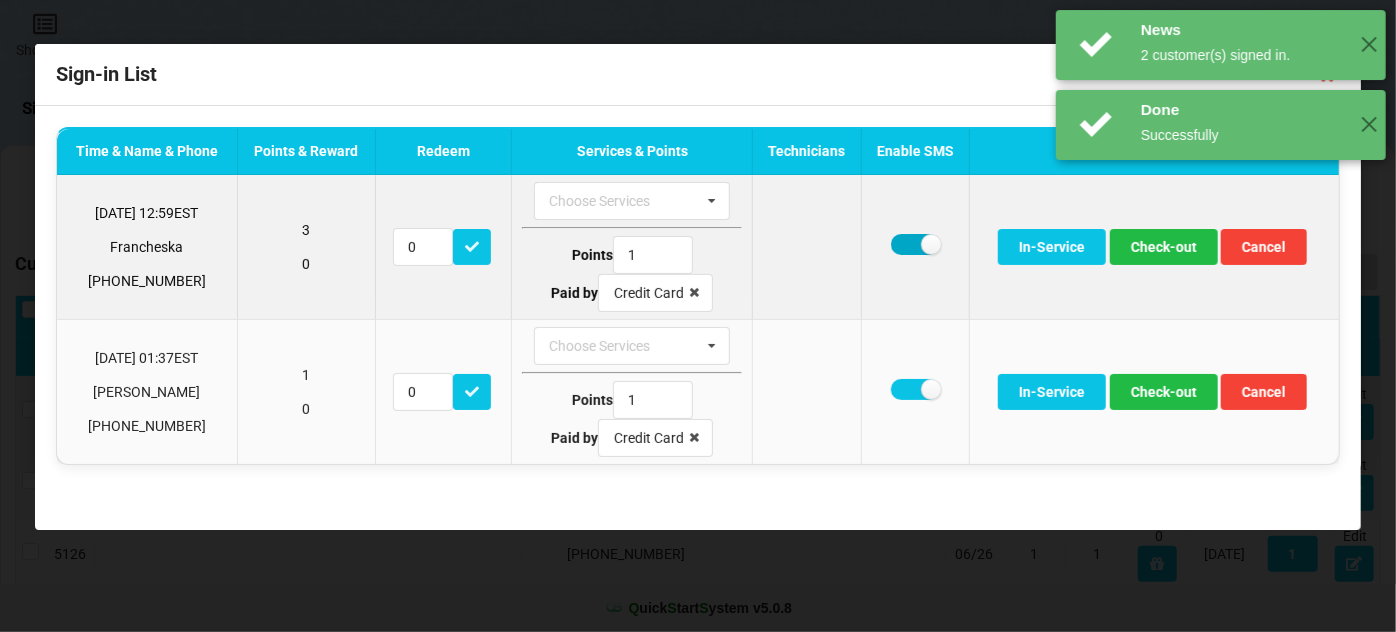 click at bounding box center (915, 244) 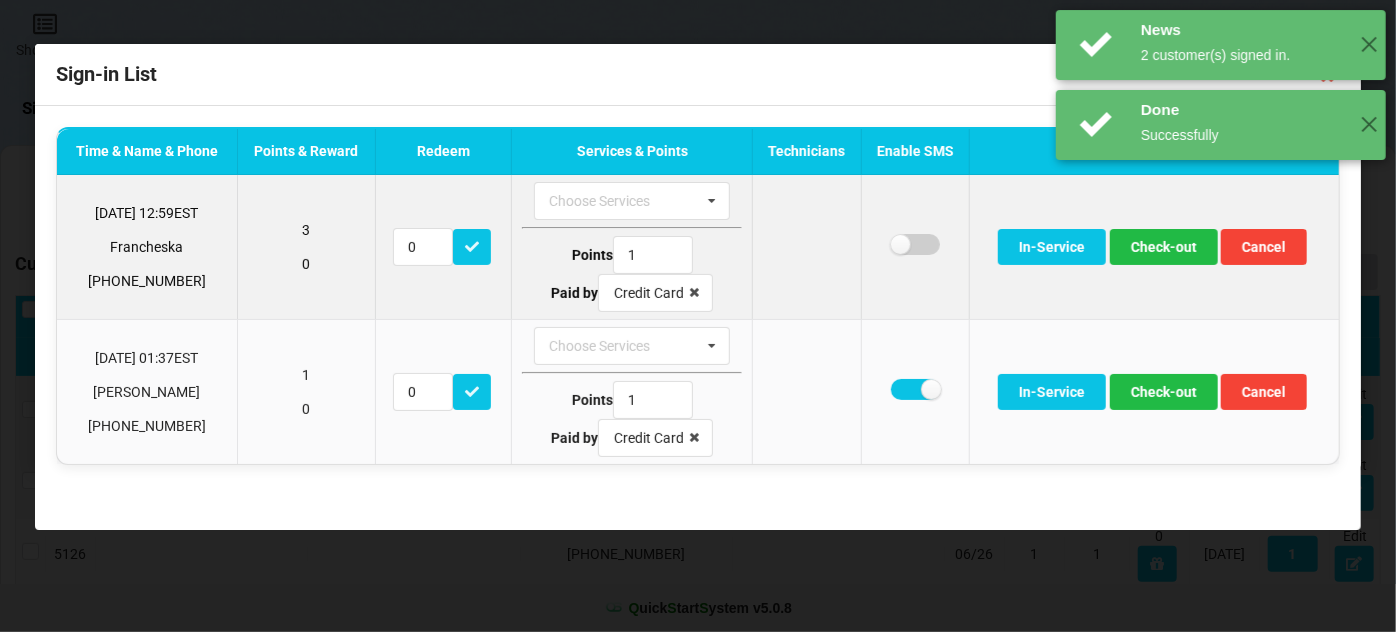 checkbox on "false" 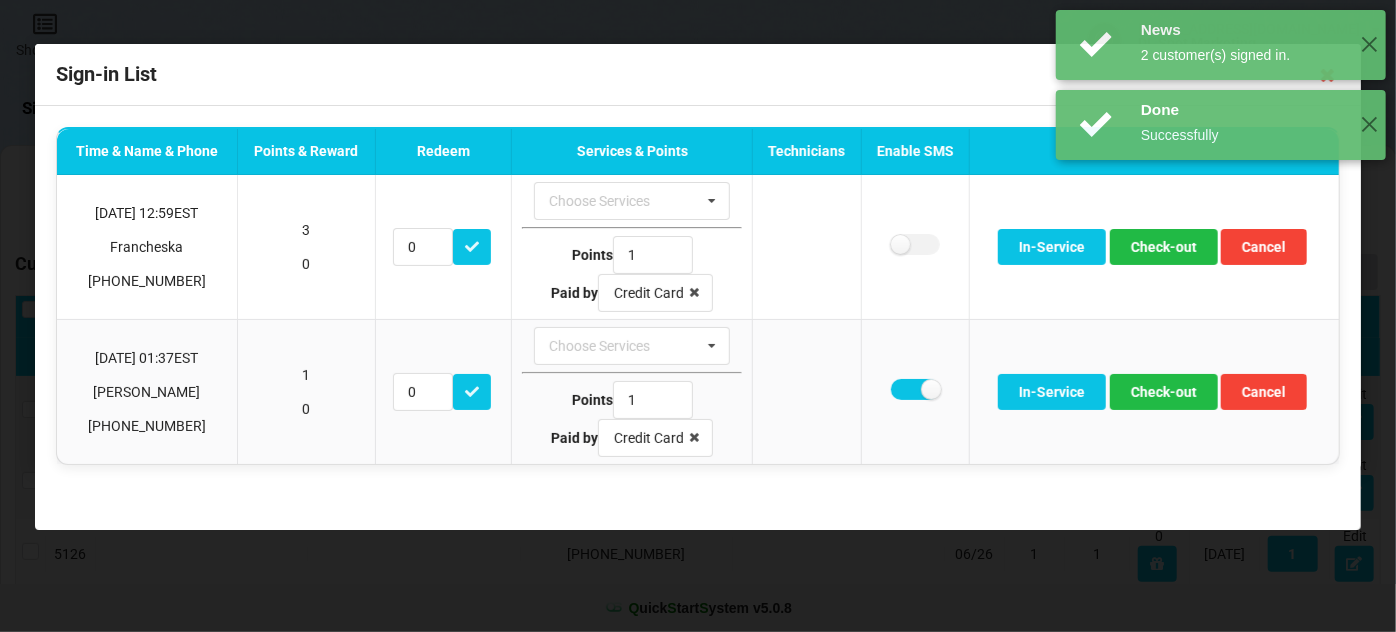 click on "Done Successfully ✕" at bounding box center (1221, 285) 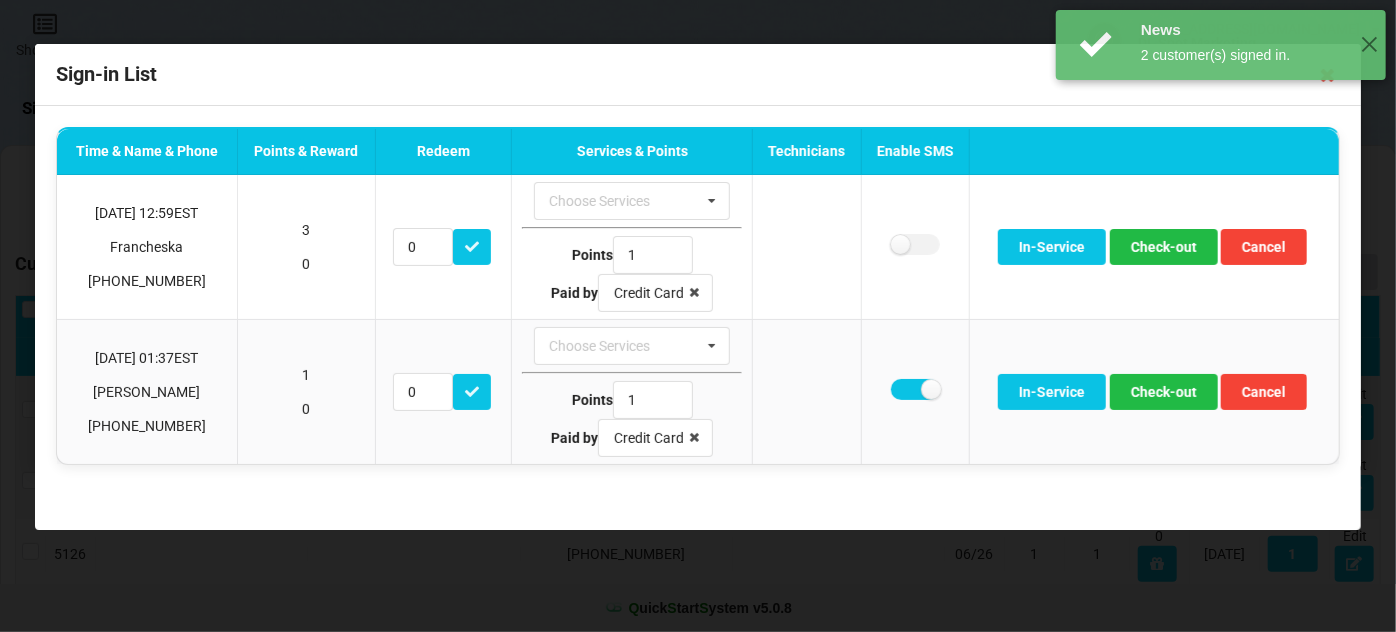 click on "Done Successfully ✕" at bounding box center [1221, 285] 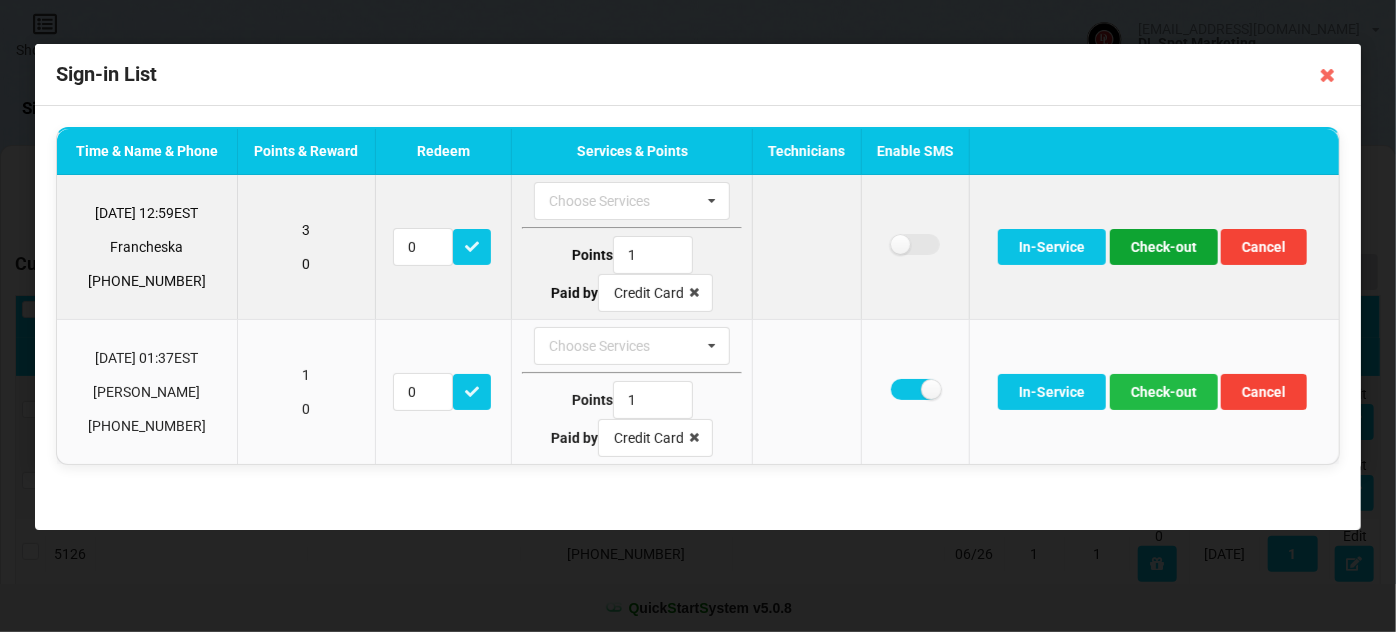 click on "Check-out" at bounding box center [1164, 247] 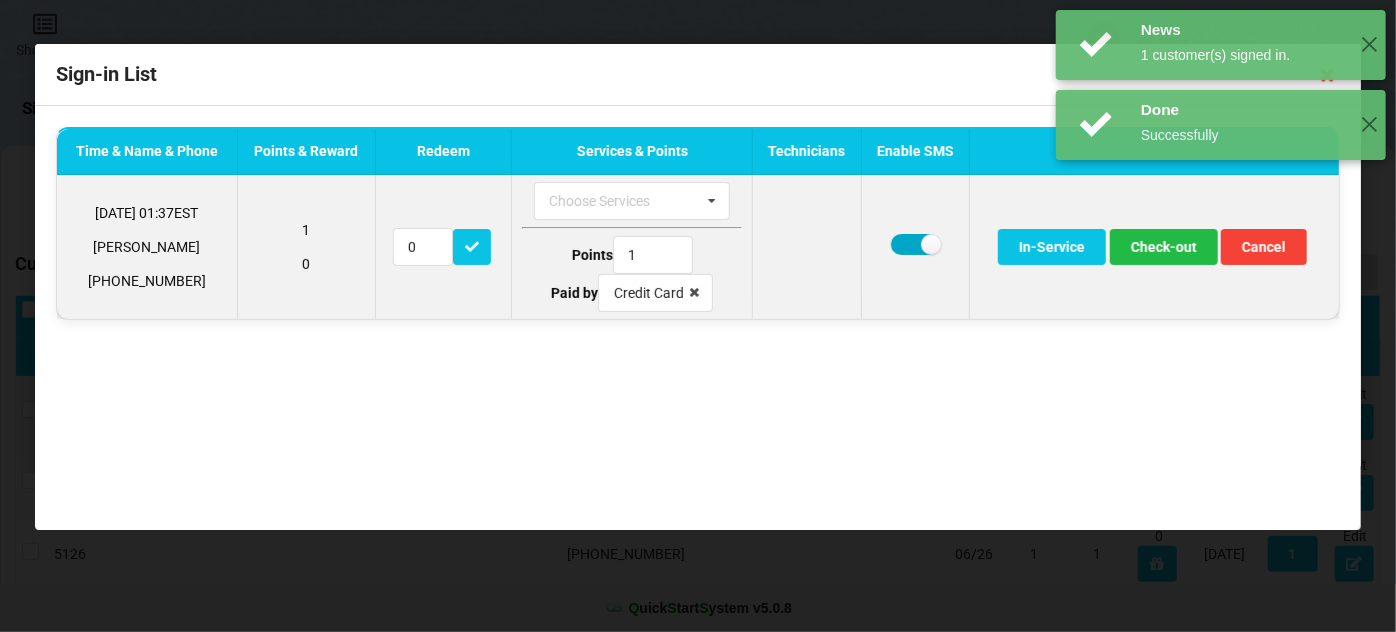 click at bounding box center [915, 244] 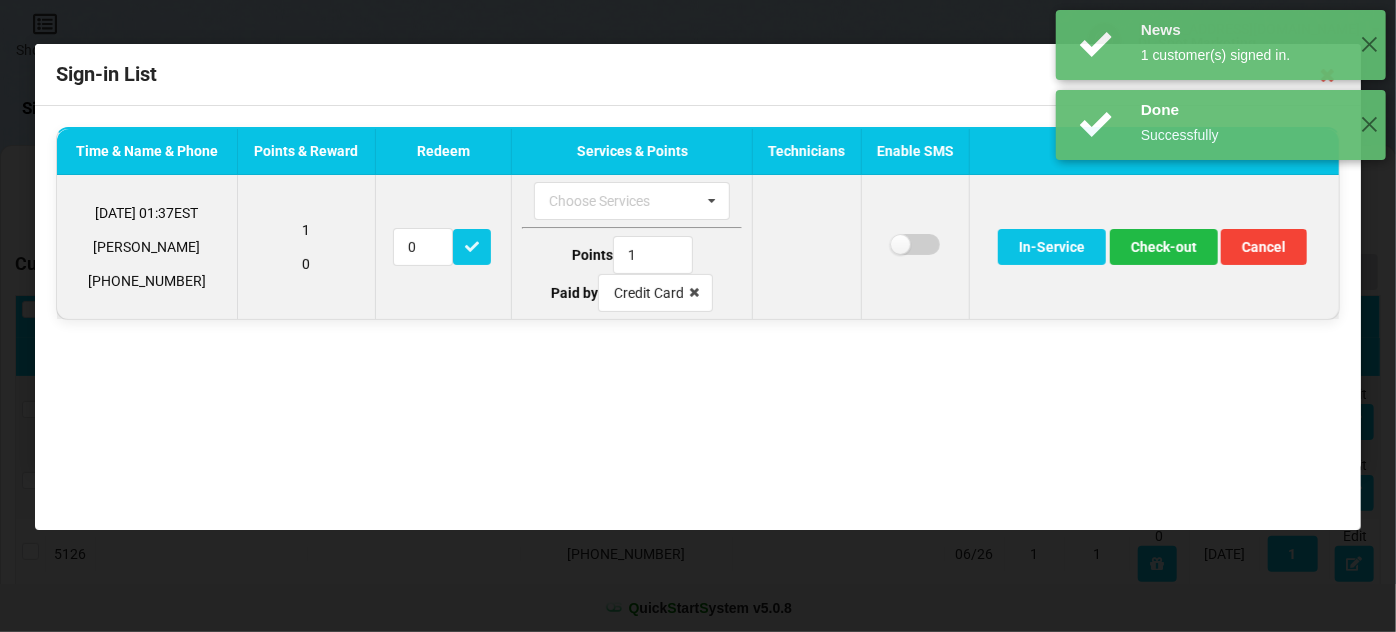 checkbox on "false" 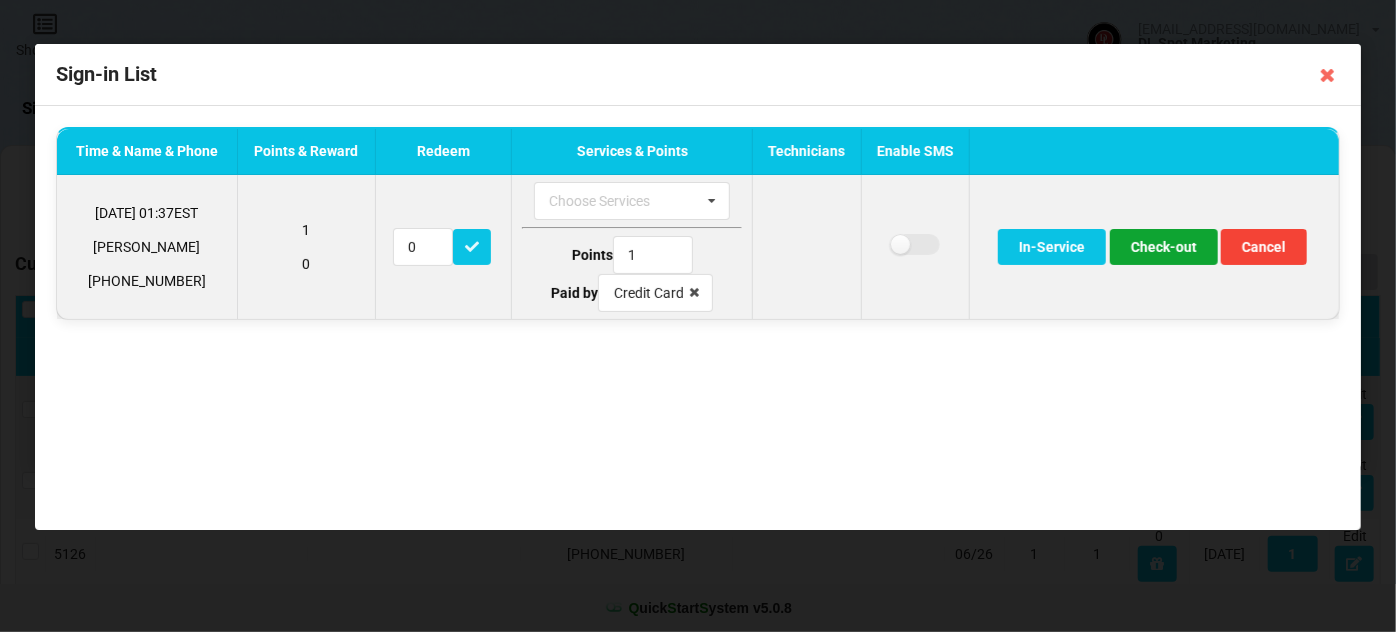 click on "Check-out" at bounding box center (1164, 247) 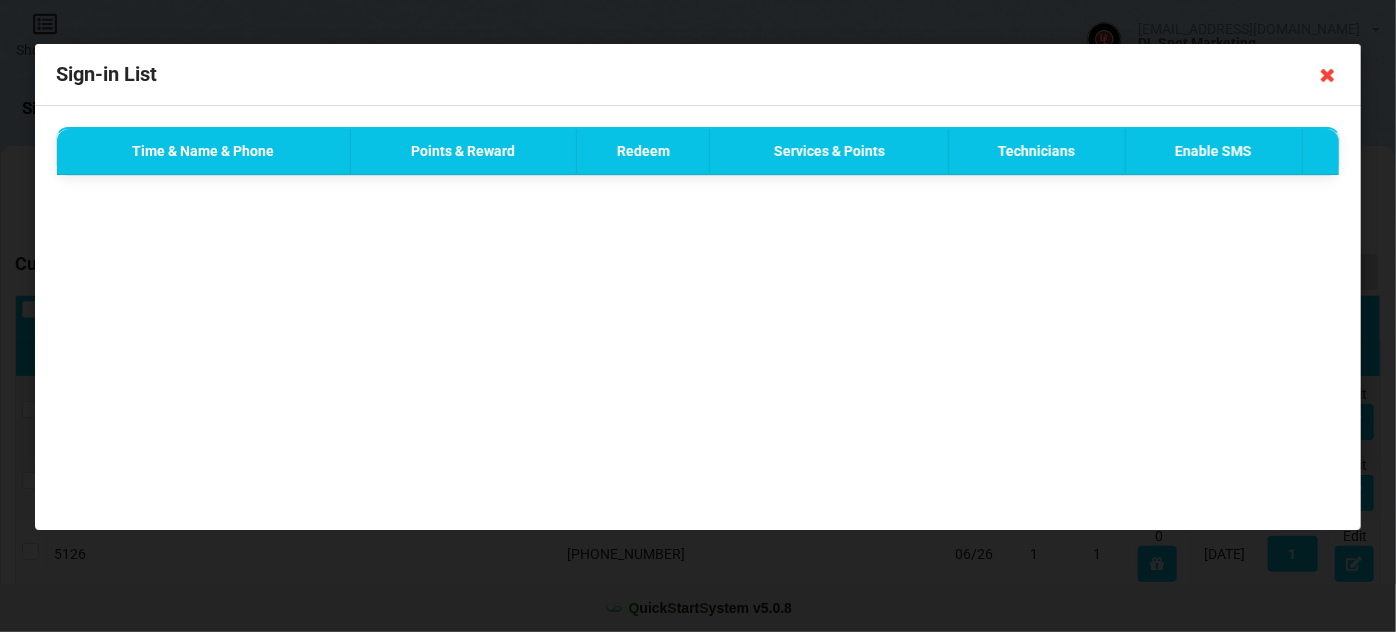 drag, startPoint x: 1324, startPoint y: 74, endPoint x: 1309, endPoint y: 92, distance: 23.43075 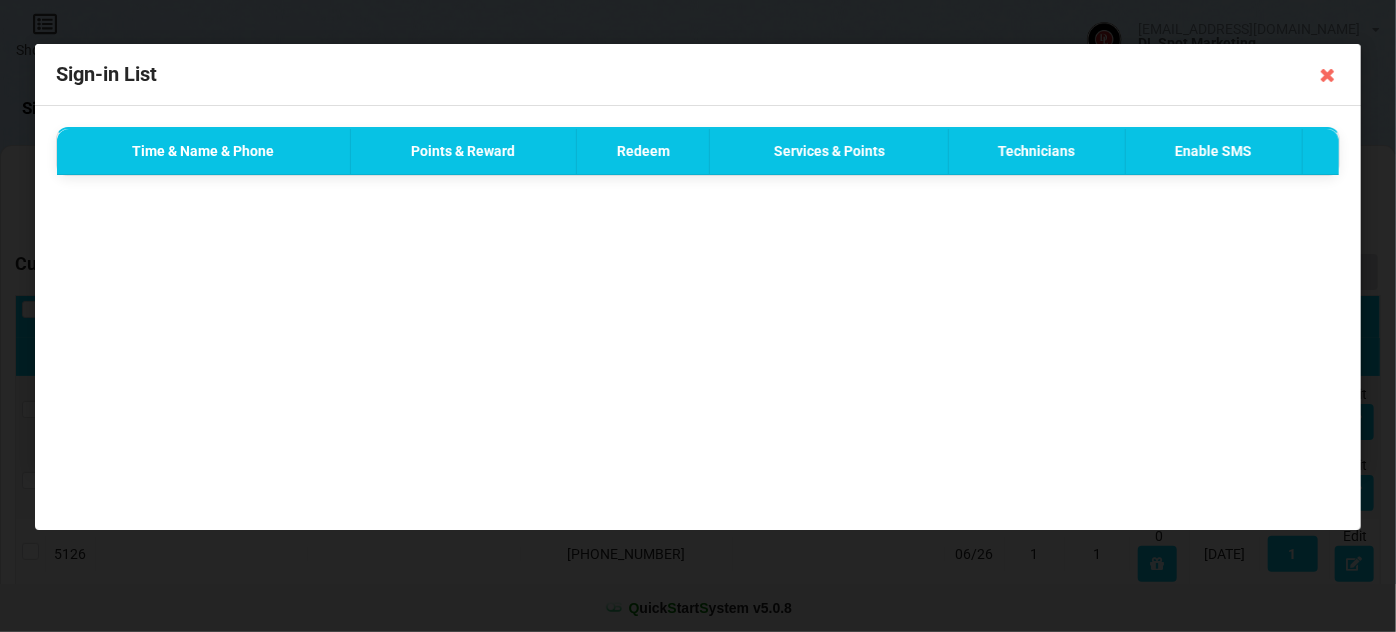 click at bounding box center [1328, 75] 